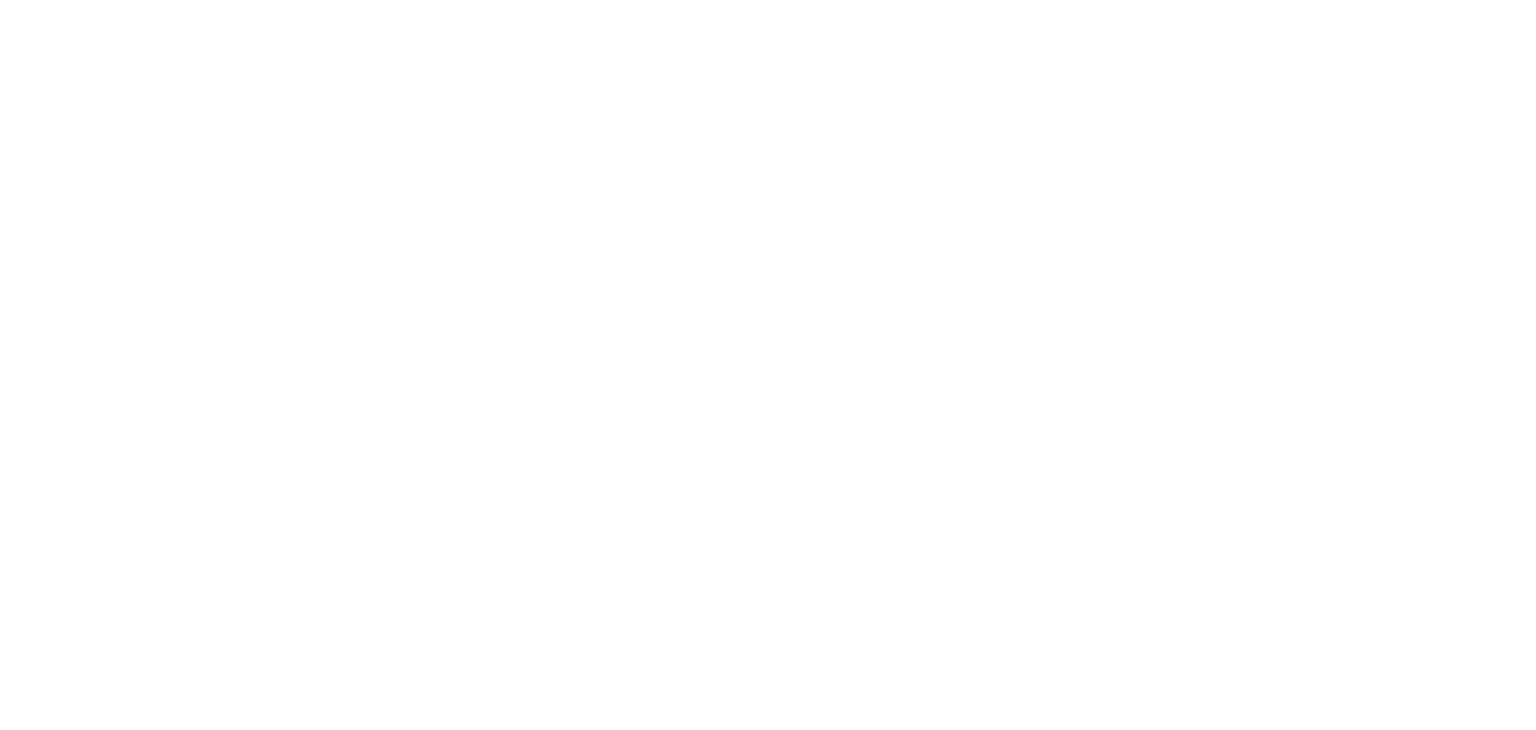 scroll, scrollTop: 0, scrollLeft: 0, axis: both 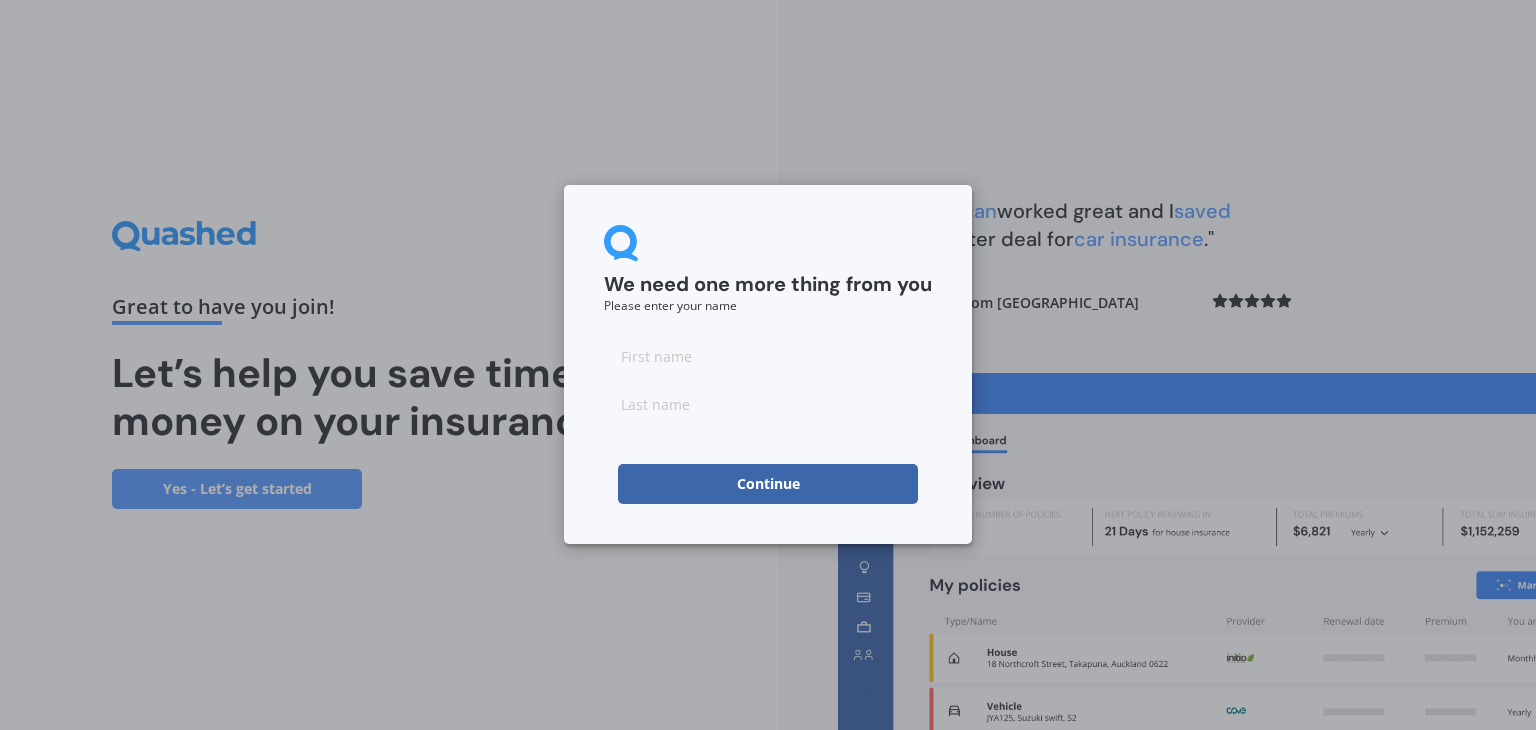click at bounding box center (768, 356) 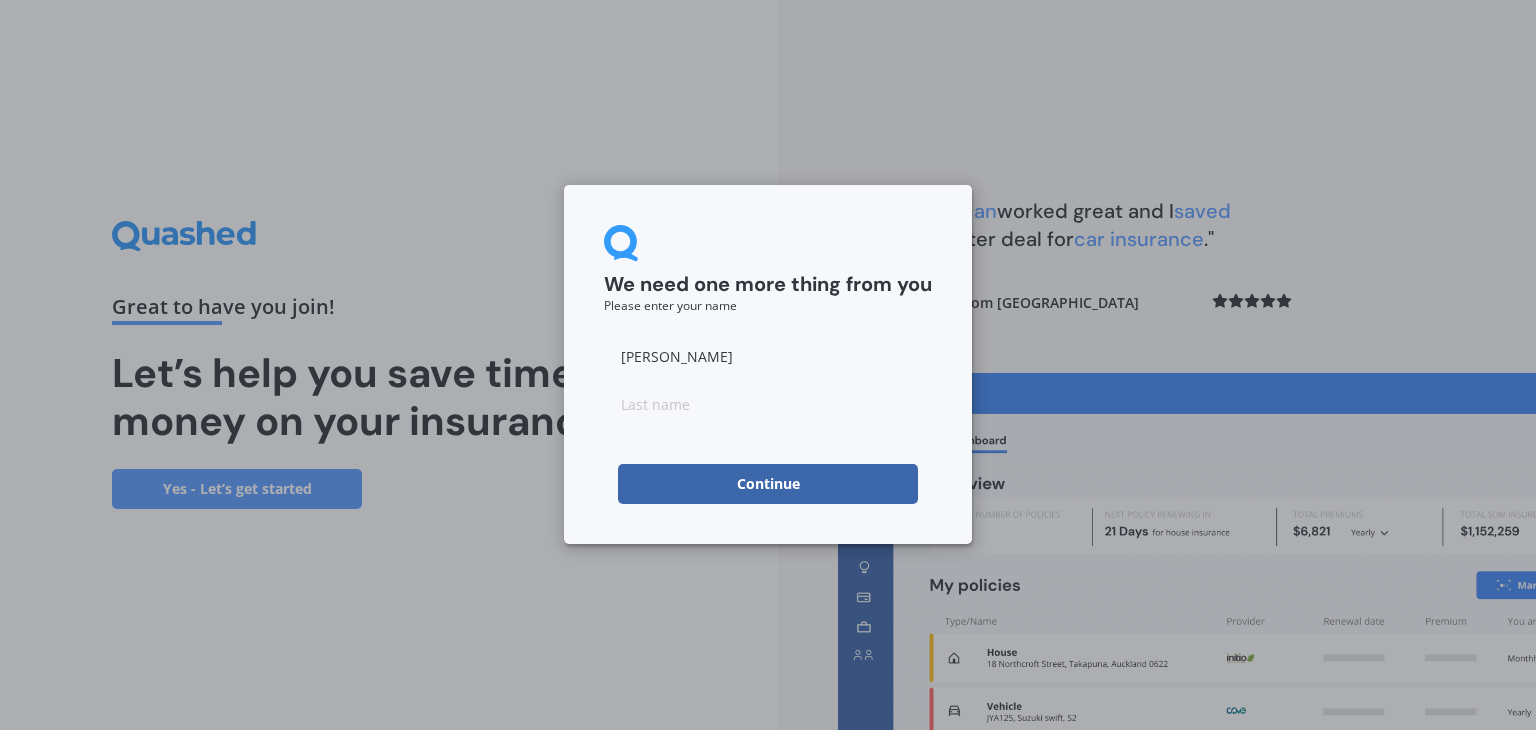 type on "[PERSON_NAME]" 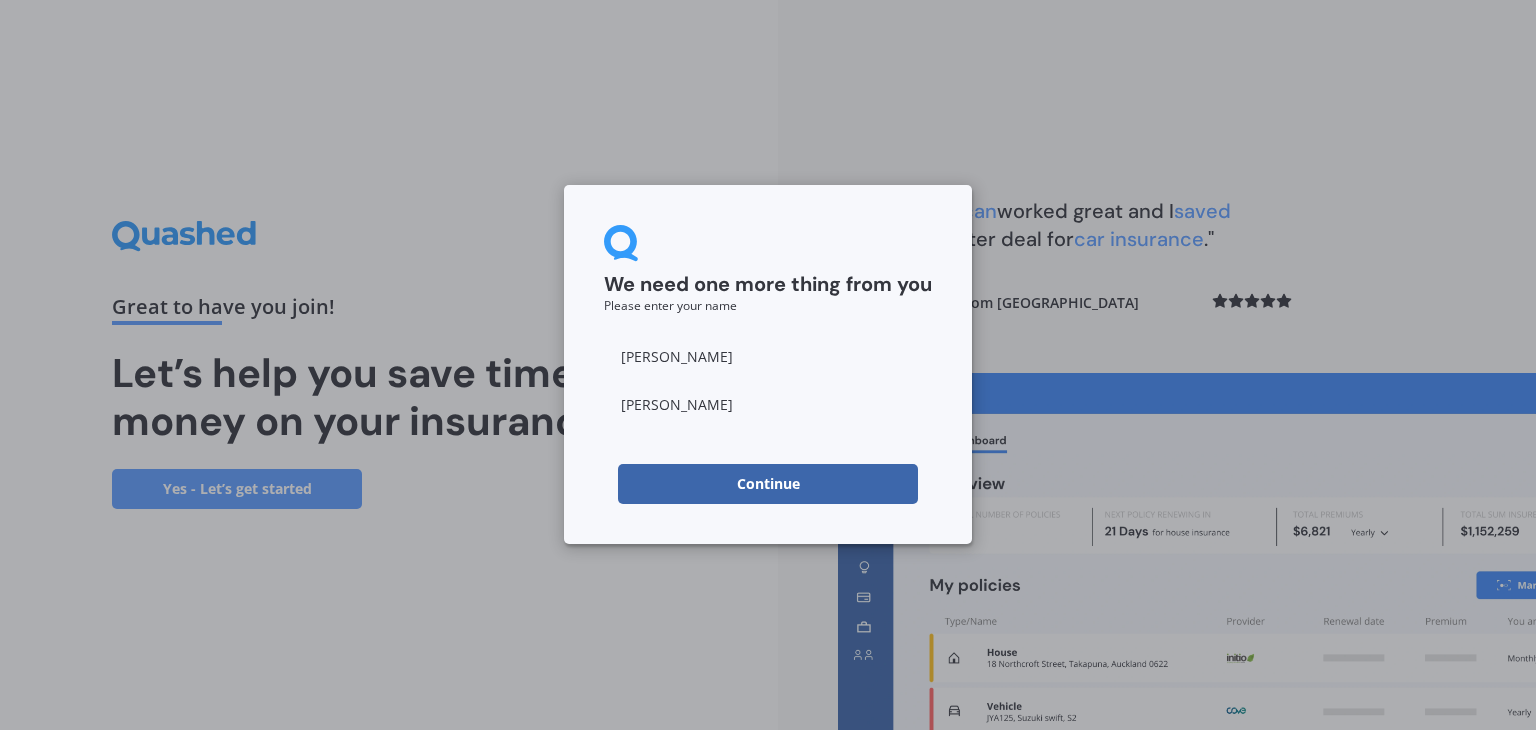 click on "Continue" at bounding box center (768, 484) 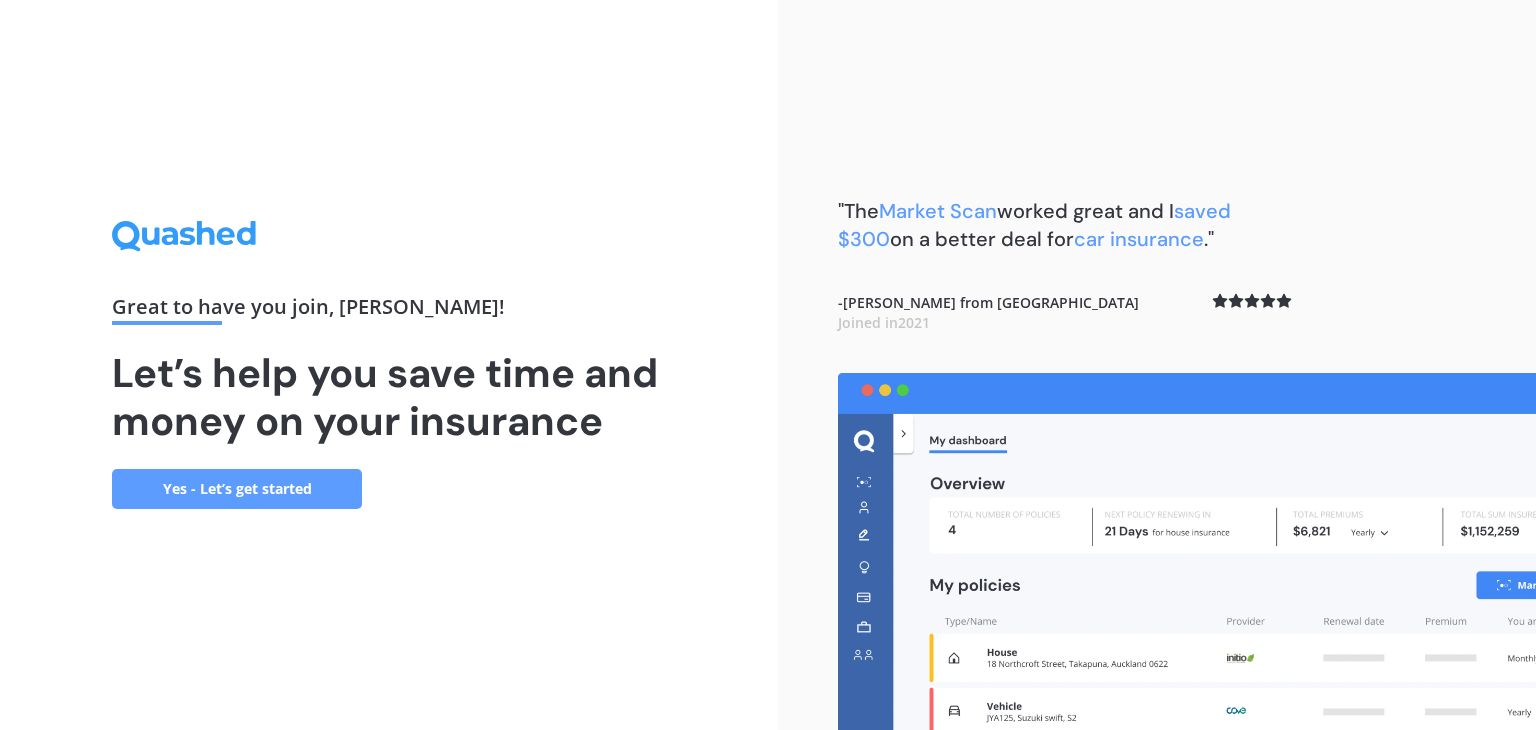 click on "Yes - Let’s get started" at bounding box center [237, 489] 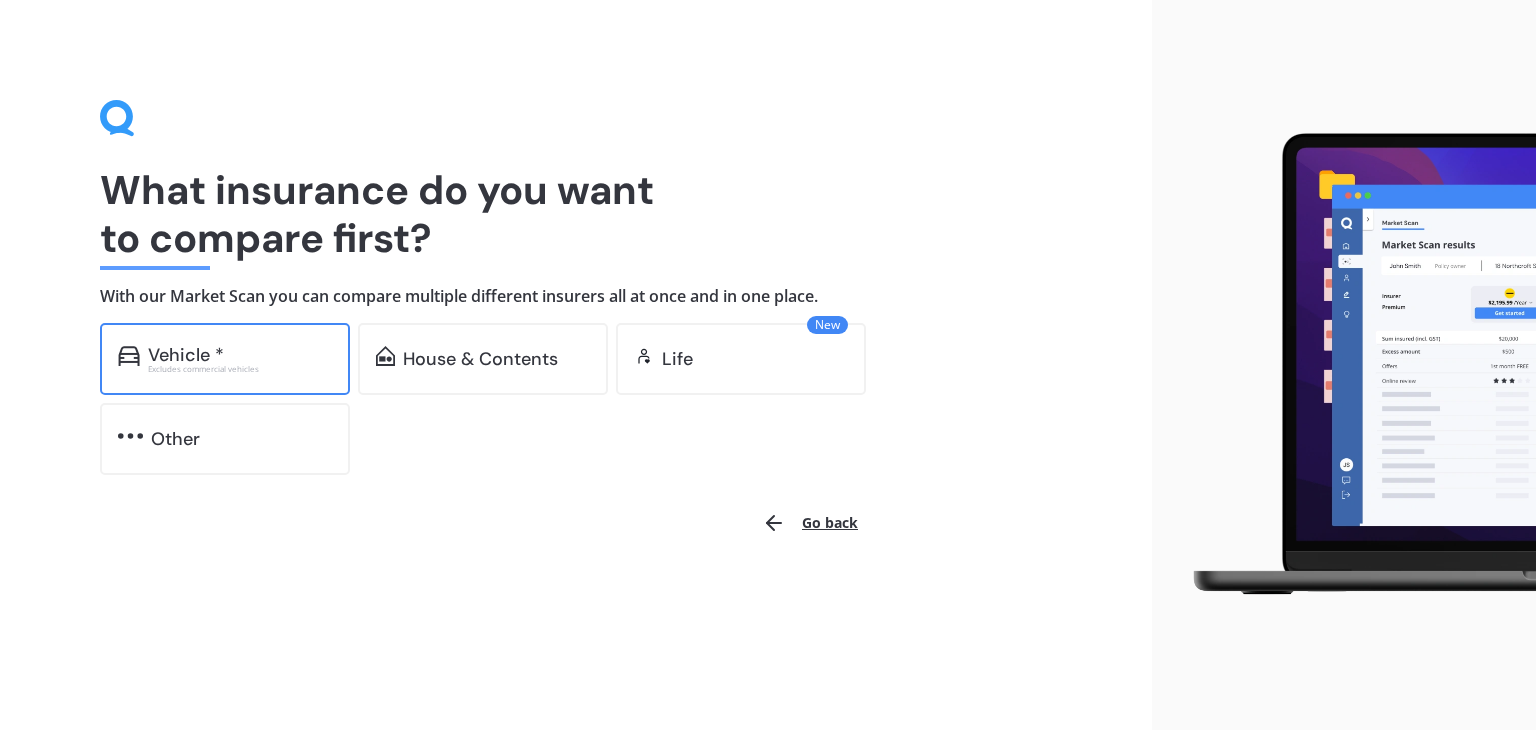 click on "Excludes commercial vehicles" at bounding box center [240, 369] 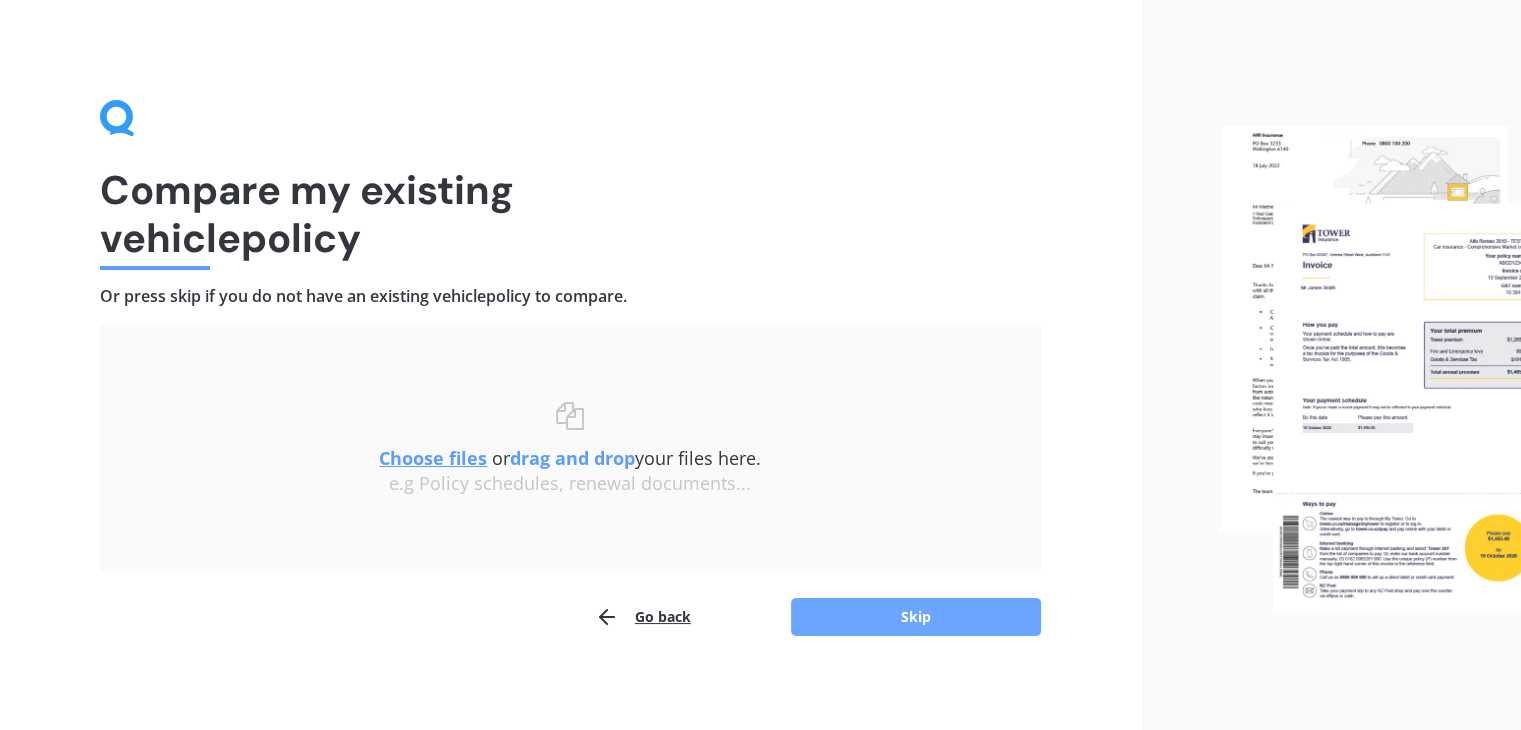 click on "Skip" at bounding box center [916, 617] 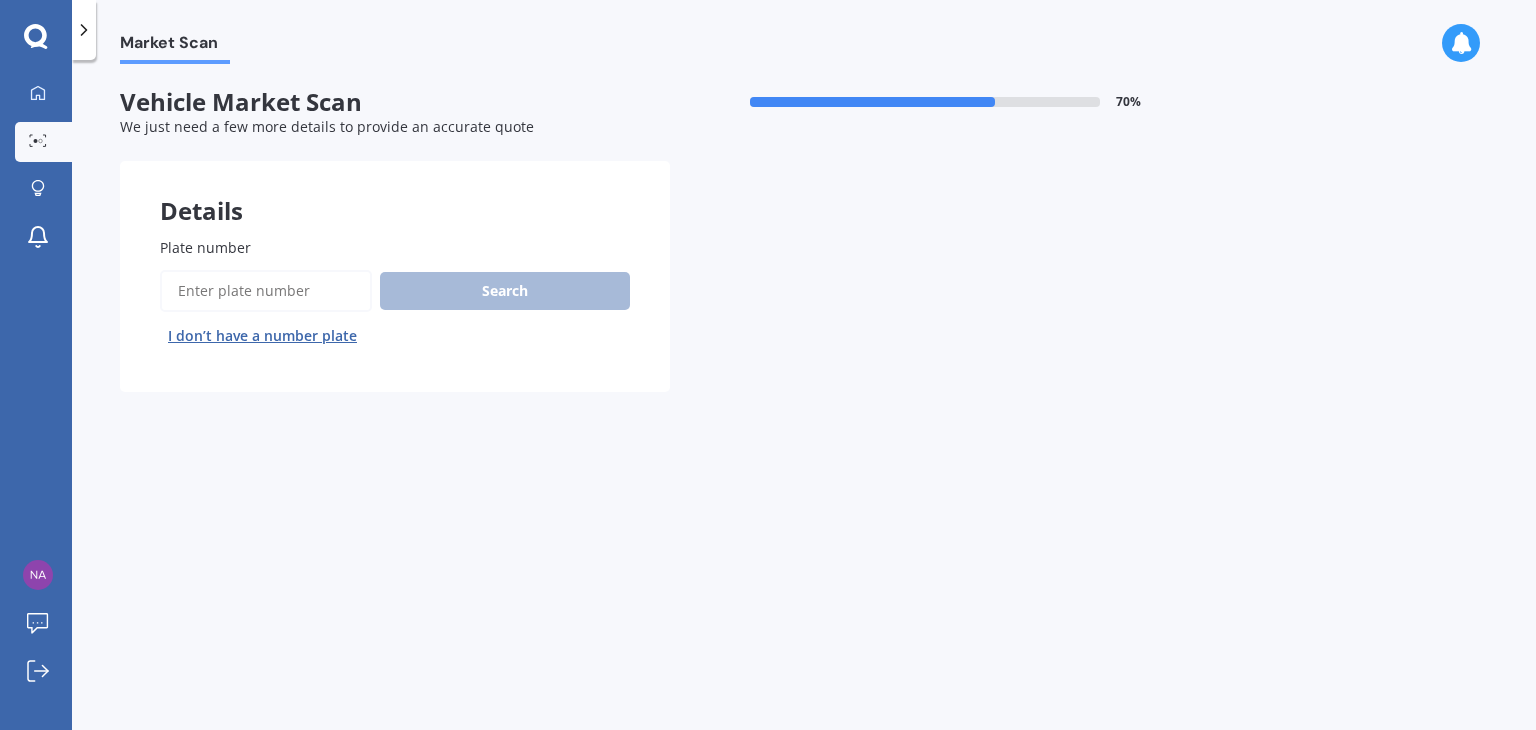 click on "Plate number" at bounding box center [266, 291] 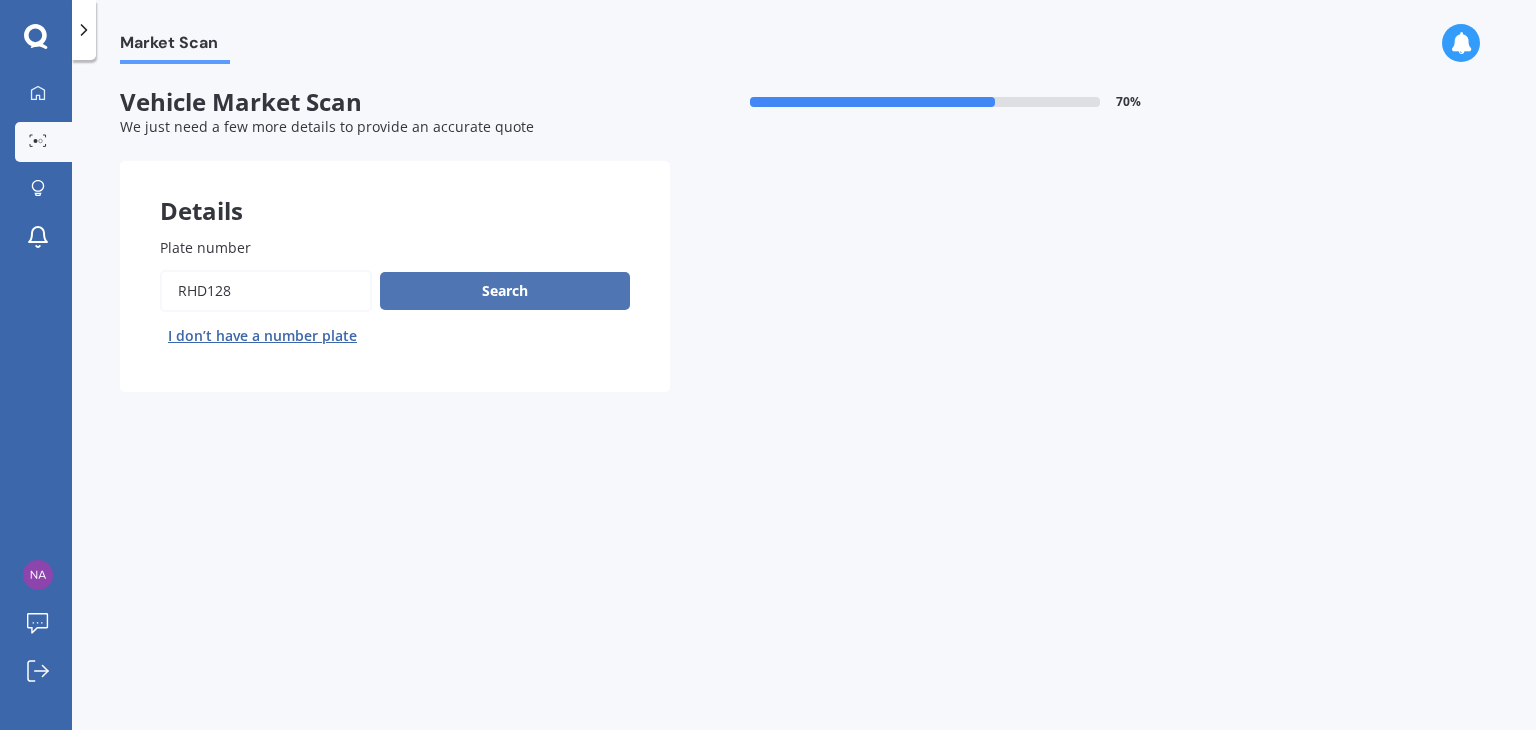 type on "RHD128" 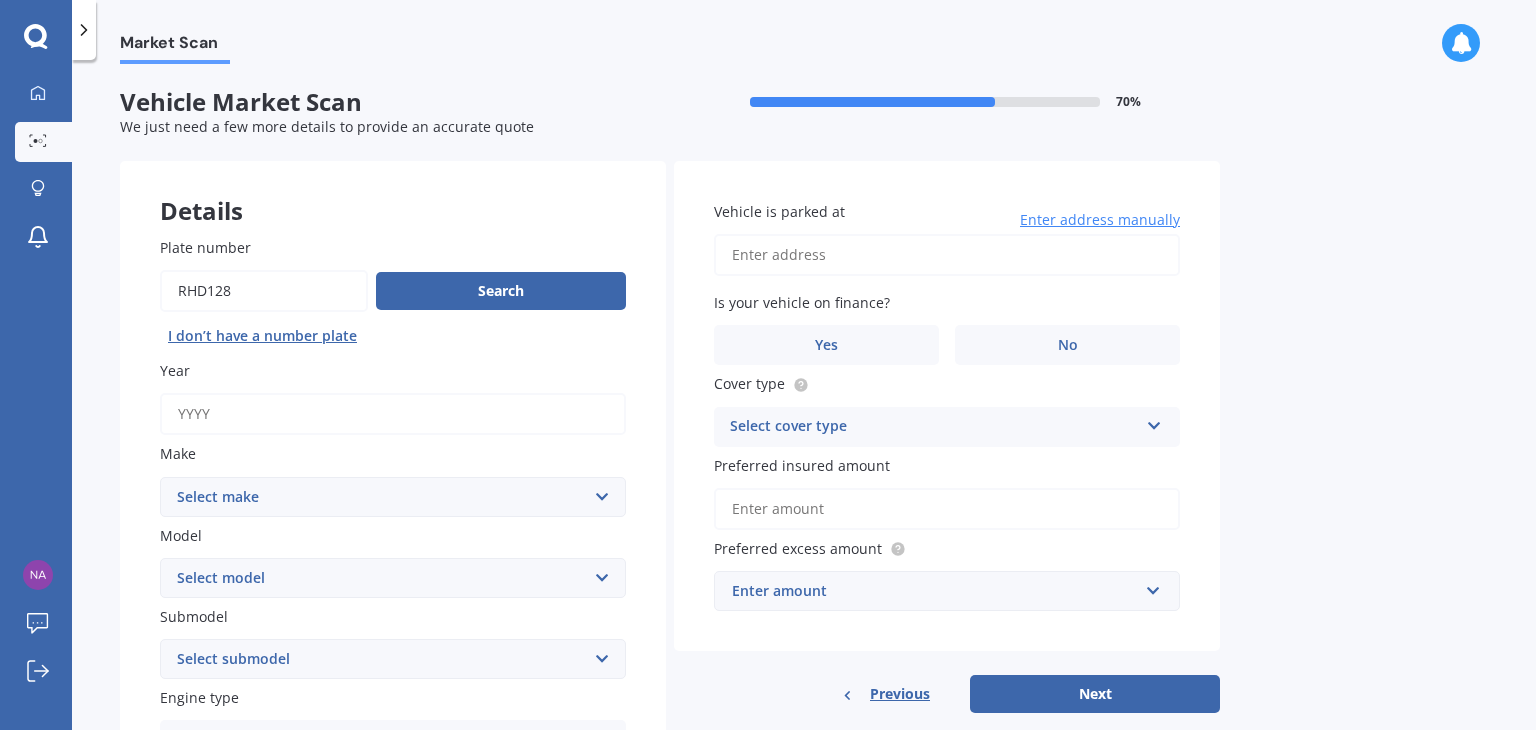 click on "Year" at bounding box center (393, 414) 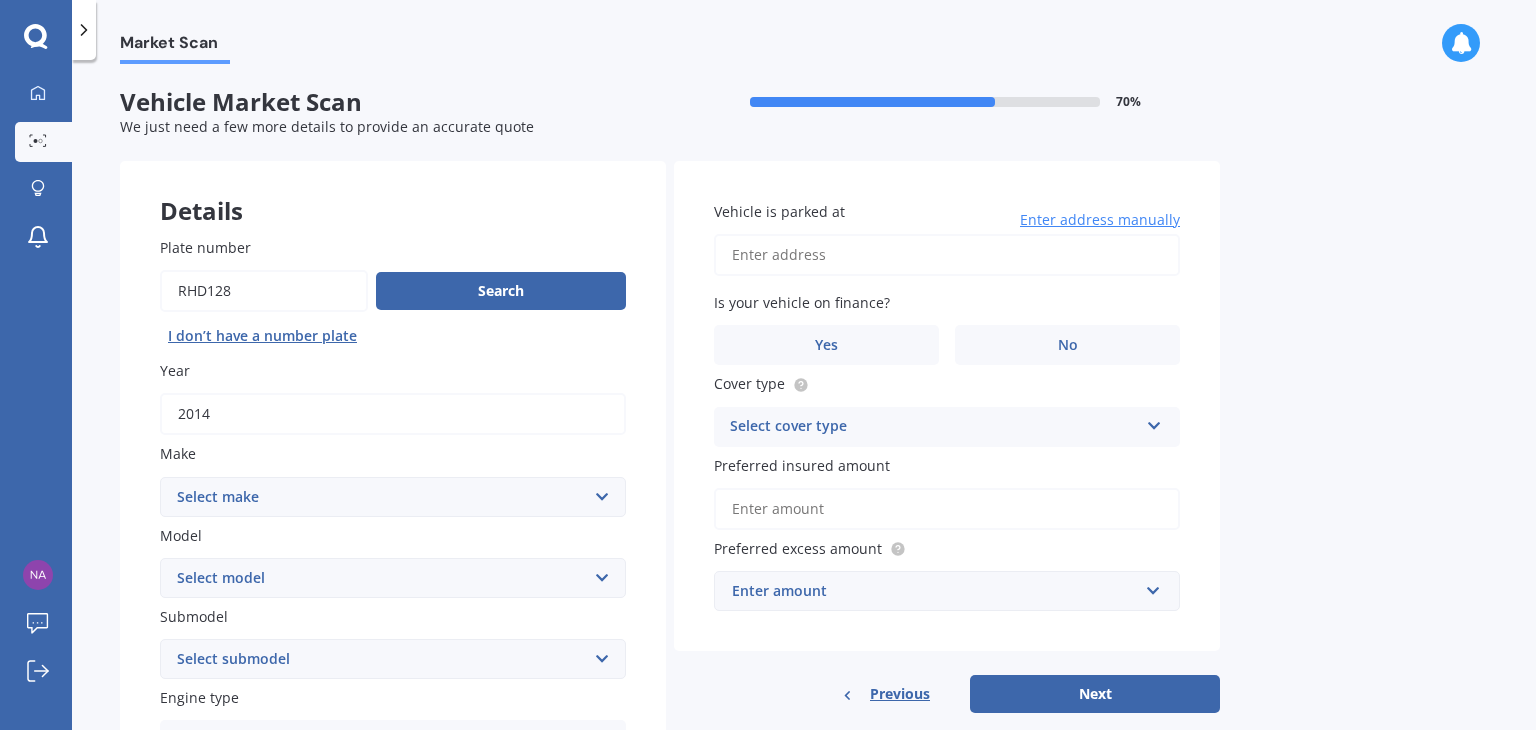 type on "2014" 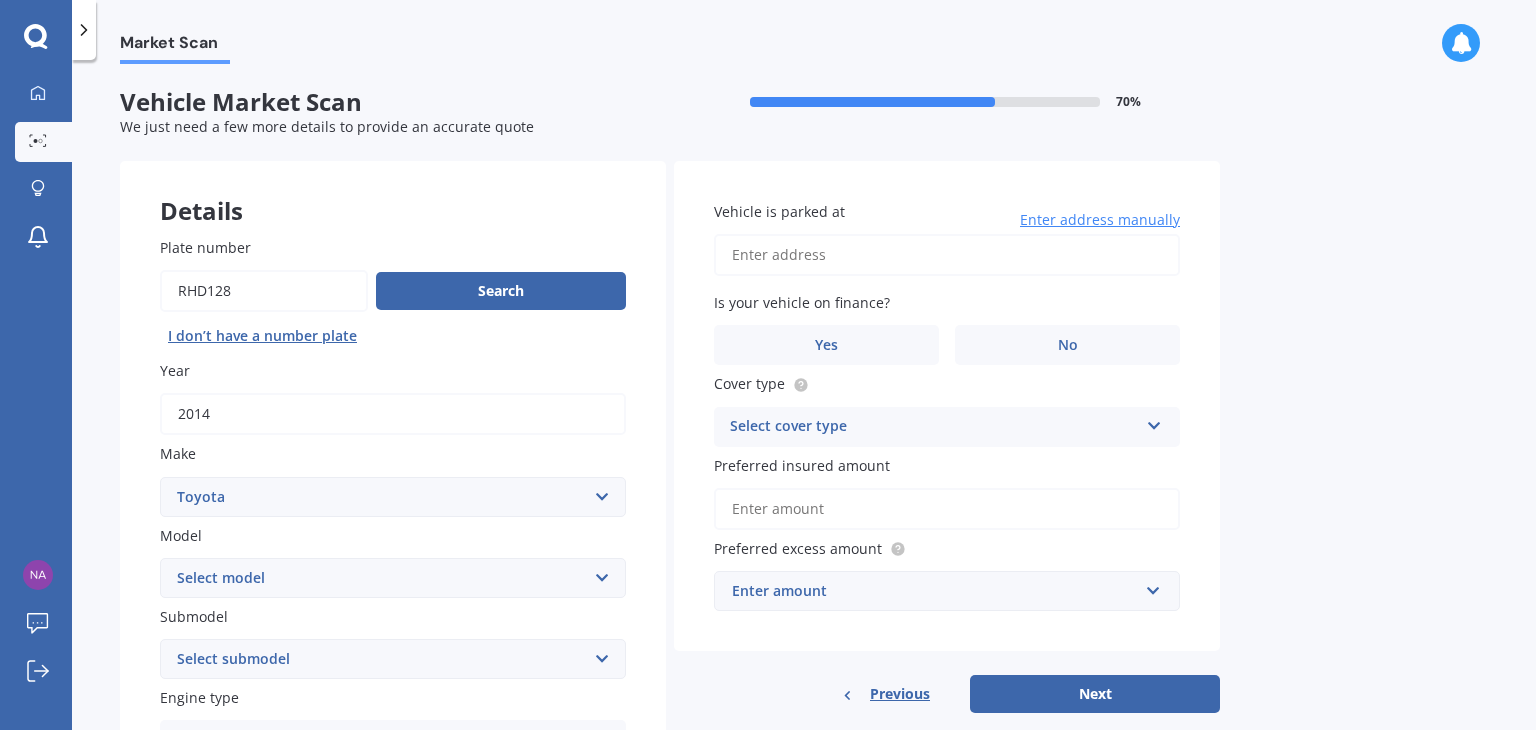click on "Select make AC ALFA ROMEO ASTON [PERSON_NAME] AUDI AUSTIN BEDFORD Bentley BMW BYD CADILLAC CAN-AM CHERY CHEVROLET CHRYSLER Citroen CRUISEAIR CUPRA DAEWOO DAIHATSU DAIMLER DAMON DIAHATSU DODGE EXOCET FACTORY FIVE FERRARI FIAT Fiord FLEETWOOD FORD FOTON FRASER GEELY GENESIS GEORGIE BOY GMC GREAT WALL GWM [PERSON_NAME] HINO [PERSON_NAME] HOLIDAY RAMBLER HONDA HUMMER HYUNDAI INFINITI ISUZU IVECO JAC JAECOO JAGUAR JEEP KGM KIA LADA LAMBORGHINI LANCIA LANDROVER LDV LEXUS LINCOLN LOTUS LUNAR M.G M.G. MAHINDRA MASERATI MAZDA MCLAREN MERCEDES AMG Mercedes Benz MERCEDES-AMG MERCURY MINI MITSUBISHI [PERSON_NAME] NEWMAR Nissan OMODA OPEL OXFORD PEUGEOT Plymouth Polestar PONTIAC PORSCHE PROTON RAM Range Rover Rayne RENAULT ROLLS ROYCE ROVER SAAB SATURN SEAT SHELBY SKODA SMART SSANGYONG SUBARU SUZUKI TATA TESLA TIFFIN Toyota TRIUMPH TVR Vauxhall VOLKSWAGEN VOLVO WESTFIELD WINNEBAGO ZX" at bounding box center [393, 497] 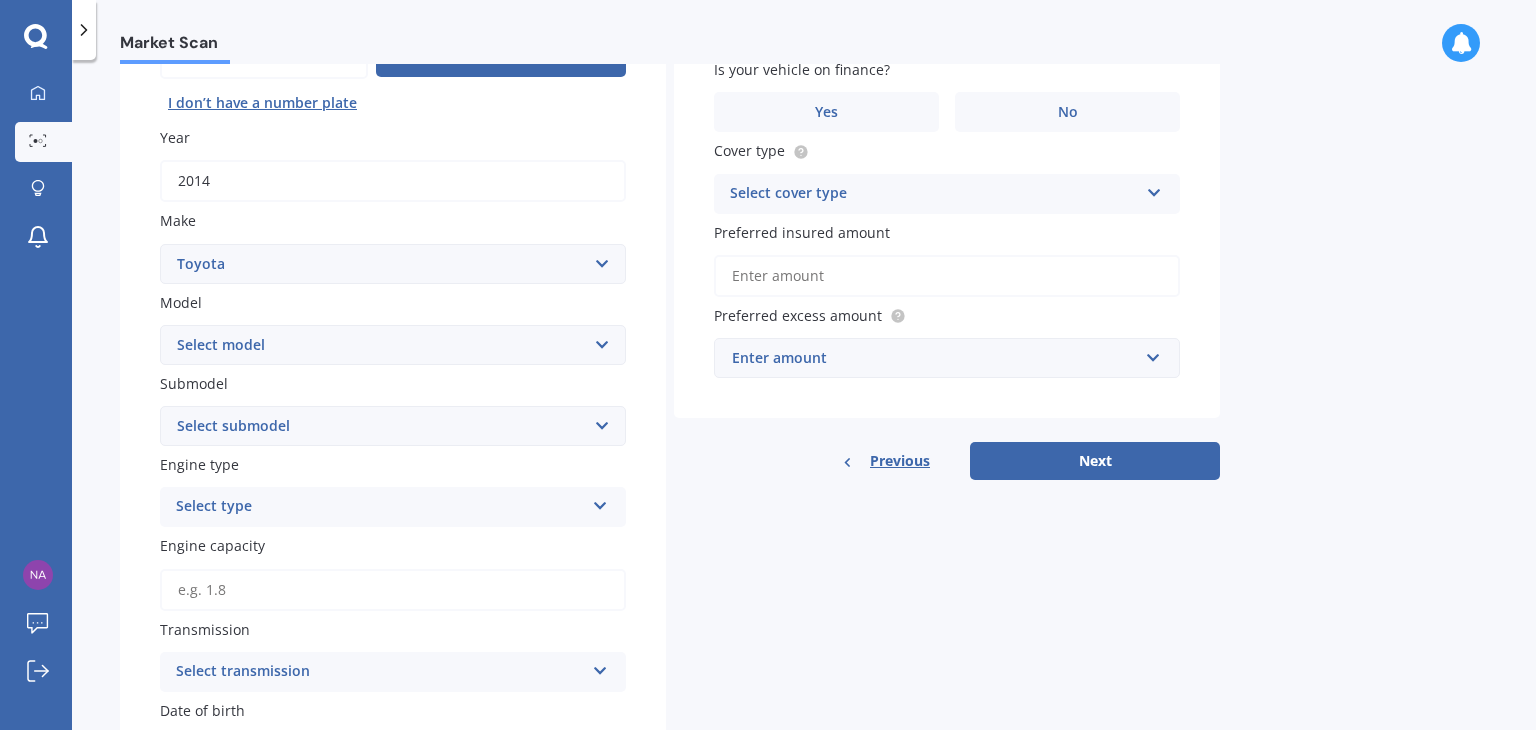scroll, scrollTop: 400, scrollLeft: 0, axis: vertical 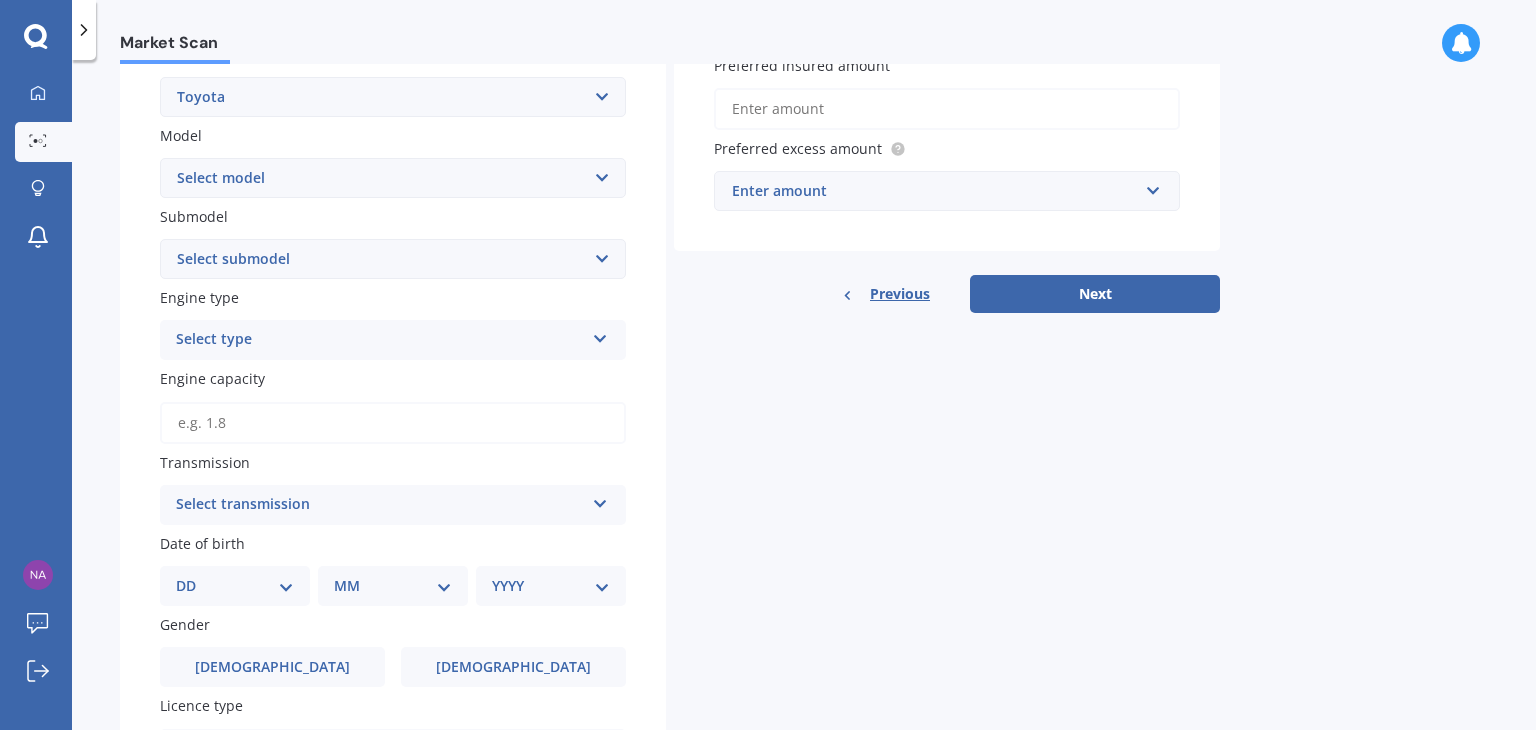 click on "Select submodel" at bounding box center (393, 259) 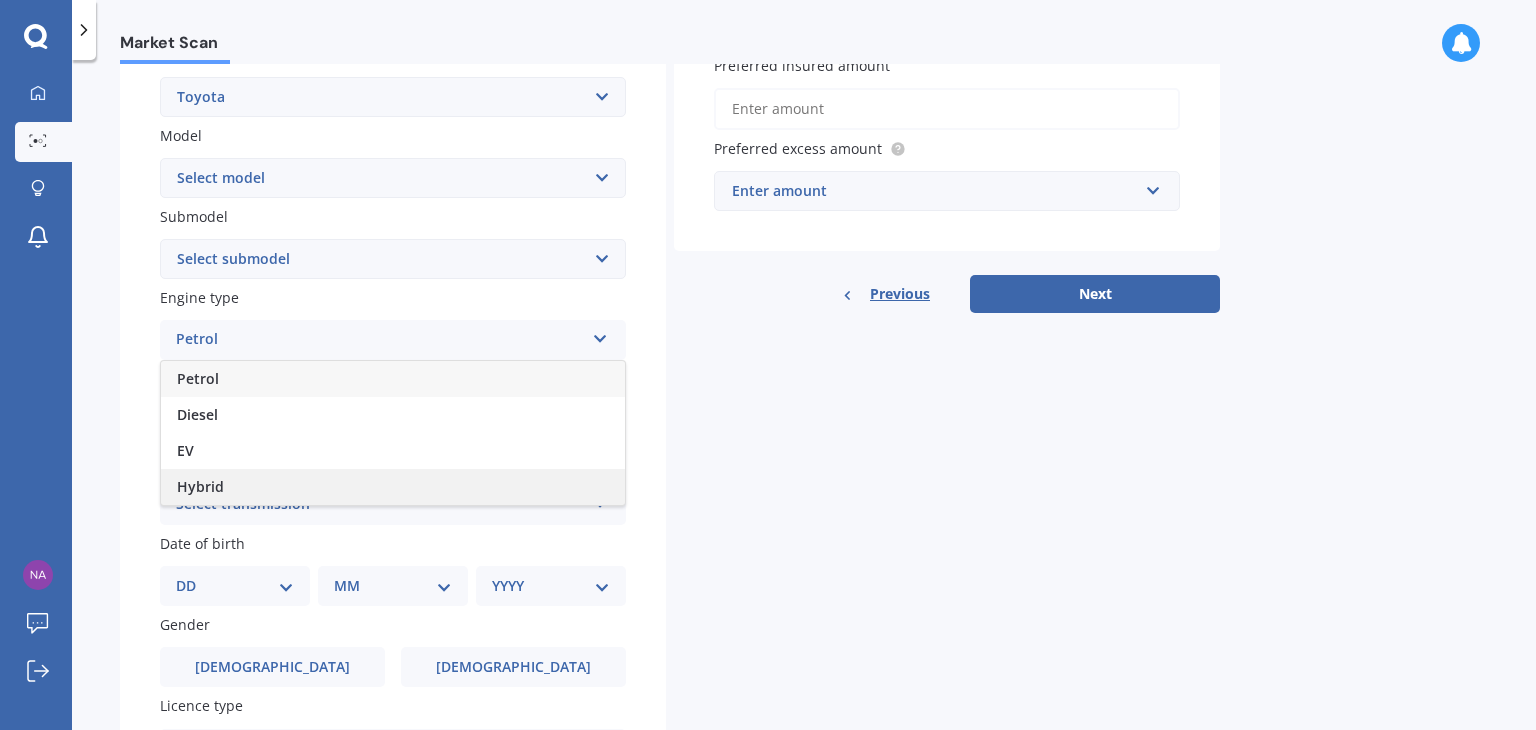 click on "Hybrid" at bounding box center [393, 487] 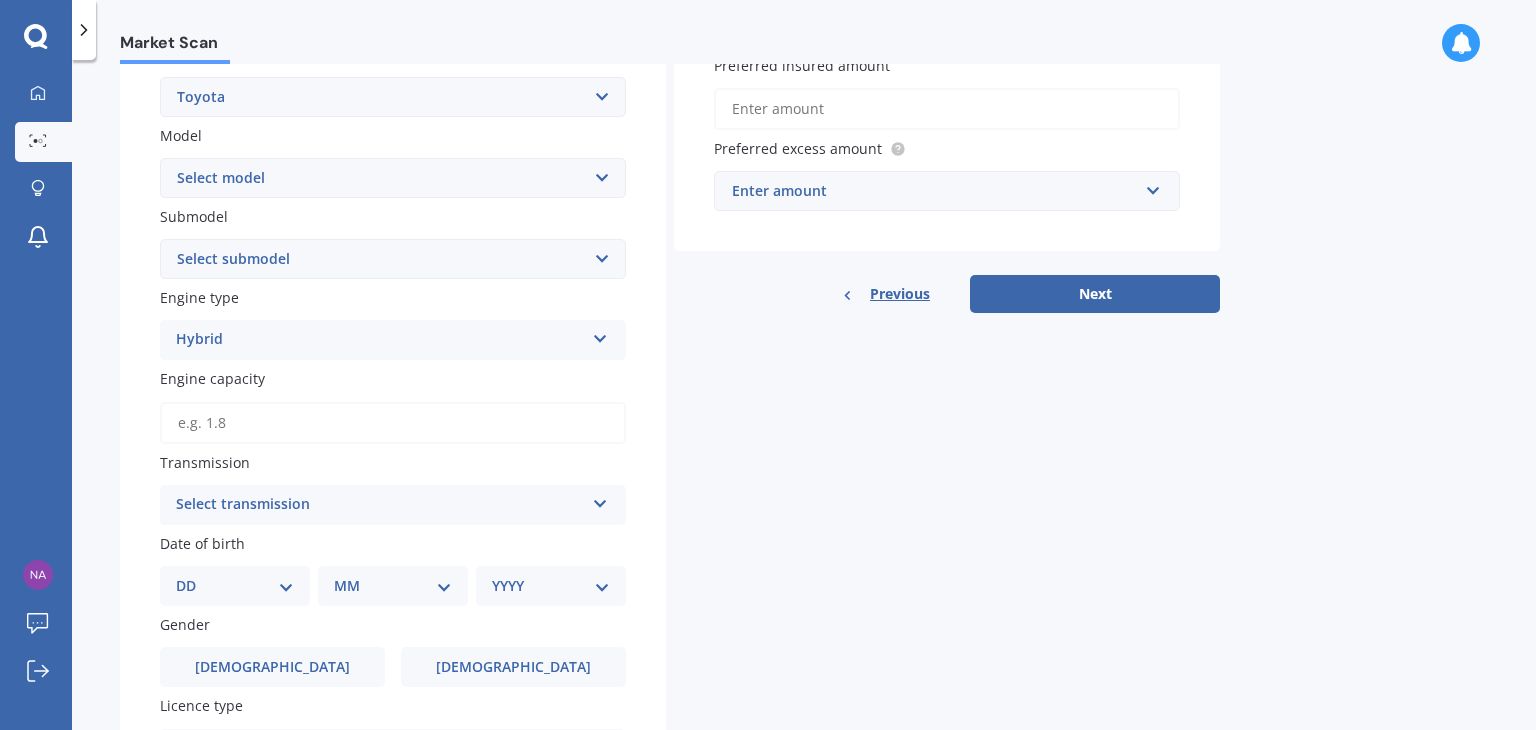 click on "Select submodel" at bounding box center [393, 259] 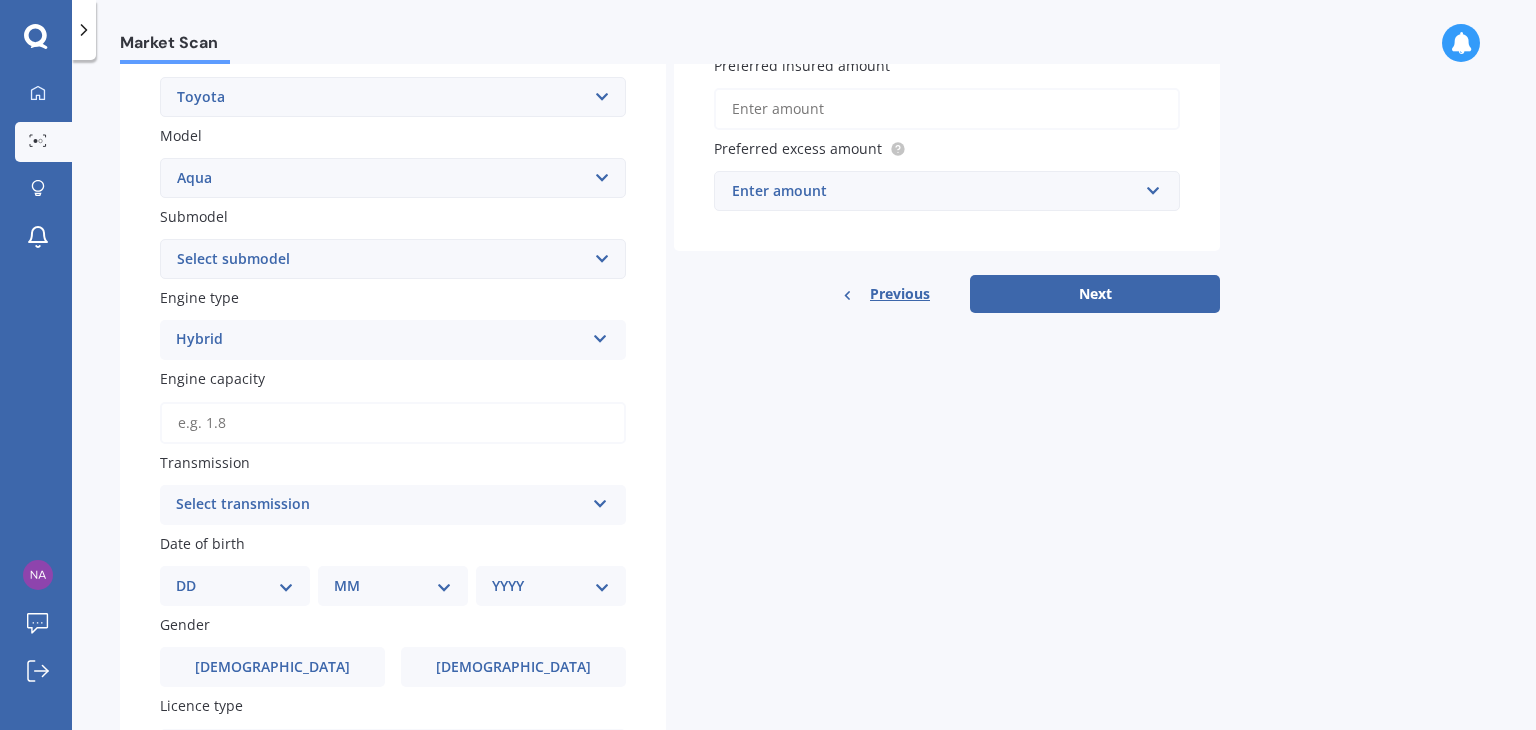click on "Select model 4 Runner 86 [PERSON_NAME] Alphard Altezza Aqua Aristo Aurion Auris Avalon Avensis AYGO bB Belta Blade Blizzard 4WD Brevis Bundera 4WD C-HR Caldina Cami Camry Carib [PERSON_NAME] Celica Celsior Century Ceres Chaser Coaster Corolla Corona Corsa Cressida Cresta Crown Curren Cynos Deliboy Duet Dyna Echo Esquire Estima FJ Fortuner Funcargo Gaia [PERSON_NAME] Granvia Harrier Hiace Highlander HILUX Ipsum iQ Isis IST Kluger Landcruiser LANDCRUISER [PERSON_NAME] [PERSON_NAME] Liteace [PERSON_NAME] 2 Mark X Mirai MR-S MR2 [PERSON_NAME] Nova Opa Paseo Passo Pixis Platz Porte Premio Previa MPV Prius Probox Progres Qualis Ractis RAIZE Raum RAV-4 Regius Van Runx Rush Sai Scepter Sera Sienta Soarer Spacio Spade Sprinter Starlet Succeed Supra Surf Tank Tarago Tercel Townace Toyo-ace Trueno Tundra Vanguard Vellfire Verossa Vienta Vista Vitz [PERSON_NAME] Voxy Will [PERSON_NAME] Wish Yaris" at bounding box center [393, 178] 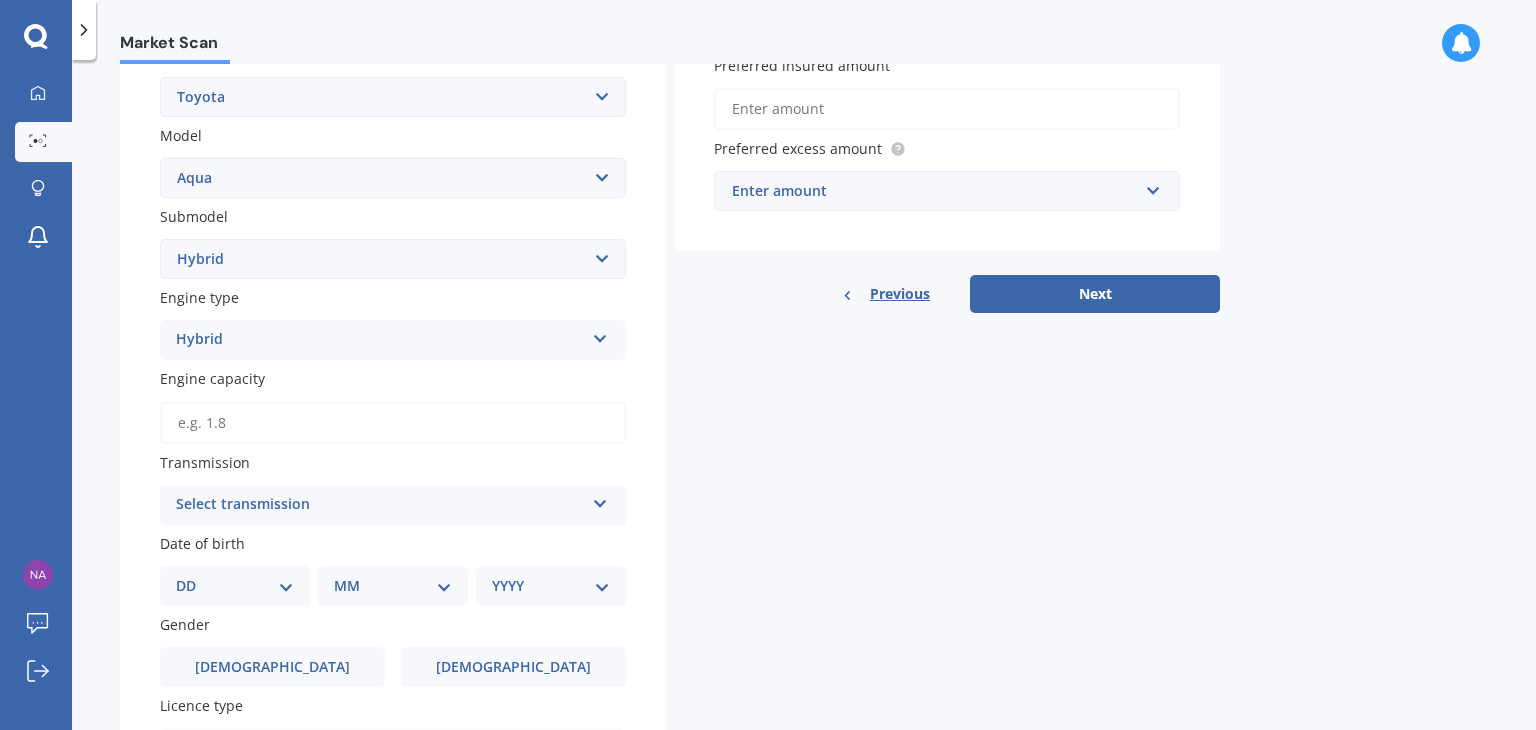 click on "Select submodel Hatchback Hybrid" at bounding box center [393, 259] 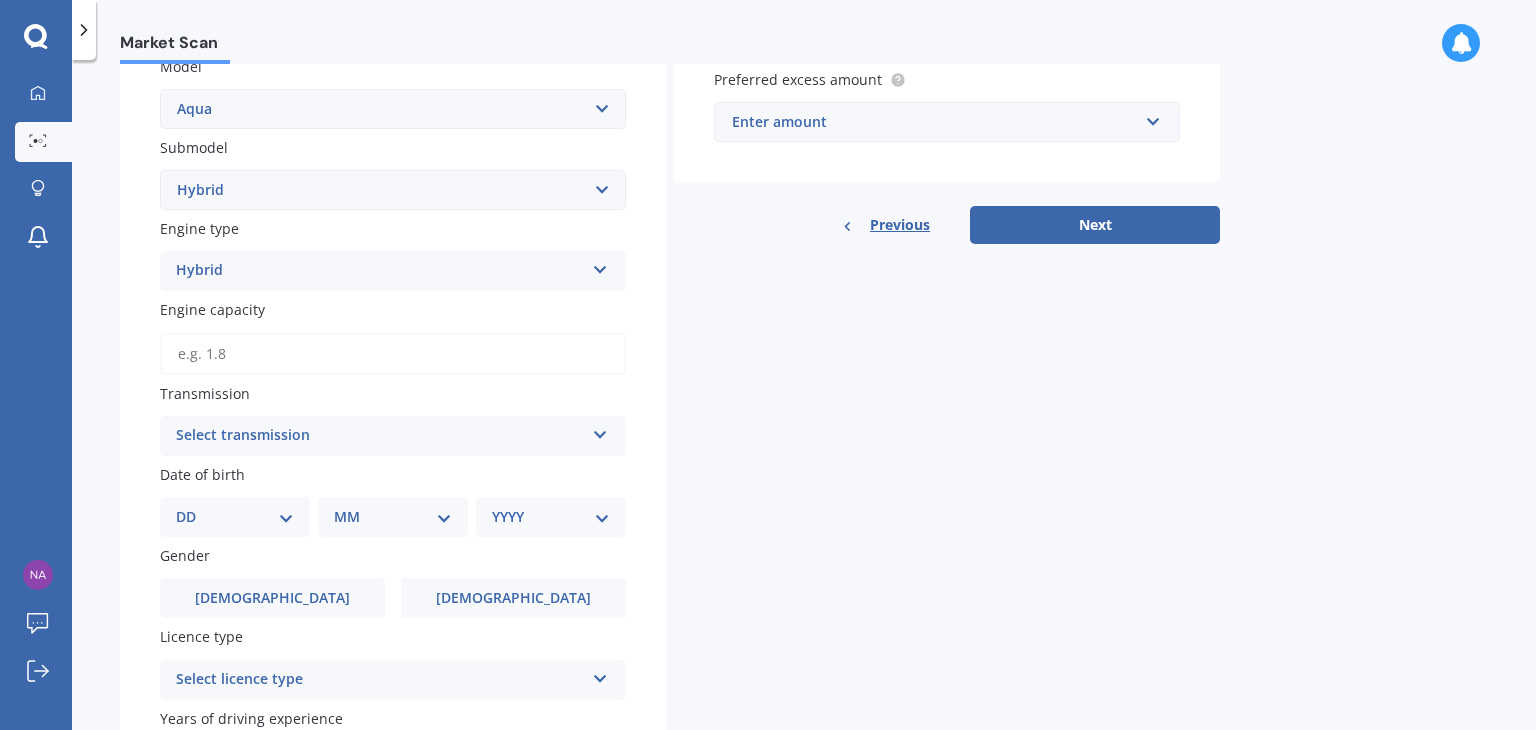 scroll, scrollTop: 500, scrollLeft: 0, axis: vertical 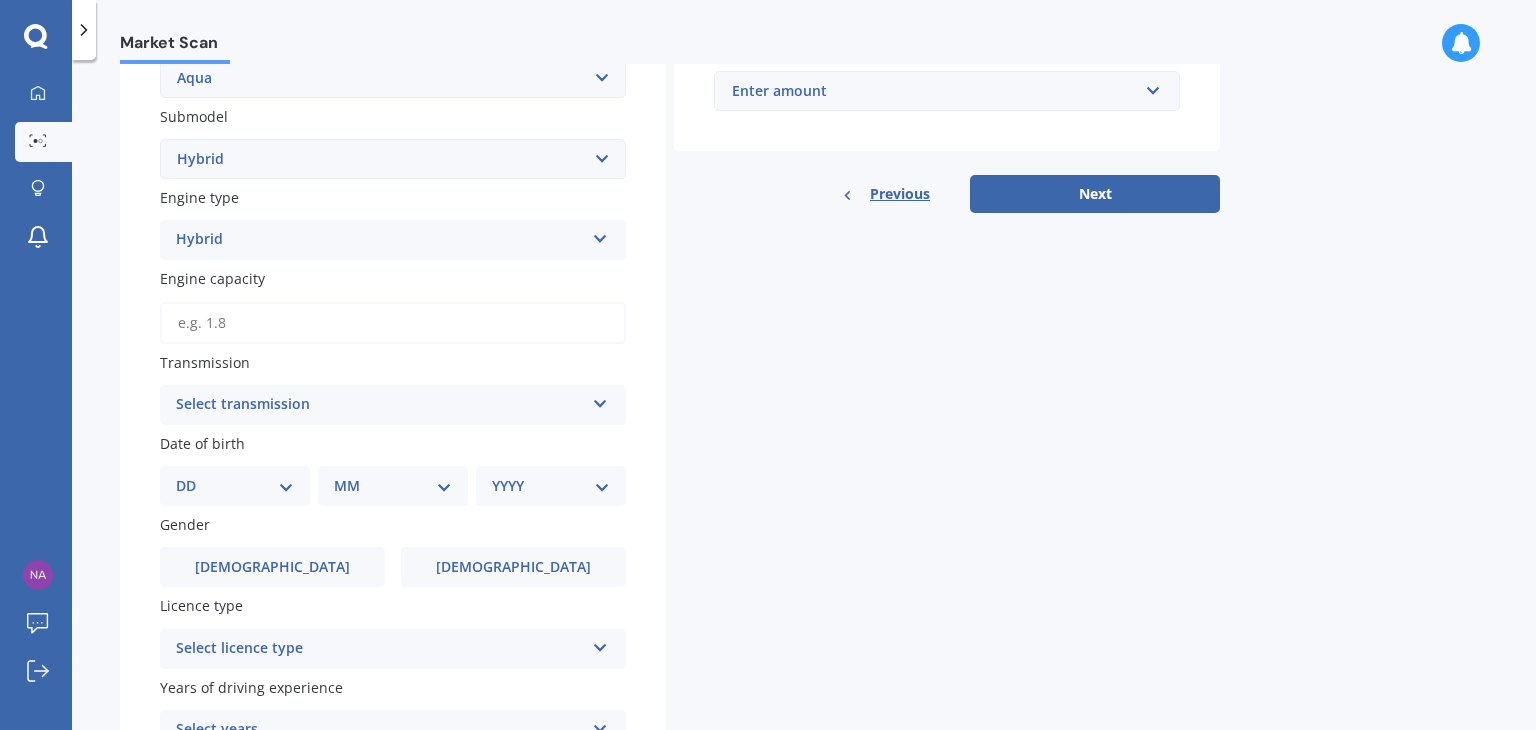 click on "Engine capacity" at bounding box center [393, 323] 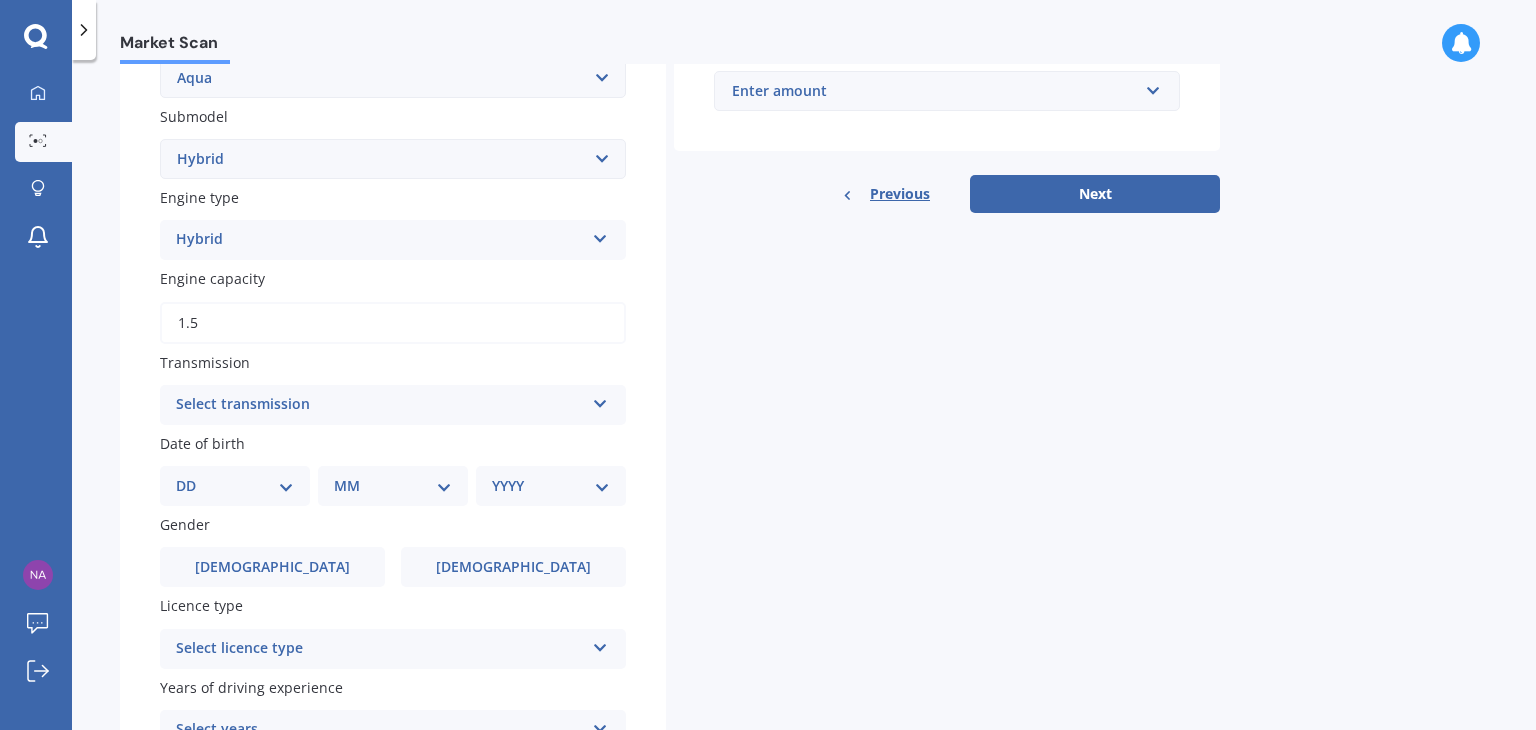 type on "1.5" 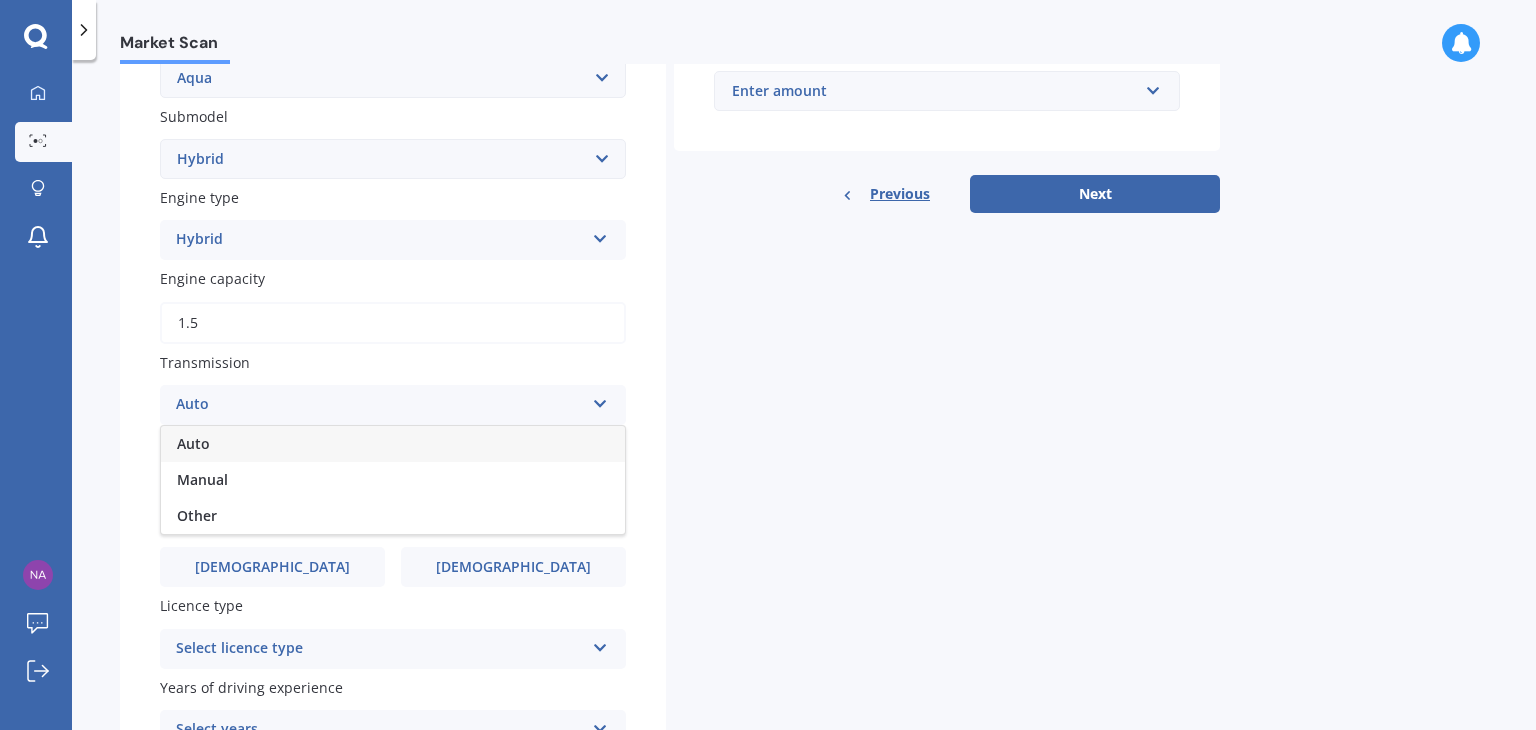 click on "Auto" at bounding box center [393, 444] 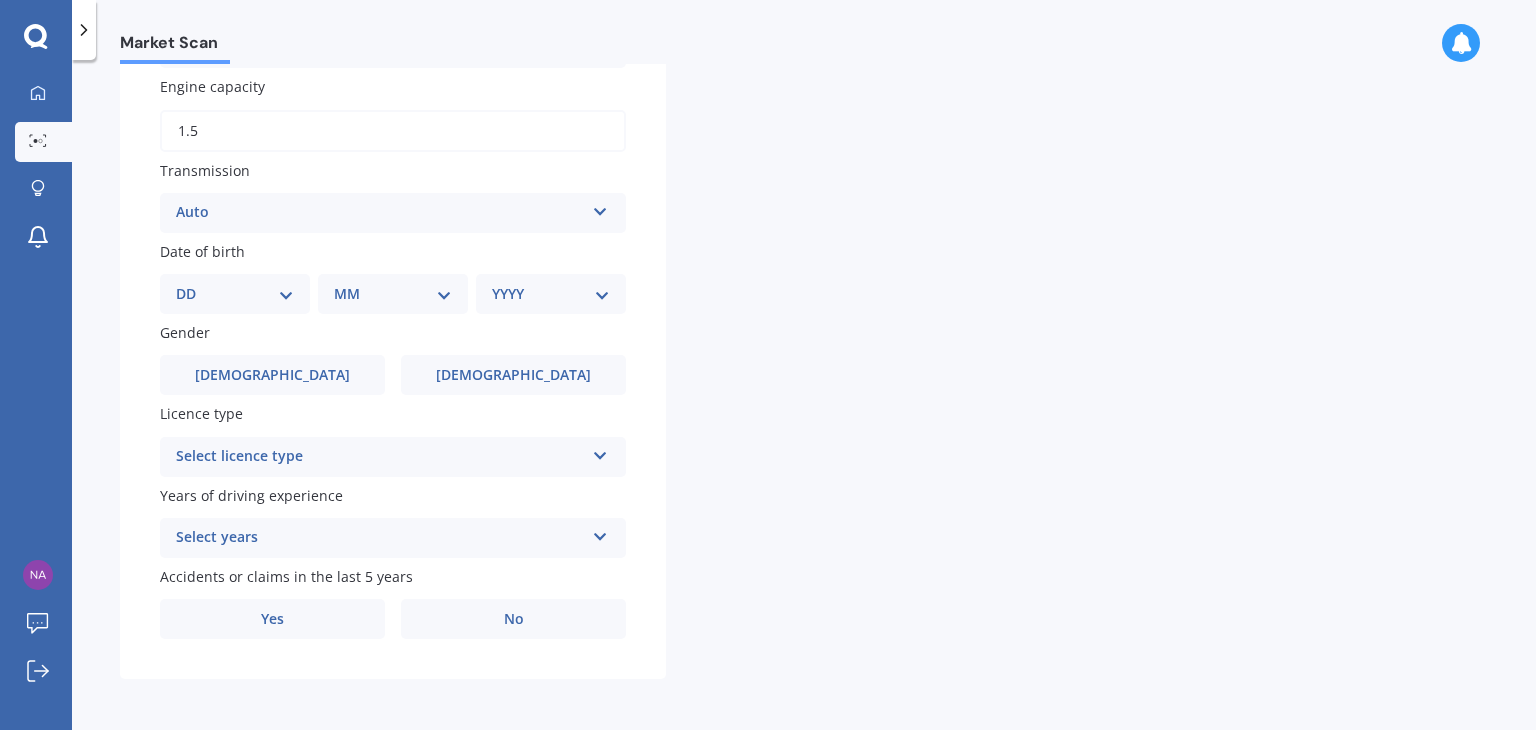scroll, scrollTop: 693, scrollLeft: 0, axis: vertical 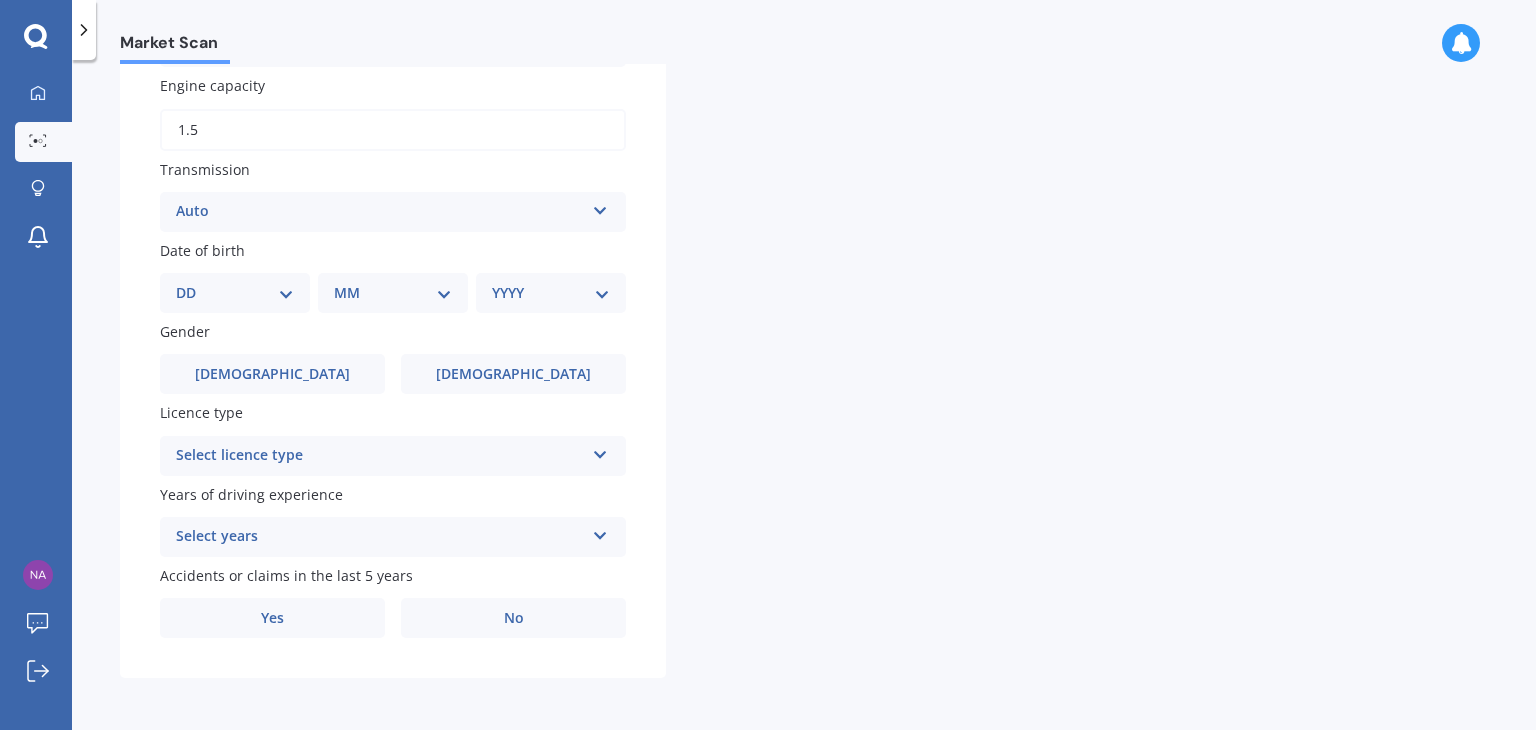 click on "DD 01 02 03 04 05 06 07 08 09 10 11 12 13 14 15 16 17 18 19 20 21 22 23 24 25 26 27 28 29 30 31" at bounding box center [235, 293] 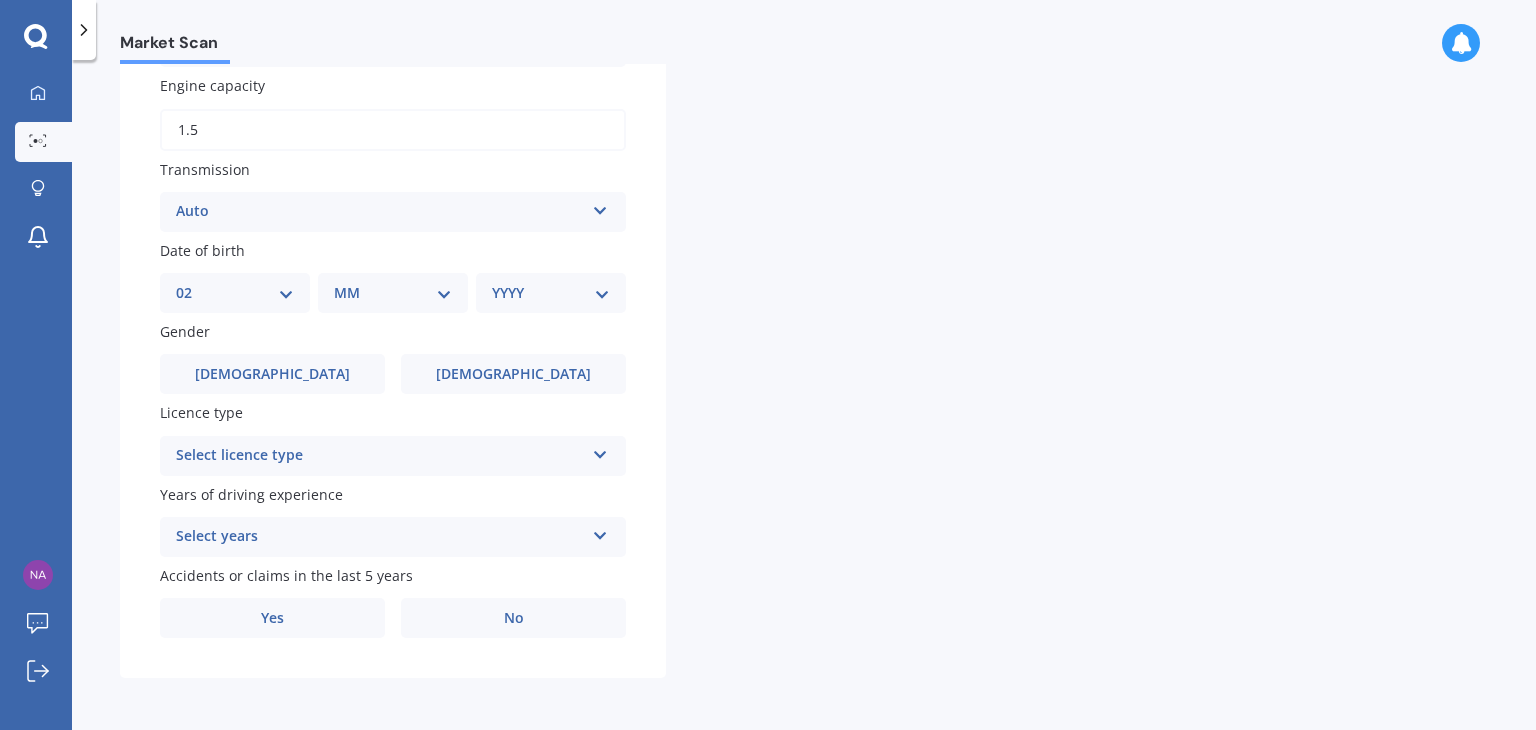 click on "DD 01 02 03 04 05 06 07 08 09 10 11 12 13 14 15 16 17 18 19 20 21 22 23 24 25 26 27 28 29 30 31" at bounding box center [235, 293] 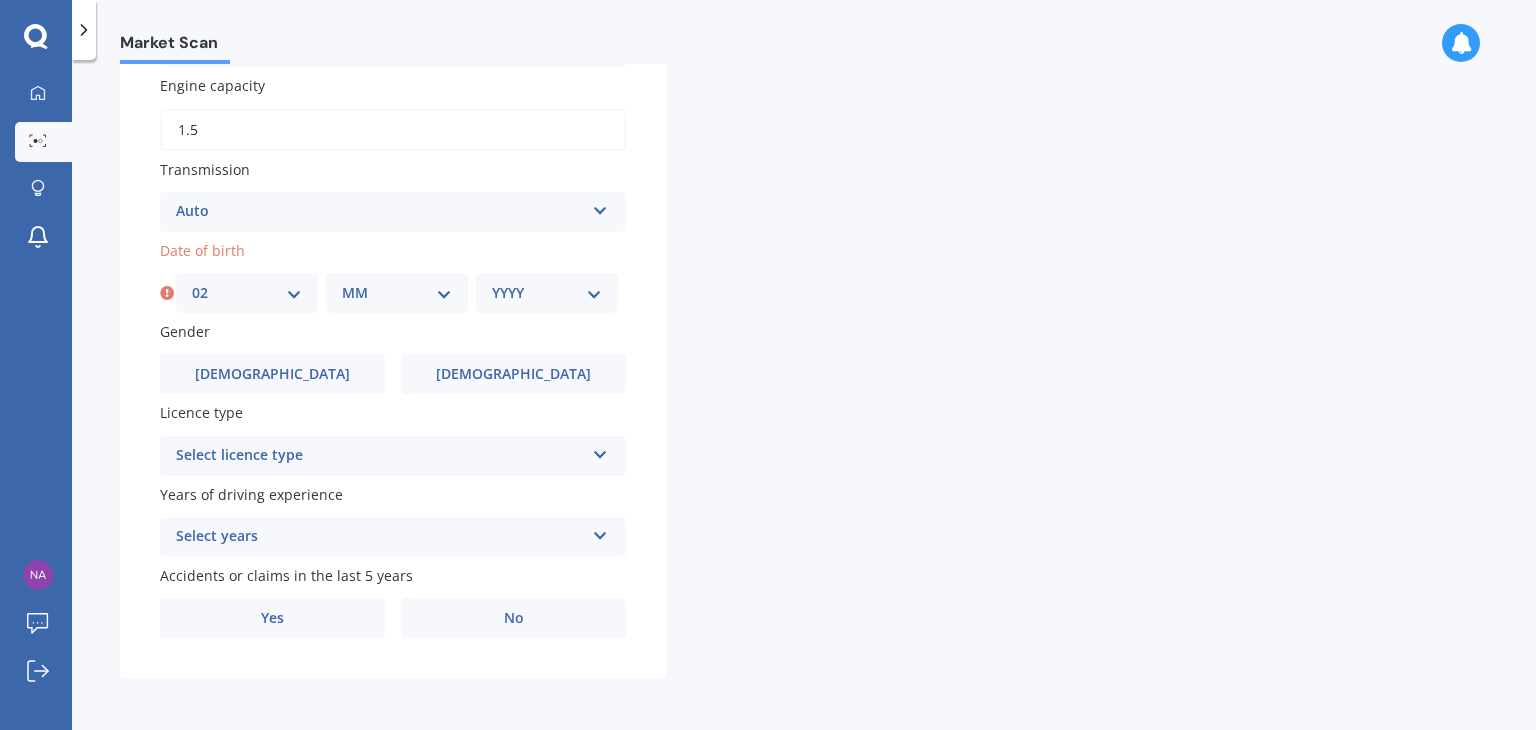click on "MM 01 02 03 04 05 06 07 08 09 10 11 12" at bounding box center [397, 293] 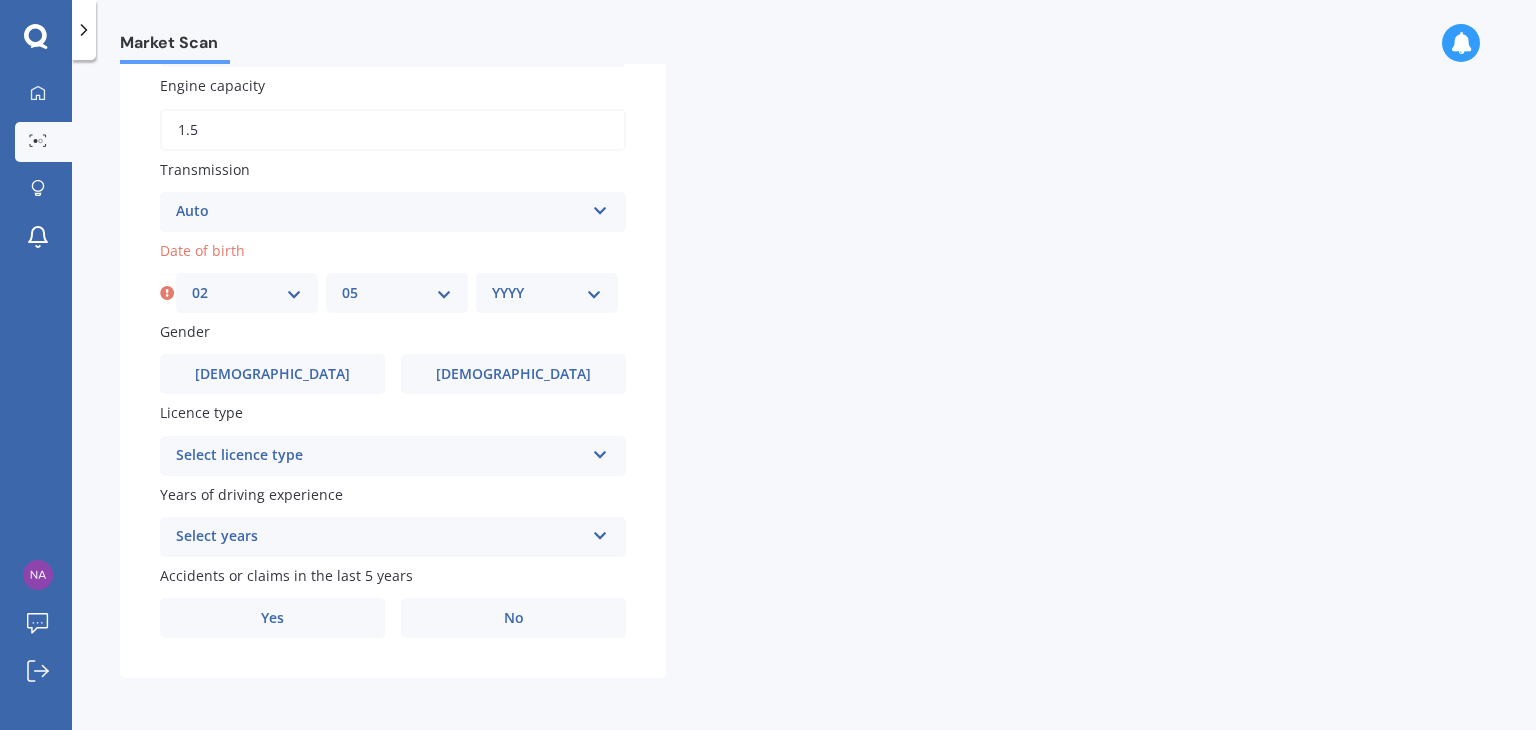 click on "MM 01 02 03 04 05 06 07 08 09 10 11 12" at bounding box center [397, 293] 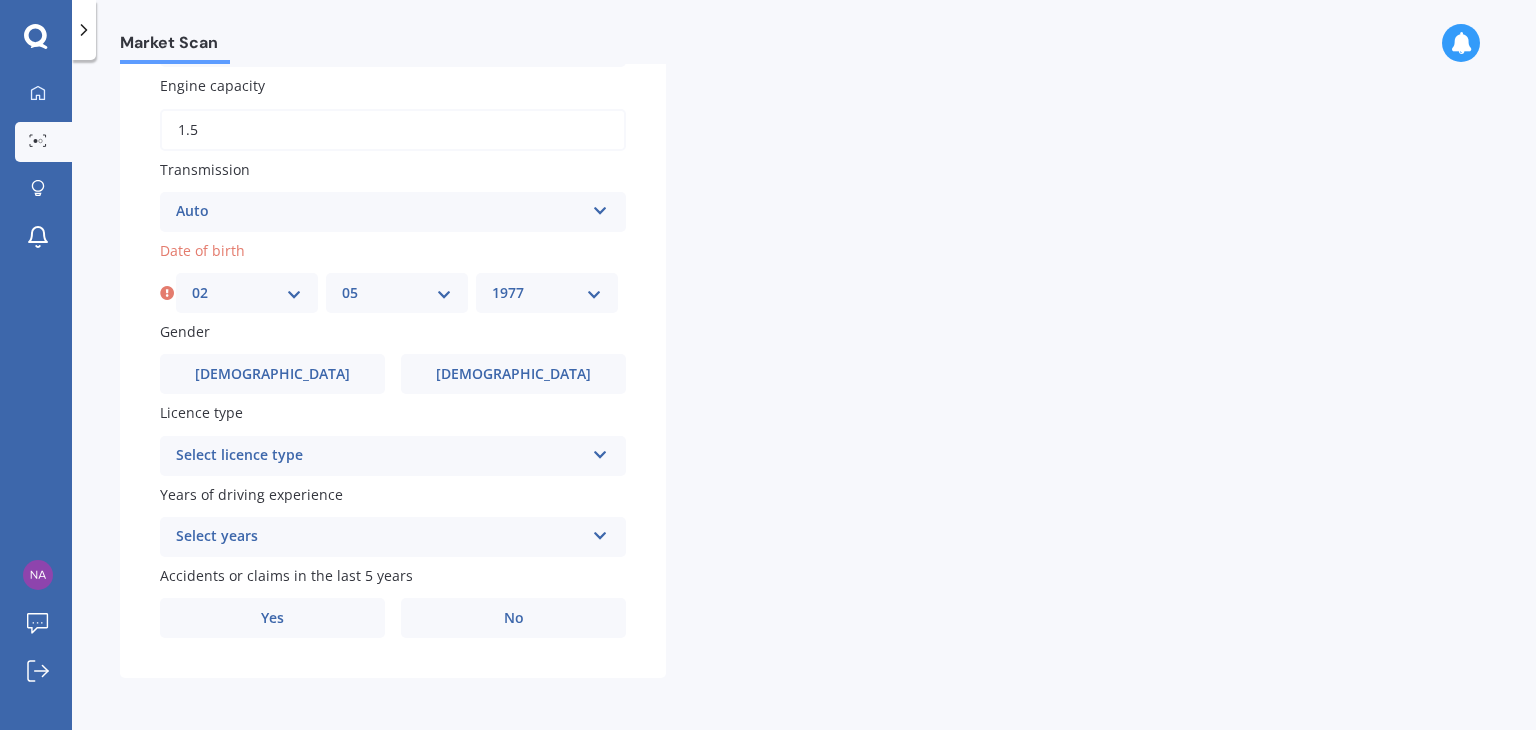click on "YYYY 2025 2024 2023 2022 2021 2020 2019 2018 2017 2016 2015 2014 2013 2012 2011 2010 2009 2008 2007 2006 2005 2004 2003 2002 2001 2000 1999 1998 1997 1996 1995 1994 1993 1992 1991 1990 1989 1988 1987 1986 1985 1984 1983 1982 1981 1980 1979 1978 1977 1976 1975 1974 1973 1972 1971 1970 1969 1968 1967 1966 1965 1964 1963 1962 1961 1960 1959 1958 1957 1956 1955 1954 1953 1952 1951 1950 1949 1948 1947 1946 1945 1944 1943 1942 1941 1940 1939 1938 1937 1936 1935 1934 1933 1932 1931 1930 1929 1928 1927 1926" at bounding box center (547, 293) 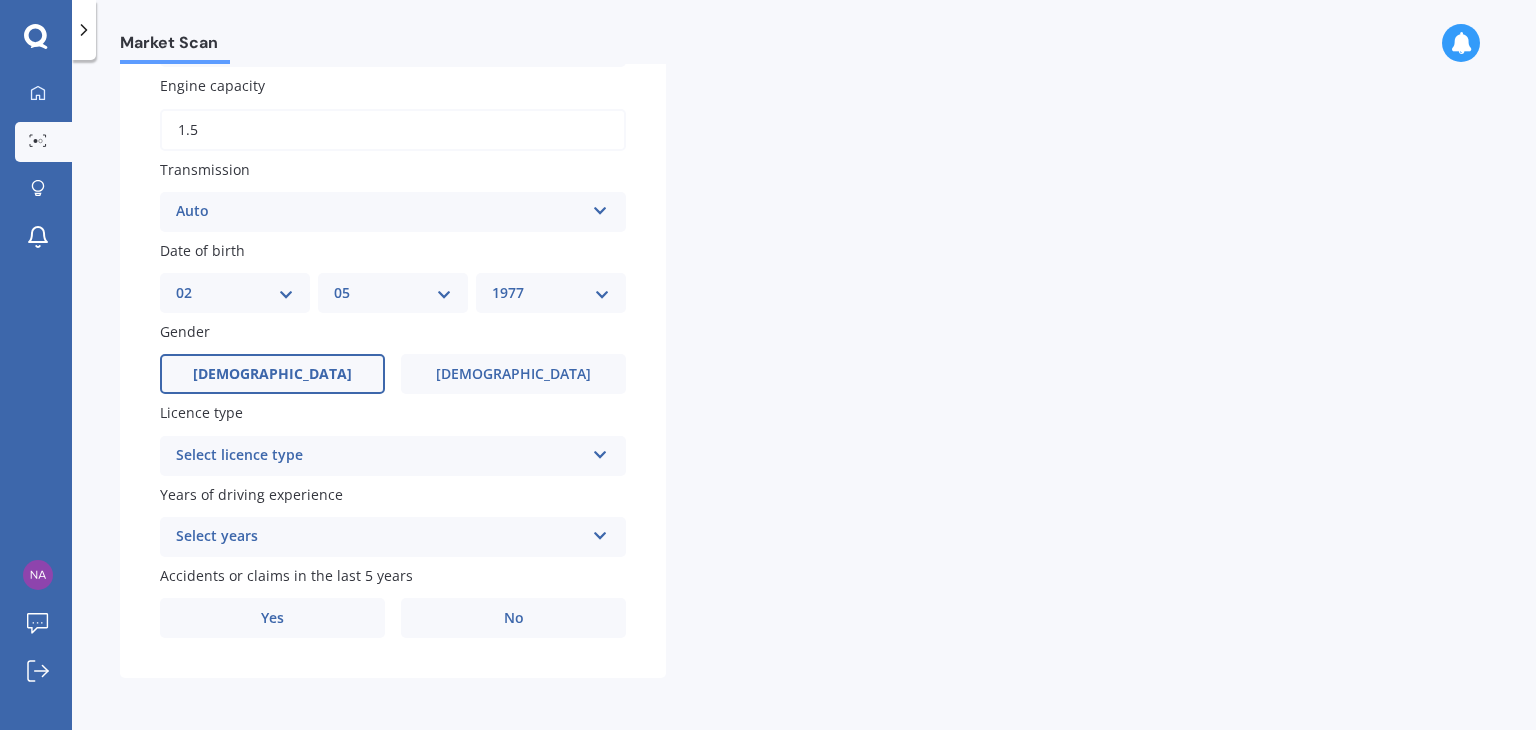 click on "[DEMOGRAPHIC_DATA]" at bounding box center [272, 374] 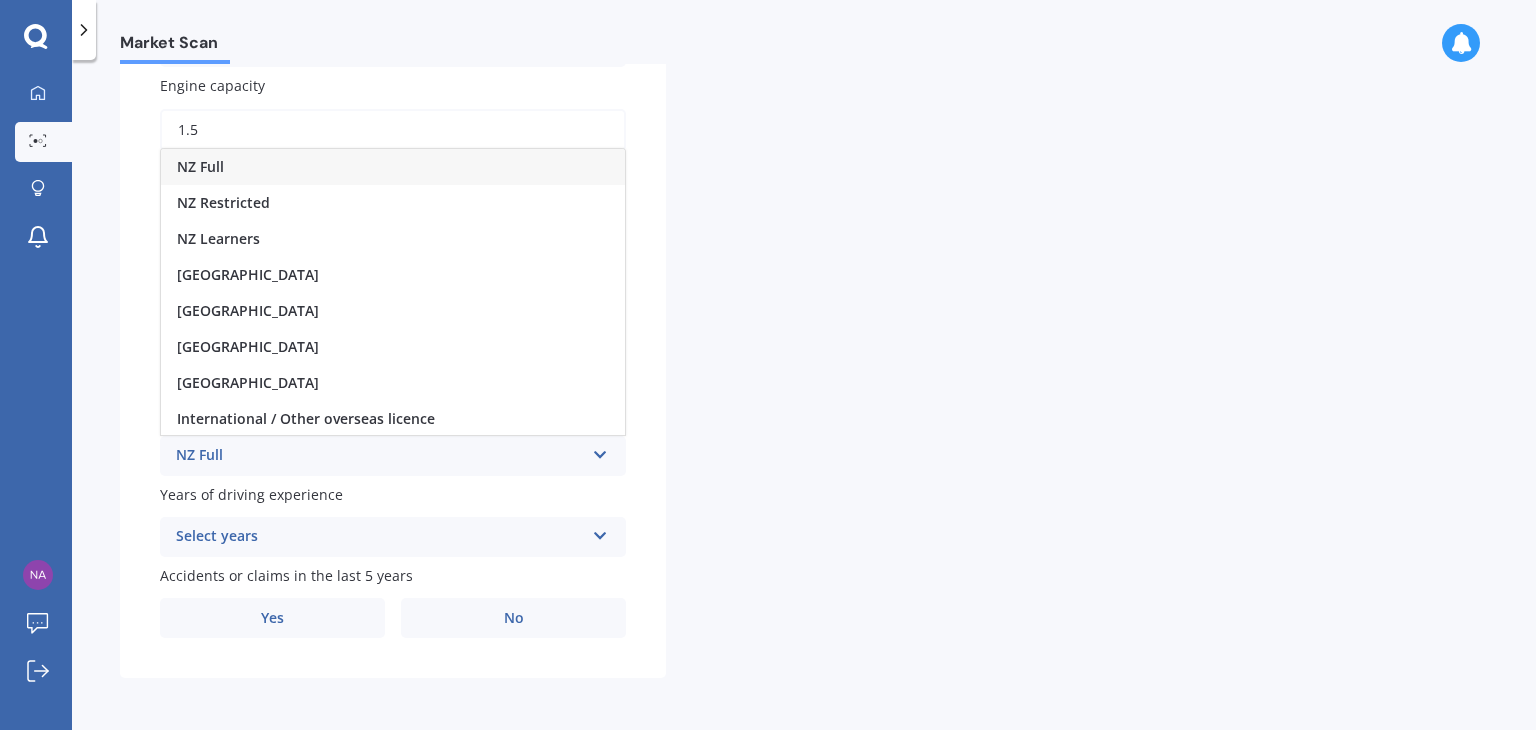 click on "NZ Full" at bounding box center [393, 167] 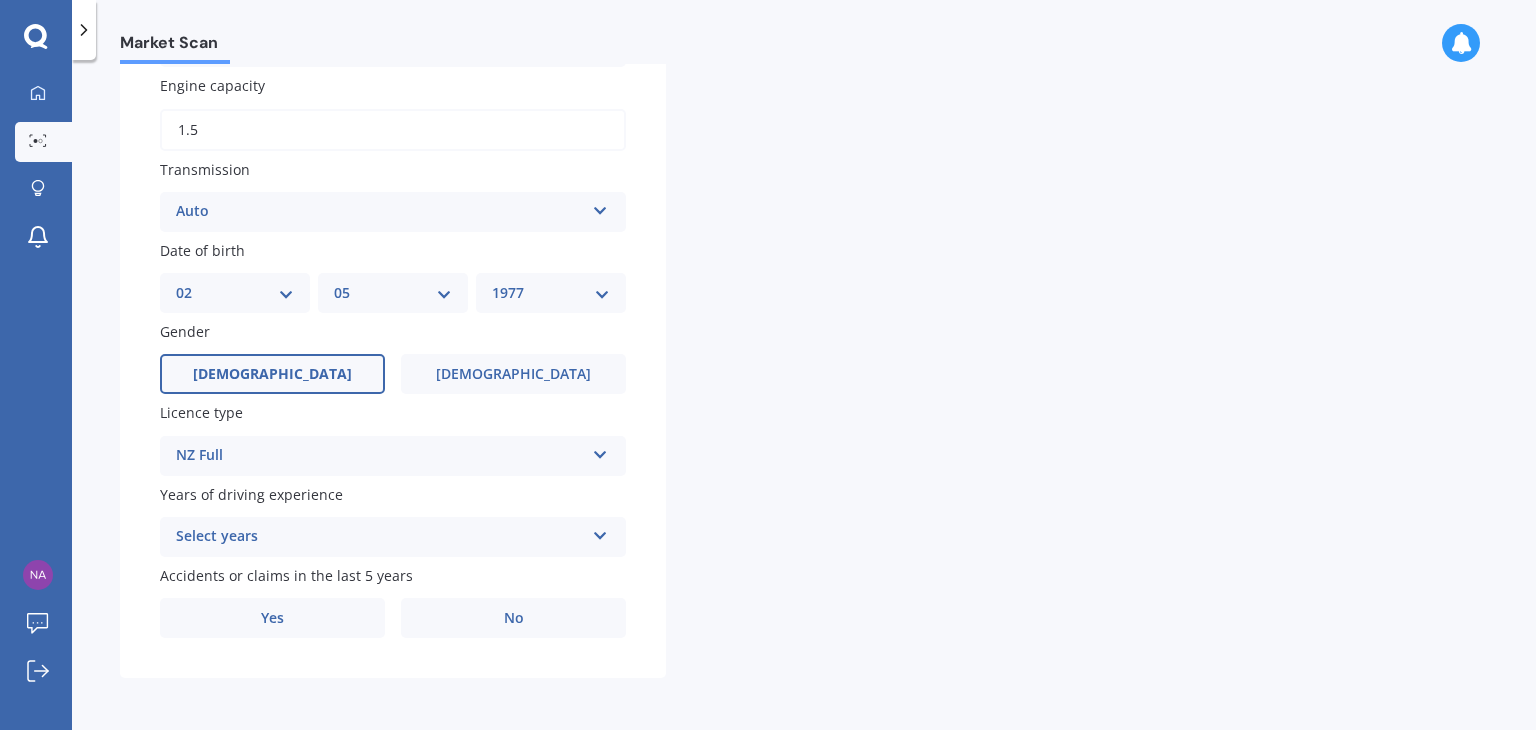 click at bounding box center (600, 532) 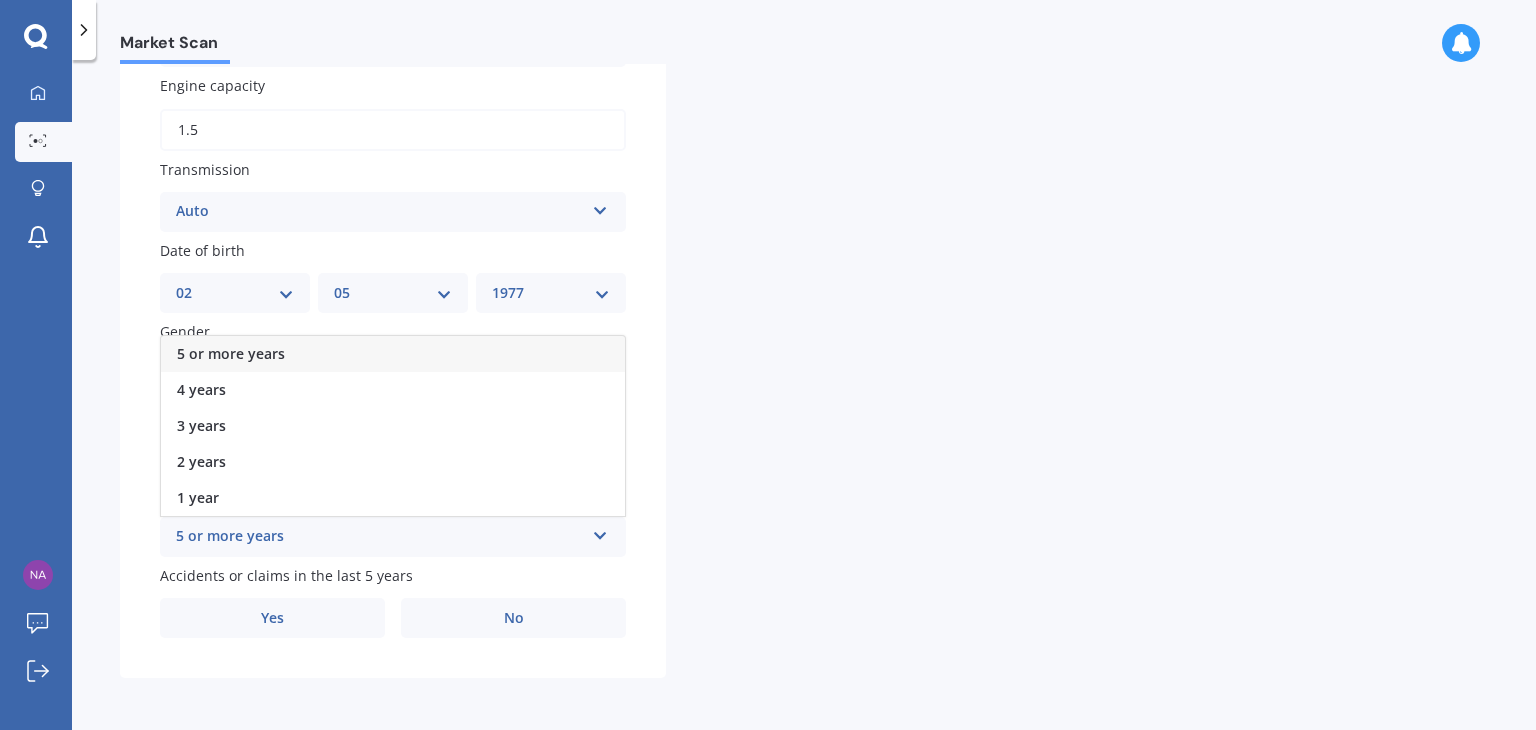 click on "5 or more years" at bounding box center (393, 354) 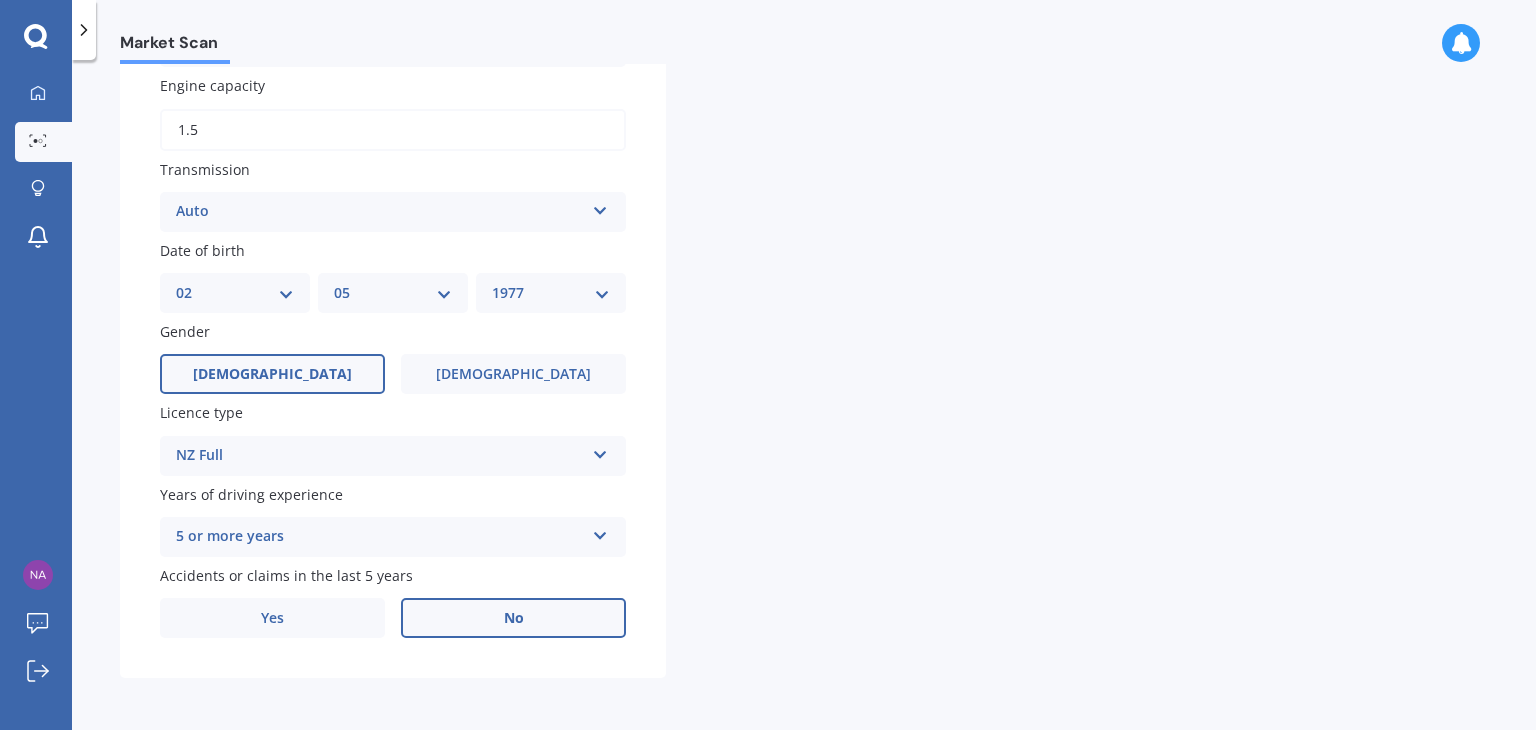 click on "No" at bounding box center [514, 618] 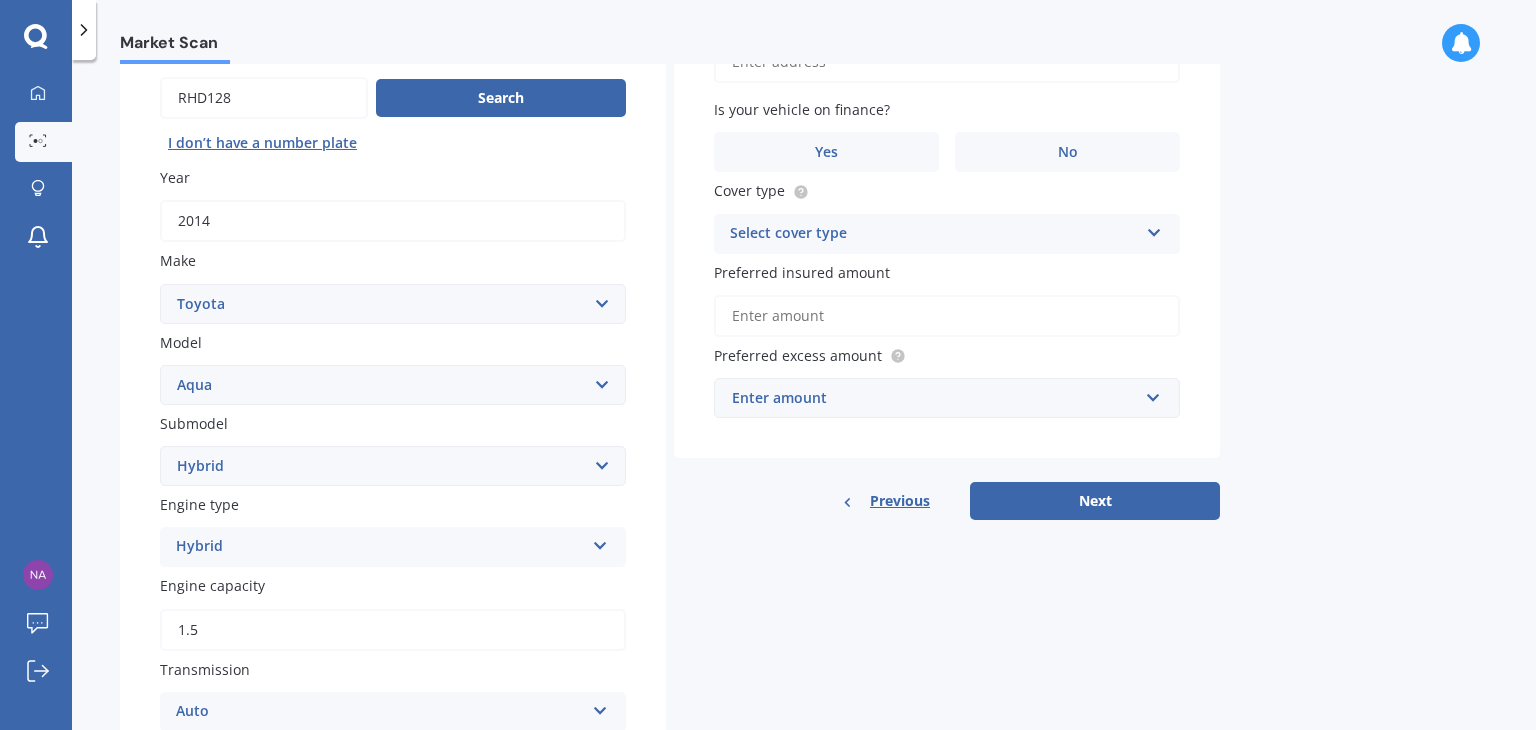 scroll, scrollTop: 0, scrollLeft: 0, axis: both 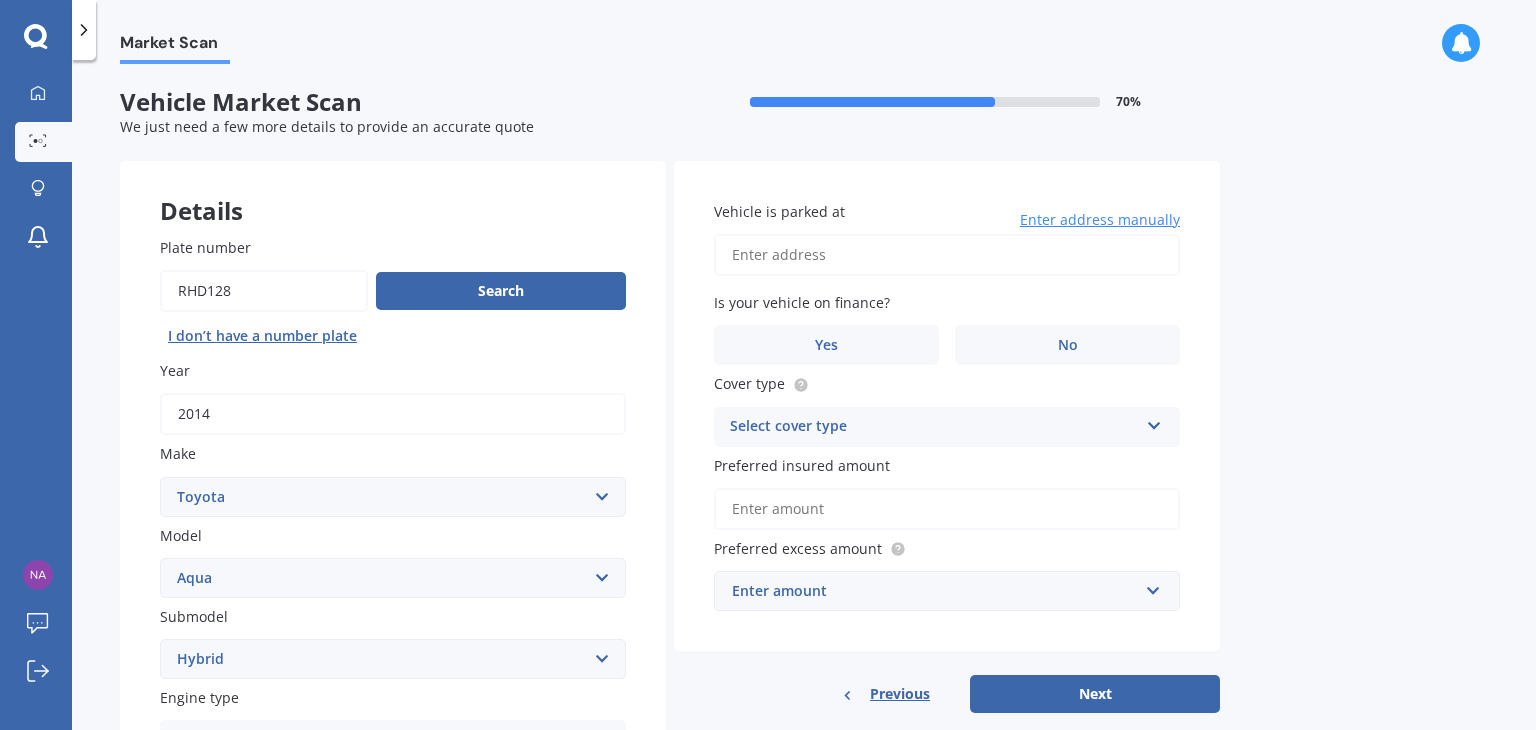 click on "Vehicle is parked at" at bounding box center (947, 255) 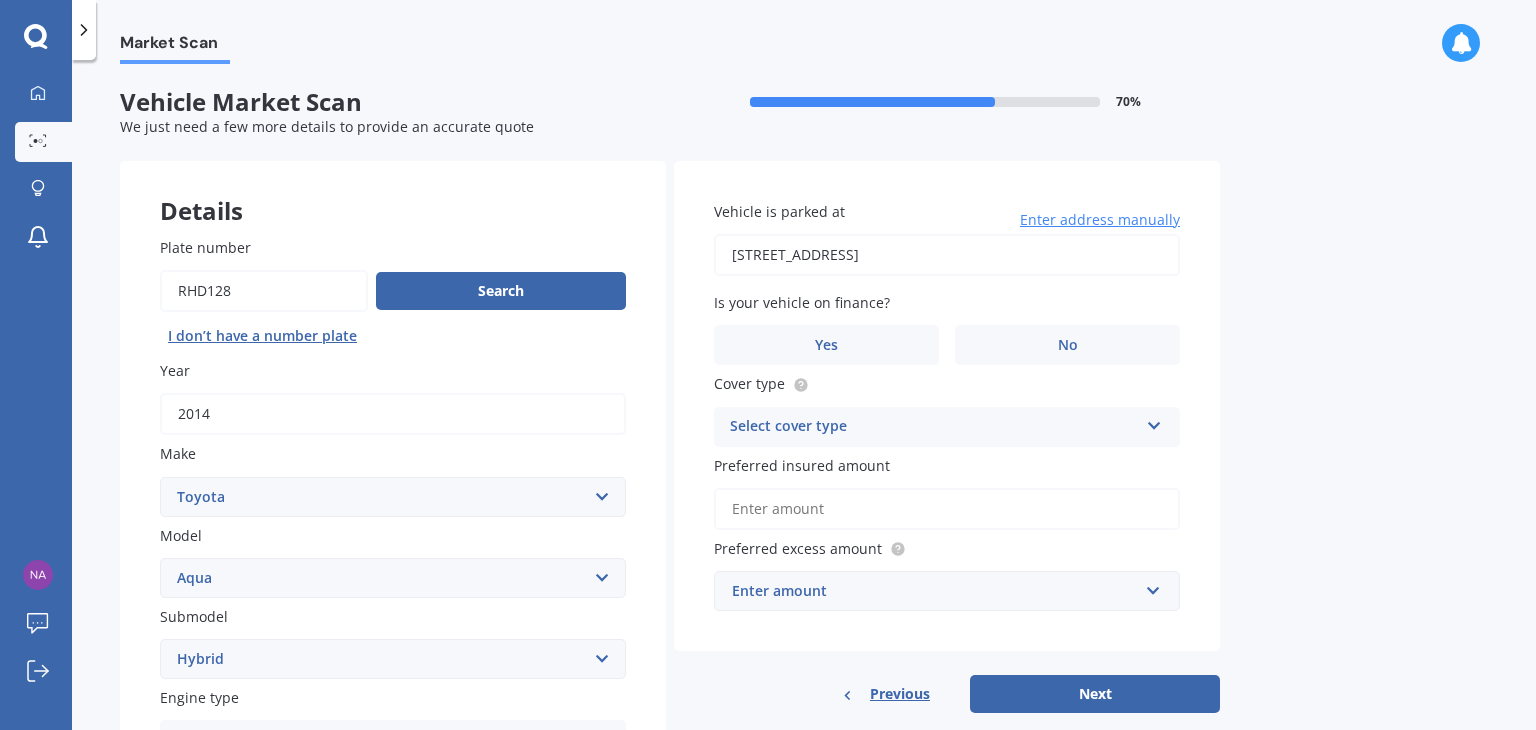 type on "[STREET_ADDRESS]" 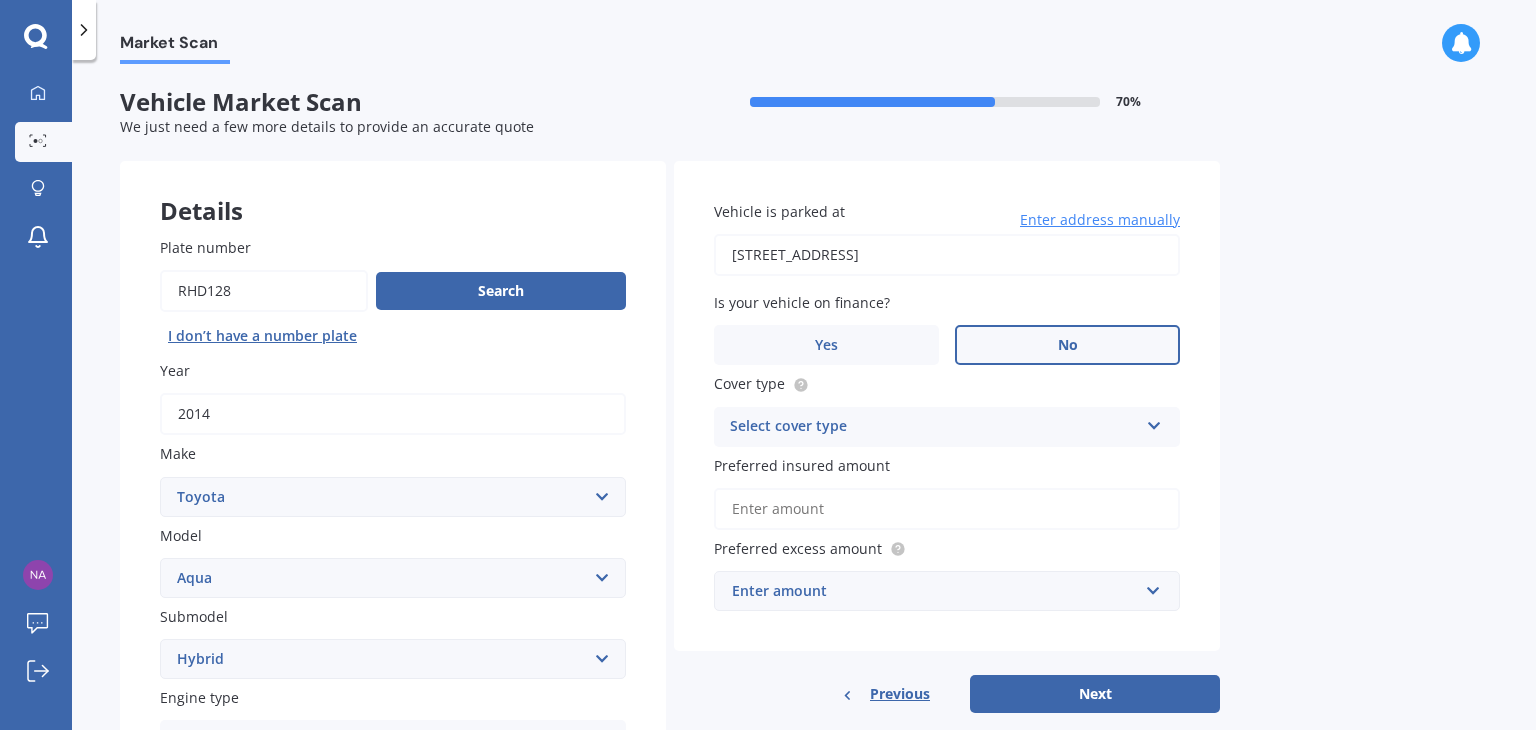 click on "No" at bounding box center [1067, 345] 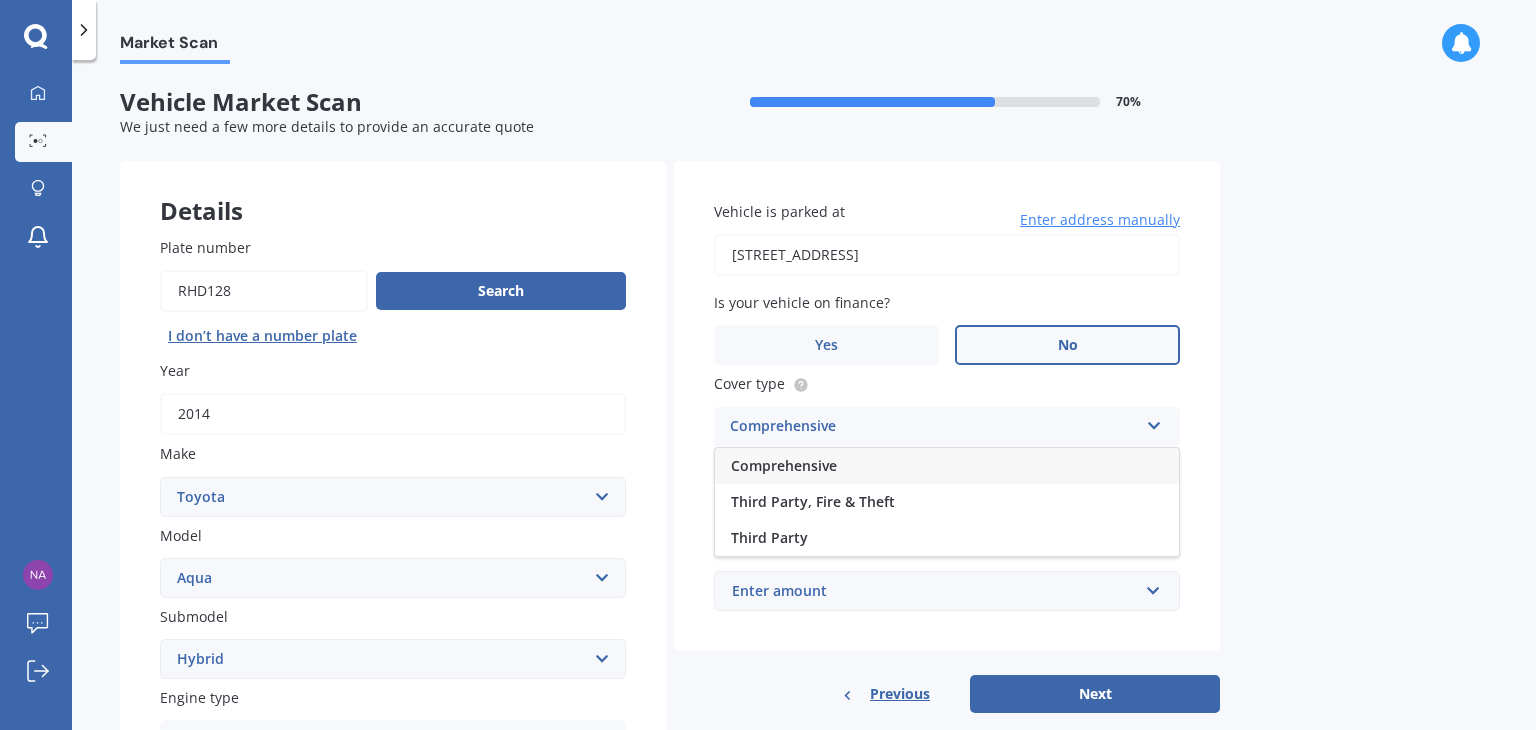 click on "Comprehensive" at bounding box center (947, 466) 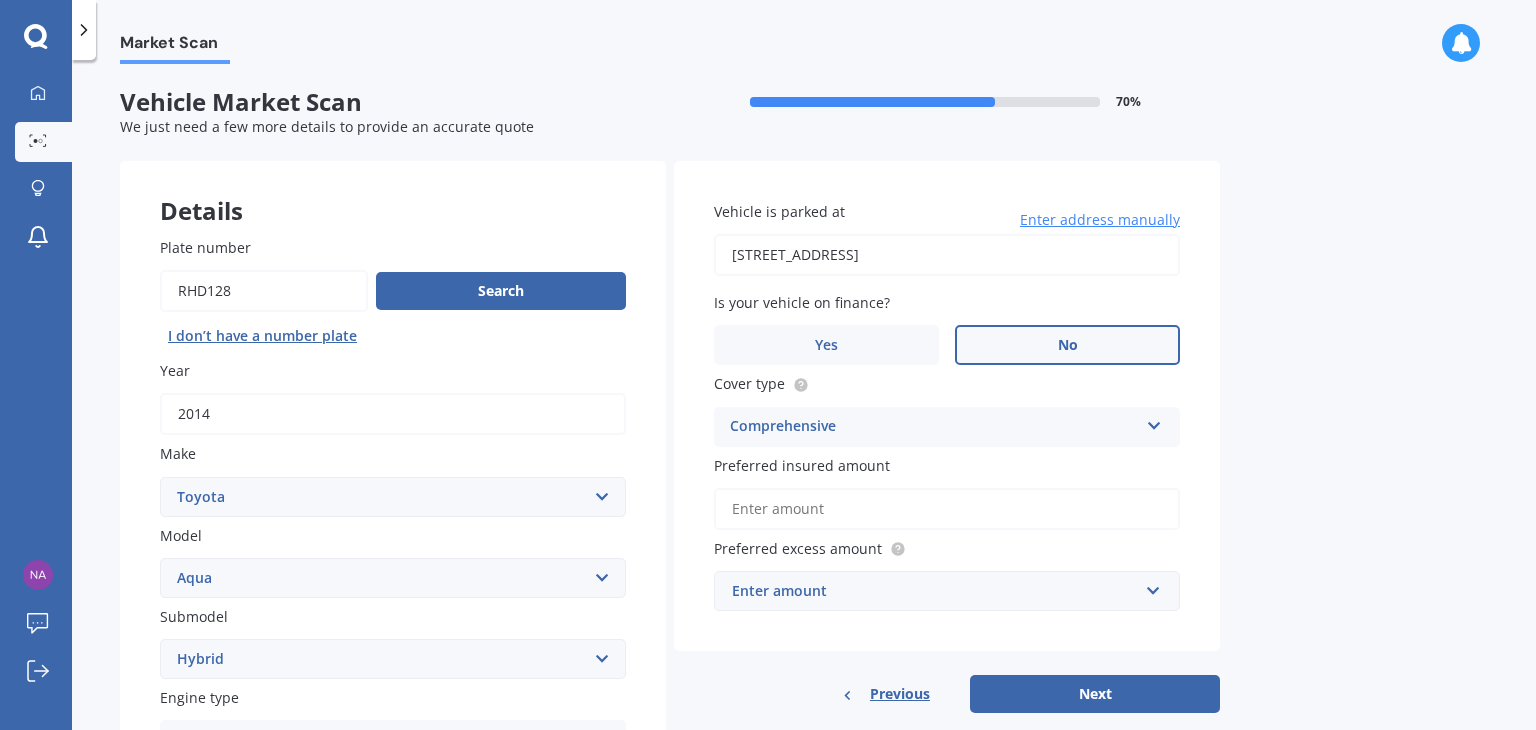 scroll, scrollTop: 200, scrollLeft: 0, axis: vertical 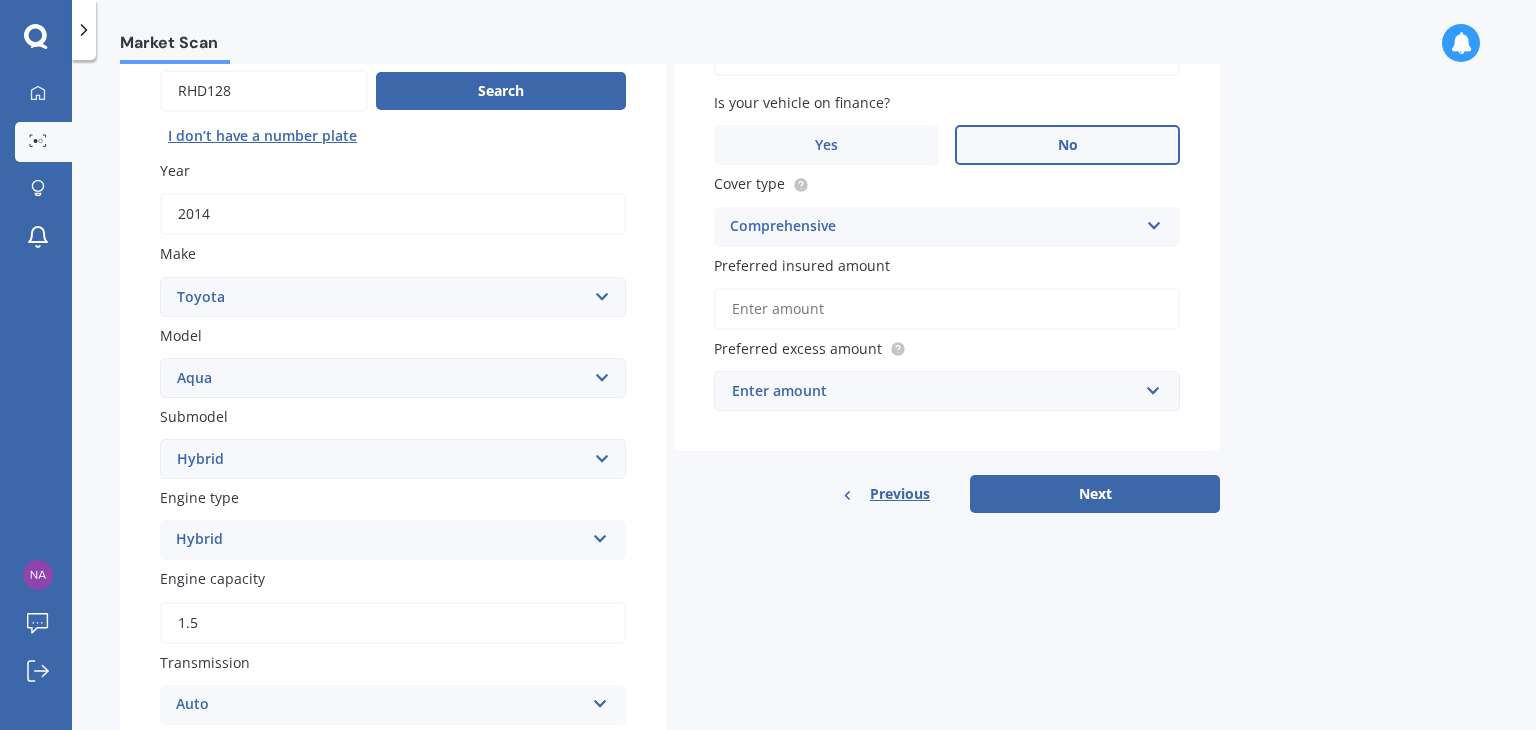 click on "Preferred insured amount" at bounding box center (947, 309) 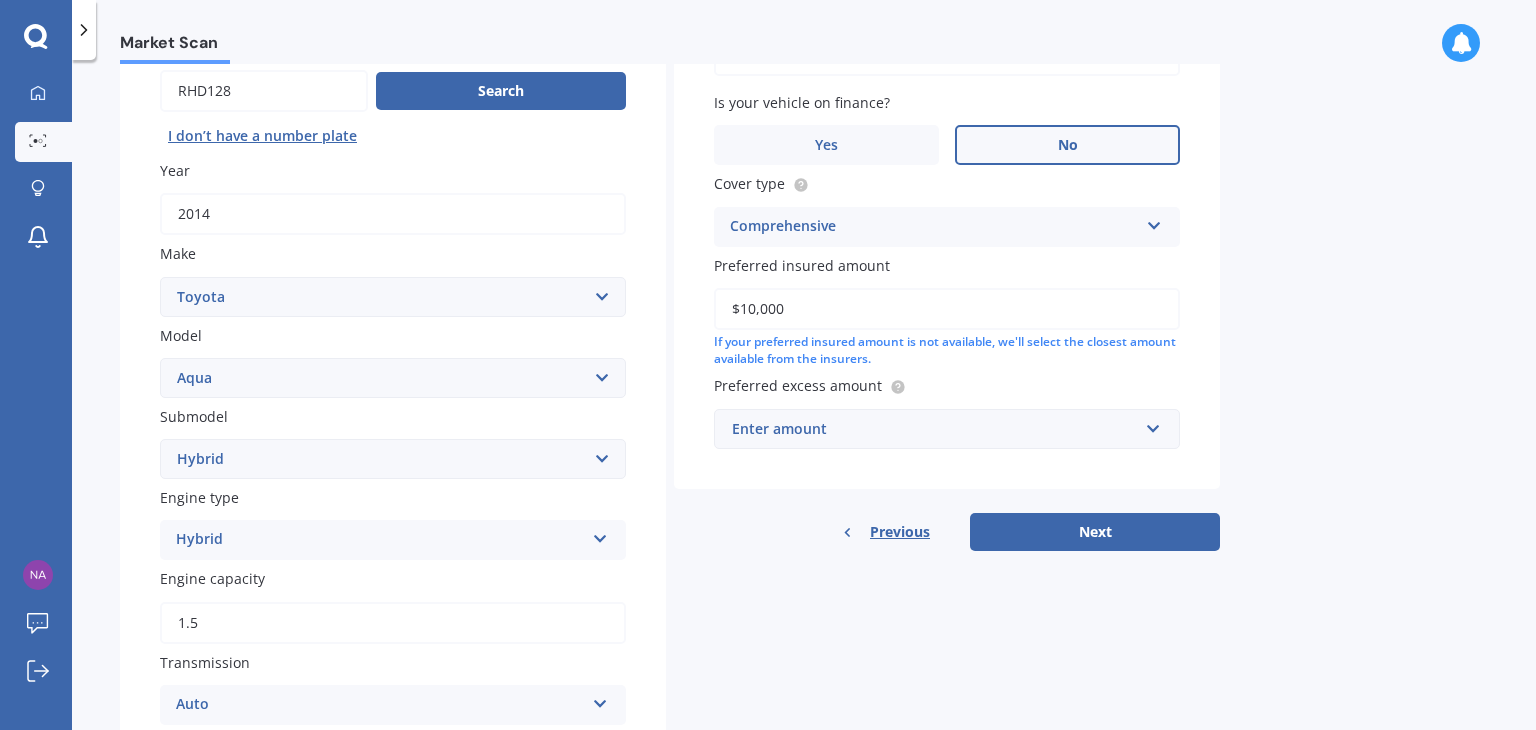 type on "$10,000" 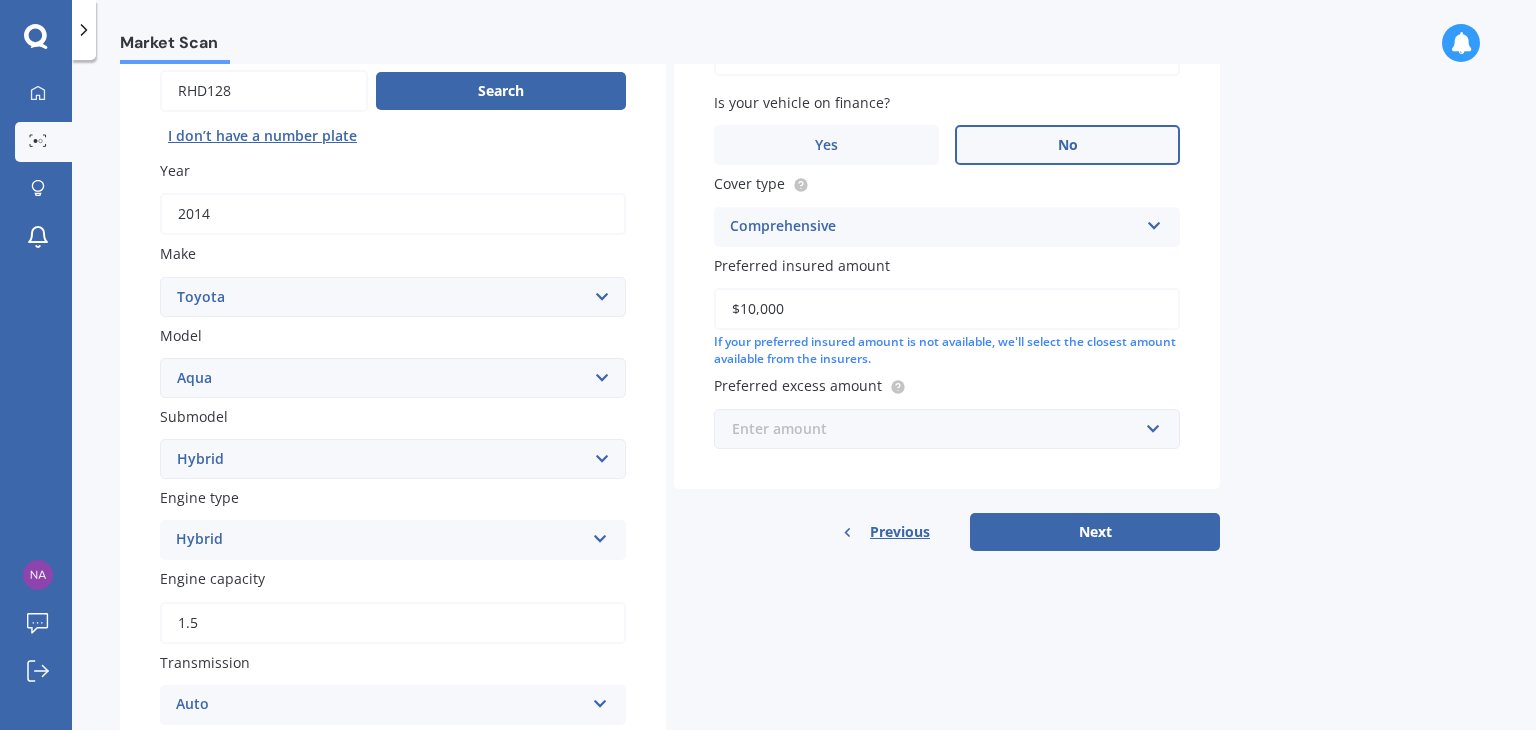 click at bounding box center (940, 429) 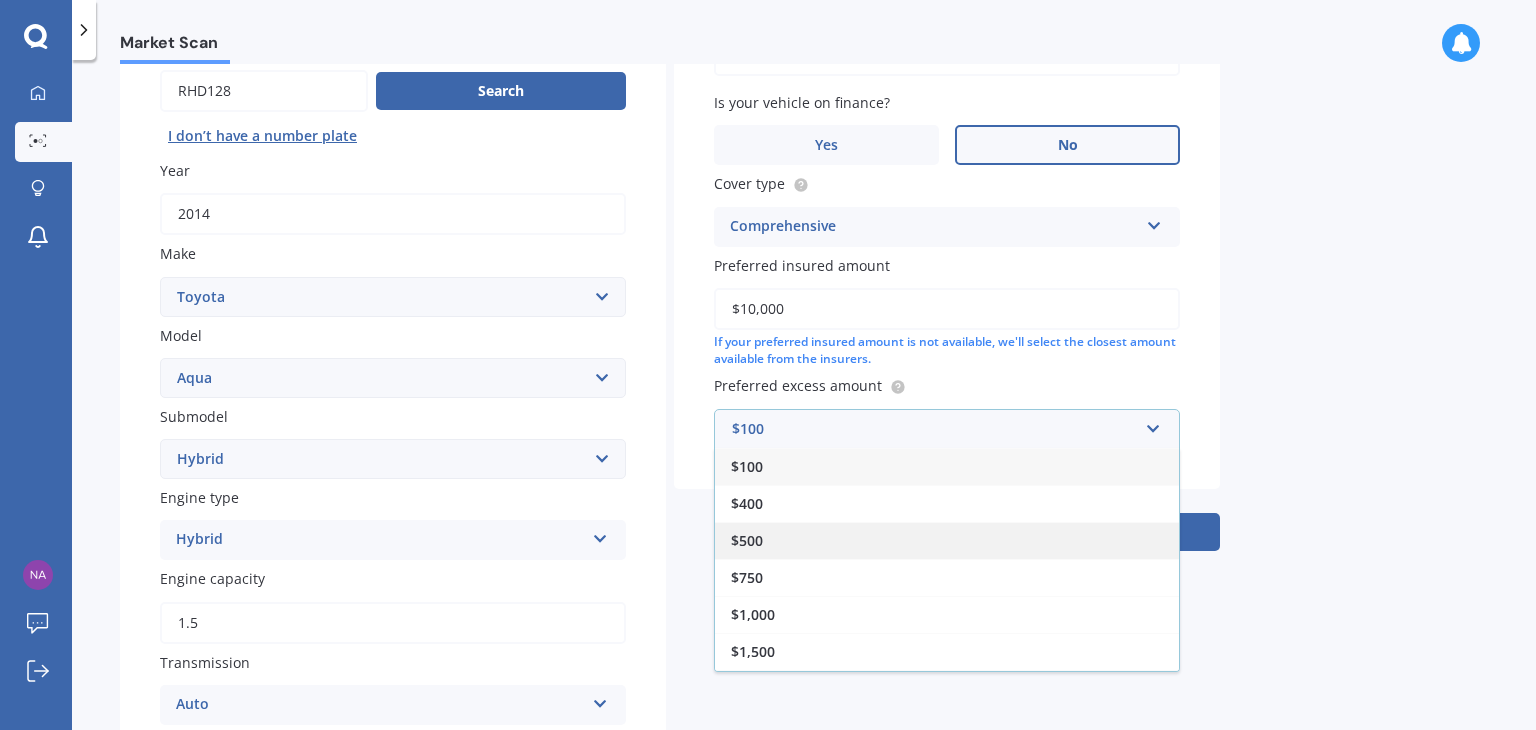 click on "$500" at bounding box center [947, 540] 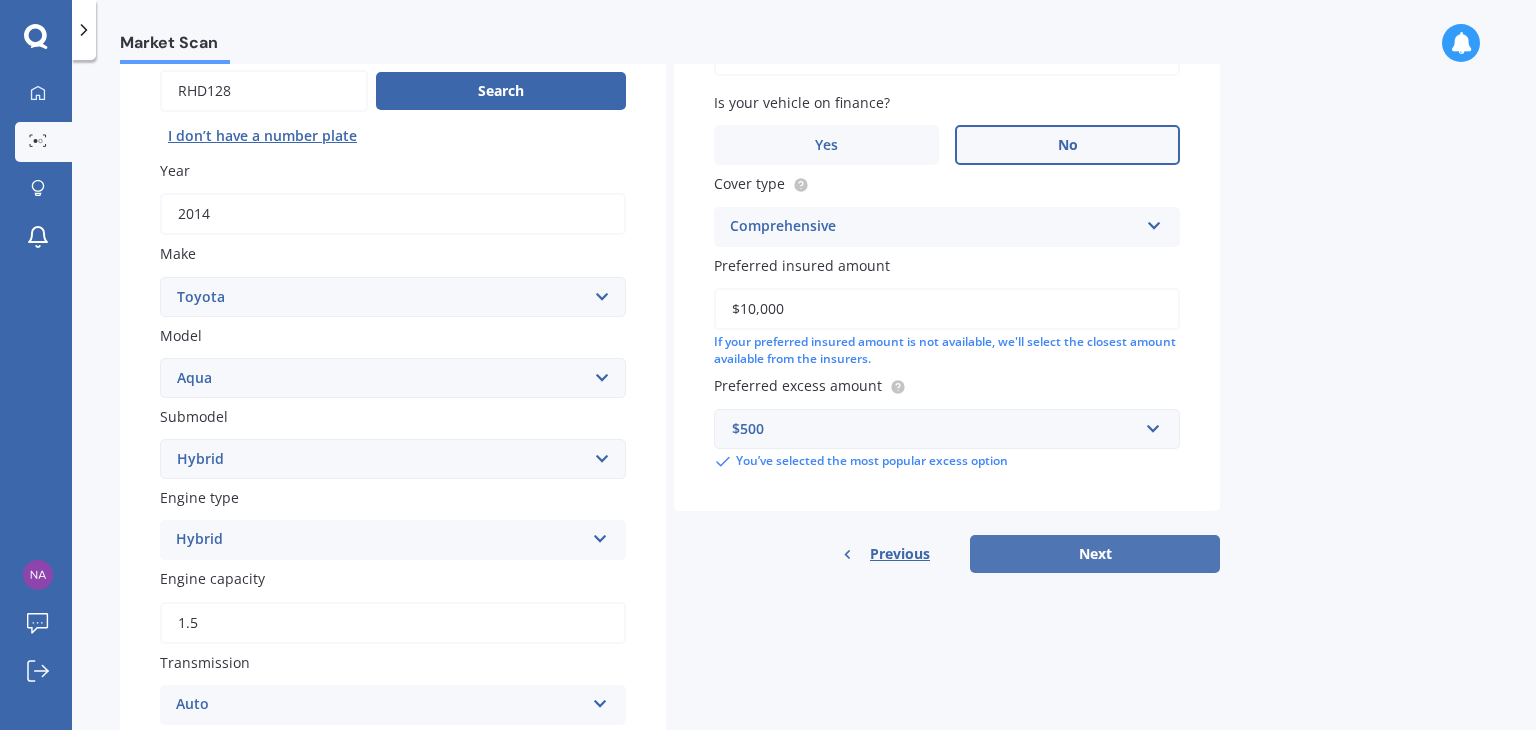 drag, startPoint x: 1153, startPoint y: 550, endPoint x: 1350, endPoint y: 407, distance: 243.42966 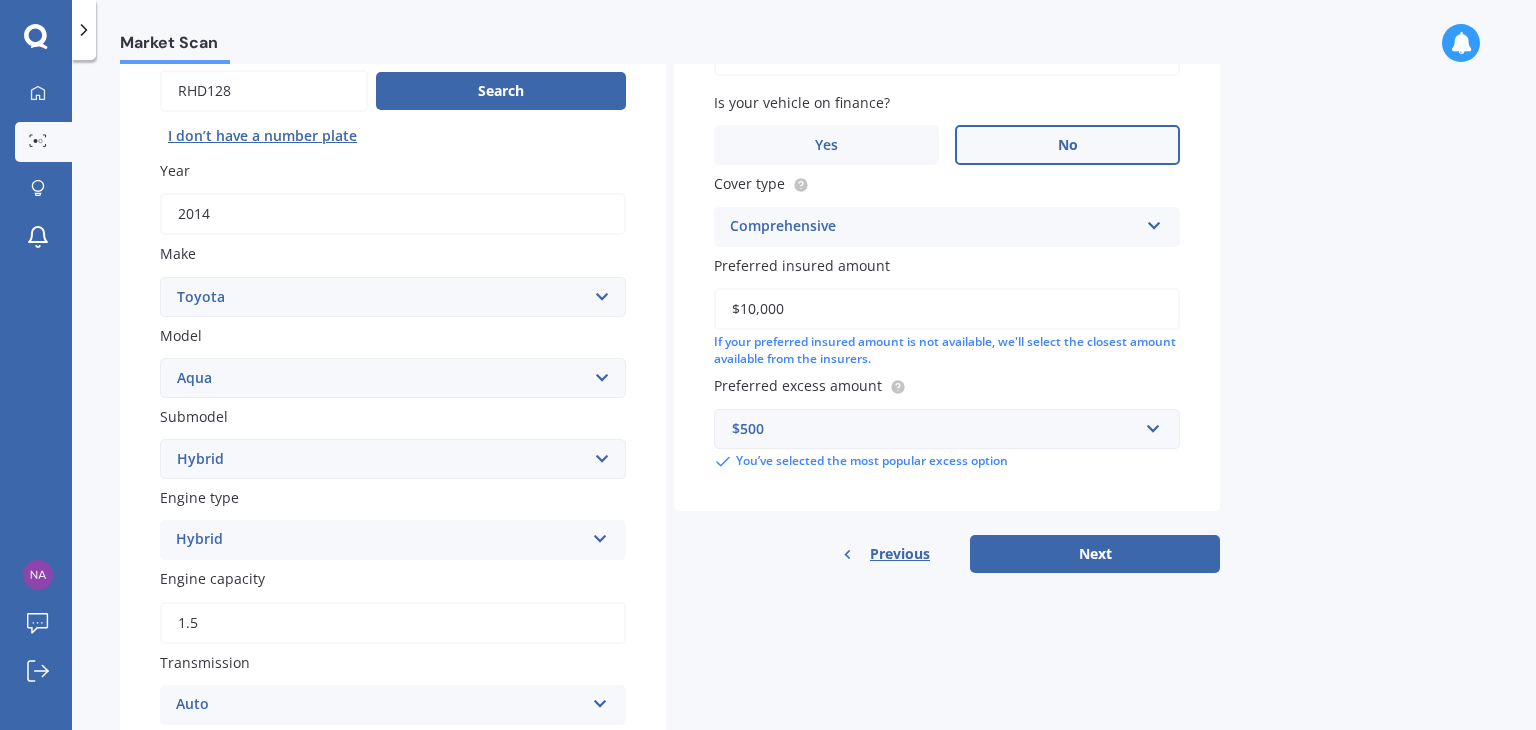 select on "02" 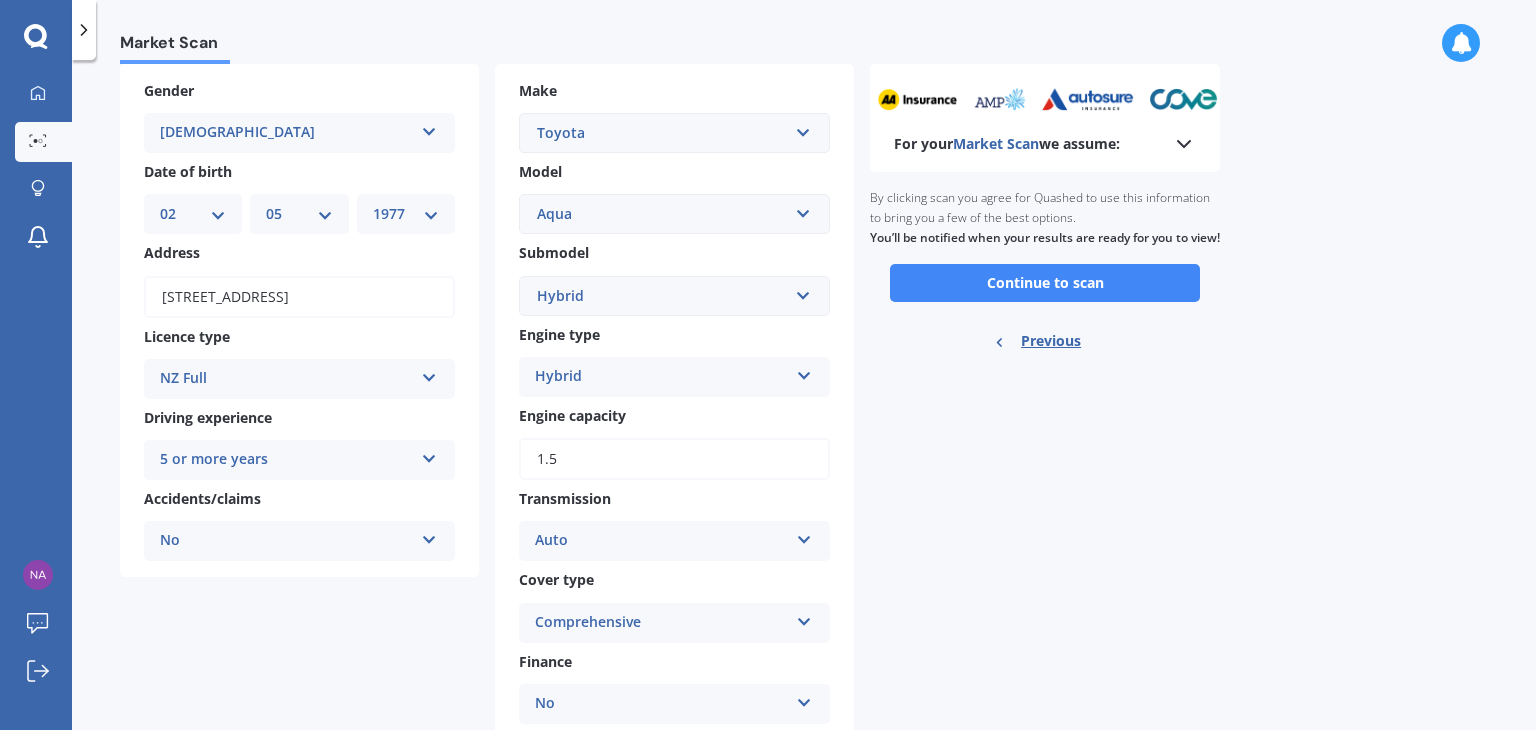 scroll, scrollTop: 0, scrollLeft: 0, axis: both 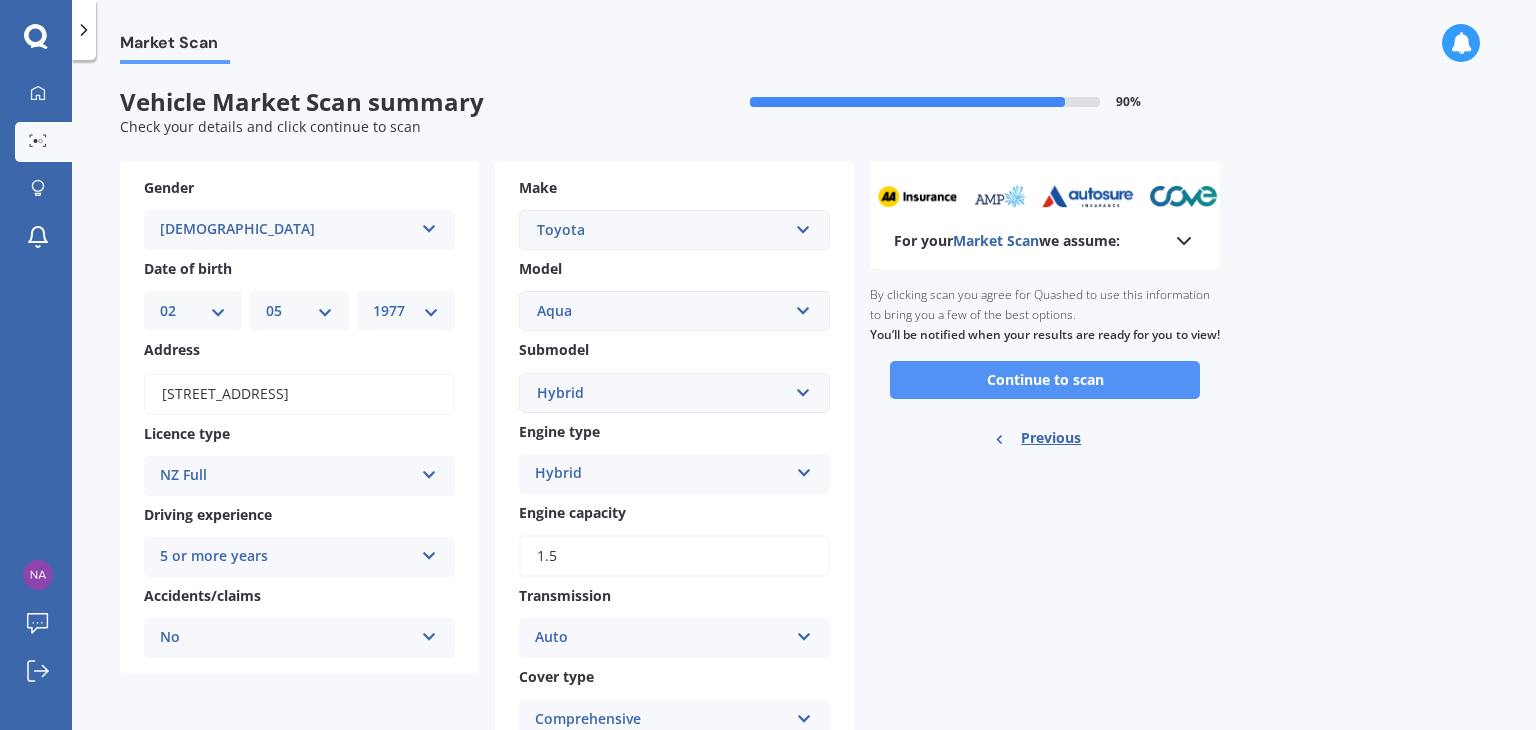 click on "Continue to scan" at bounding box center [1045, 380] 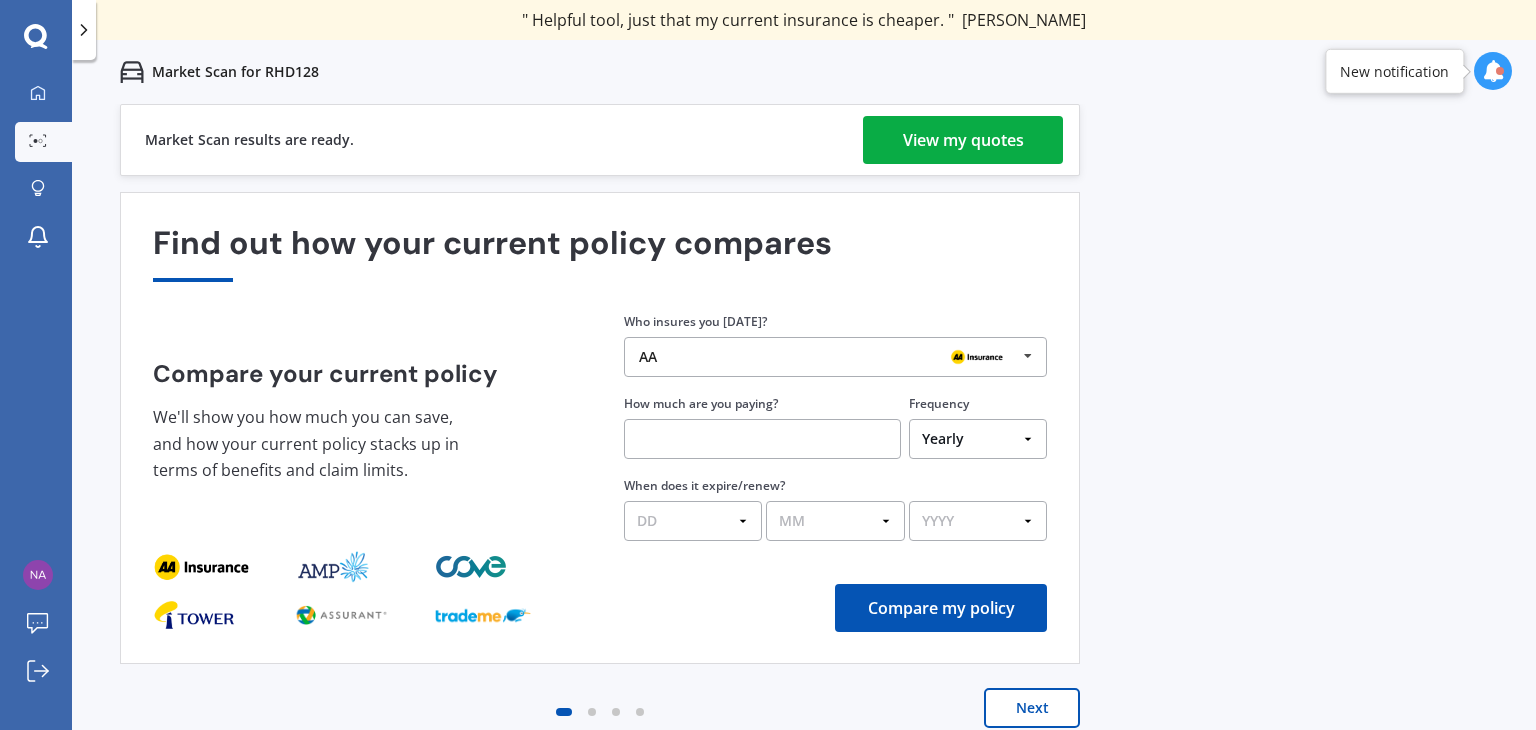 click on "View my quotes" at bounding box center [963, 140] 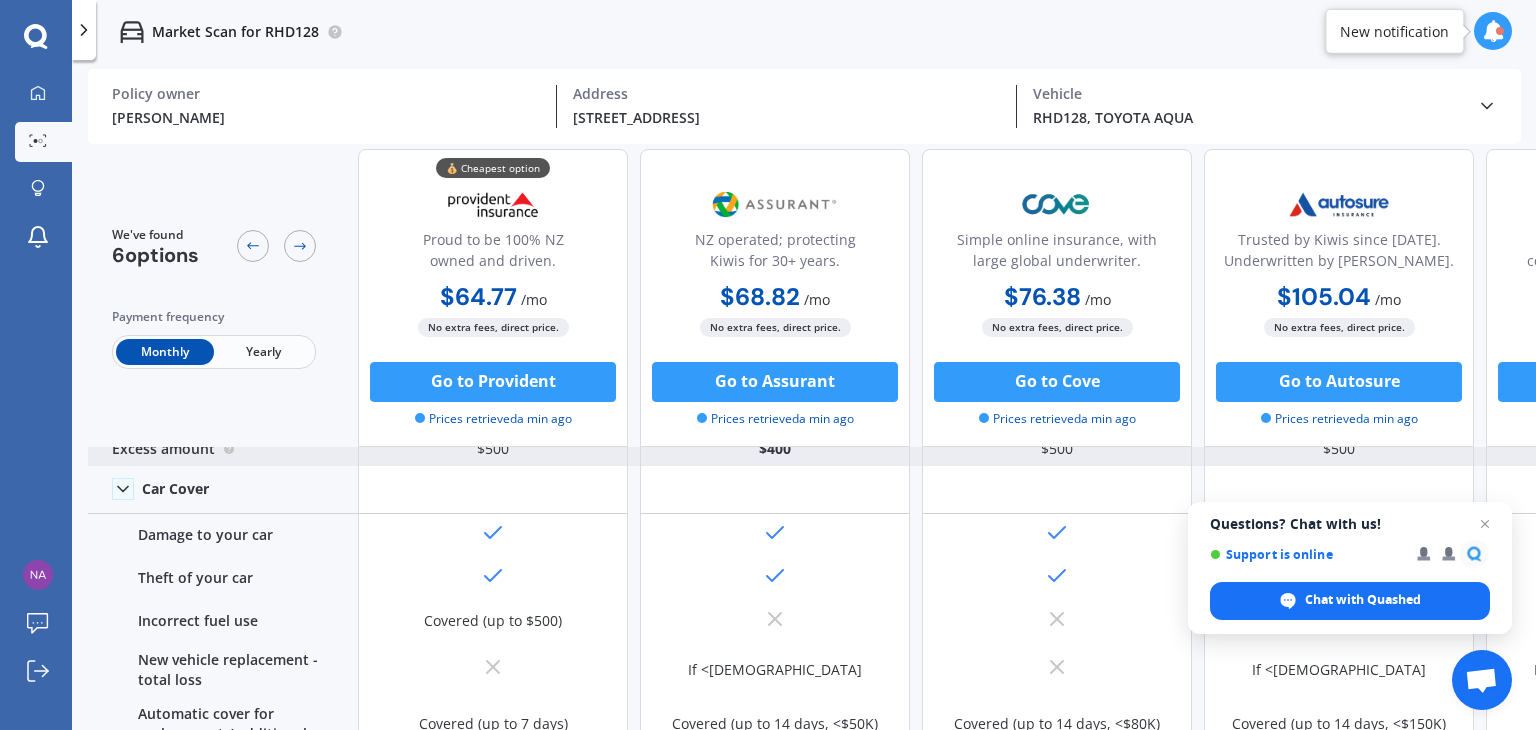 scroll, scrollTop: 100, scrollLeft: 0, axis: vertical 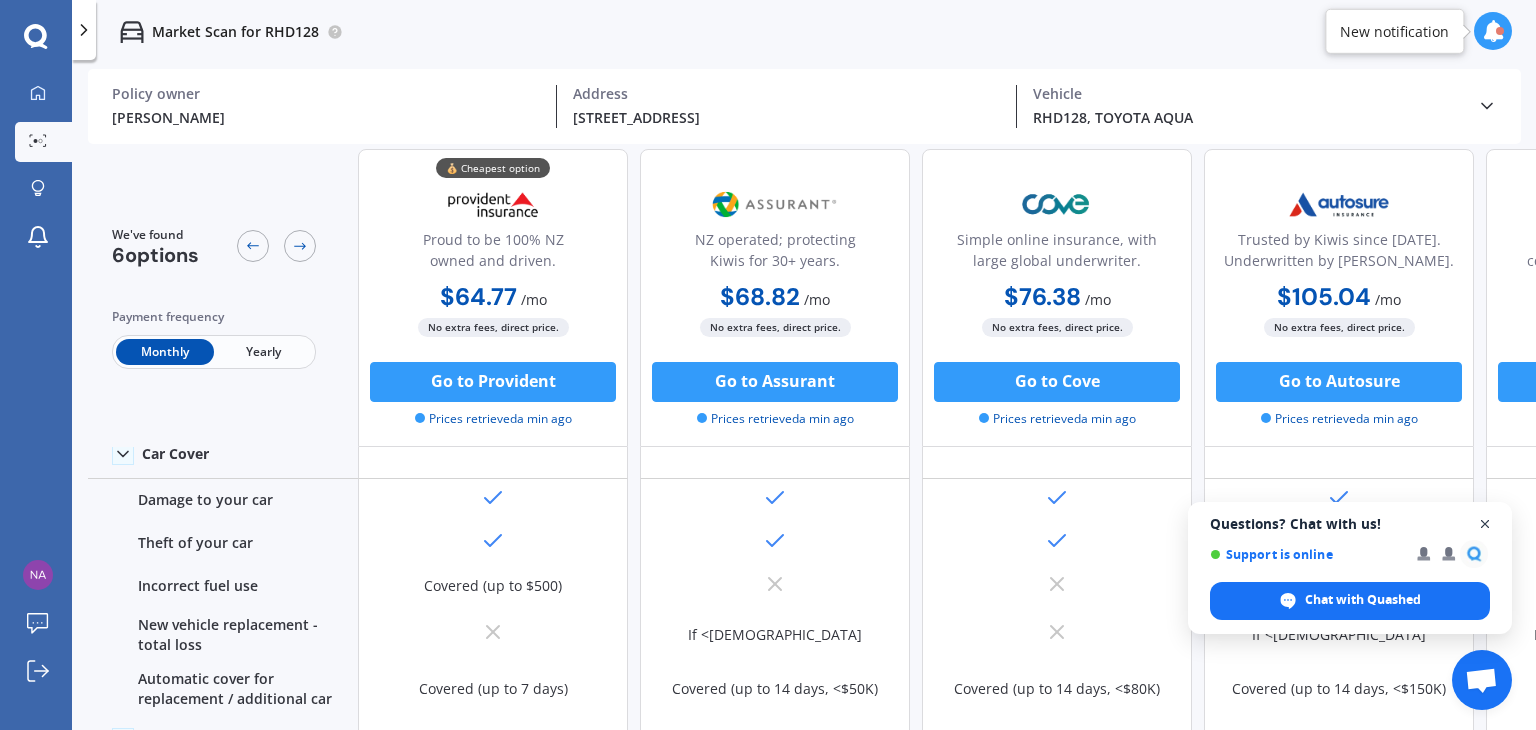 click at bounding box center [1485, 524] 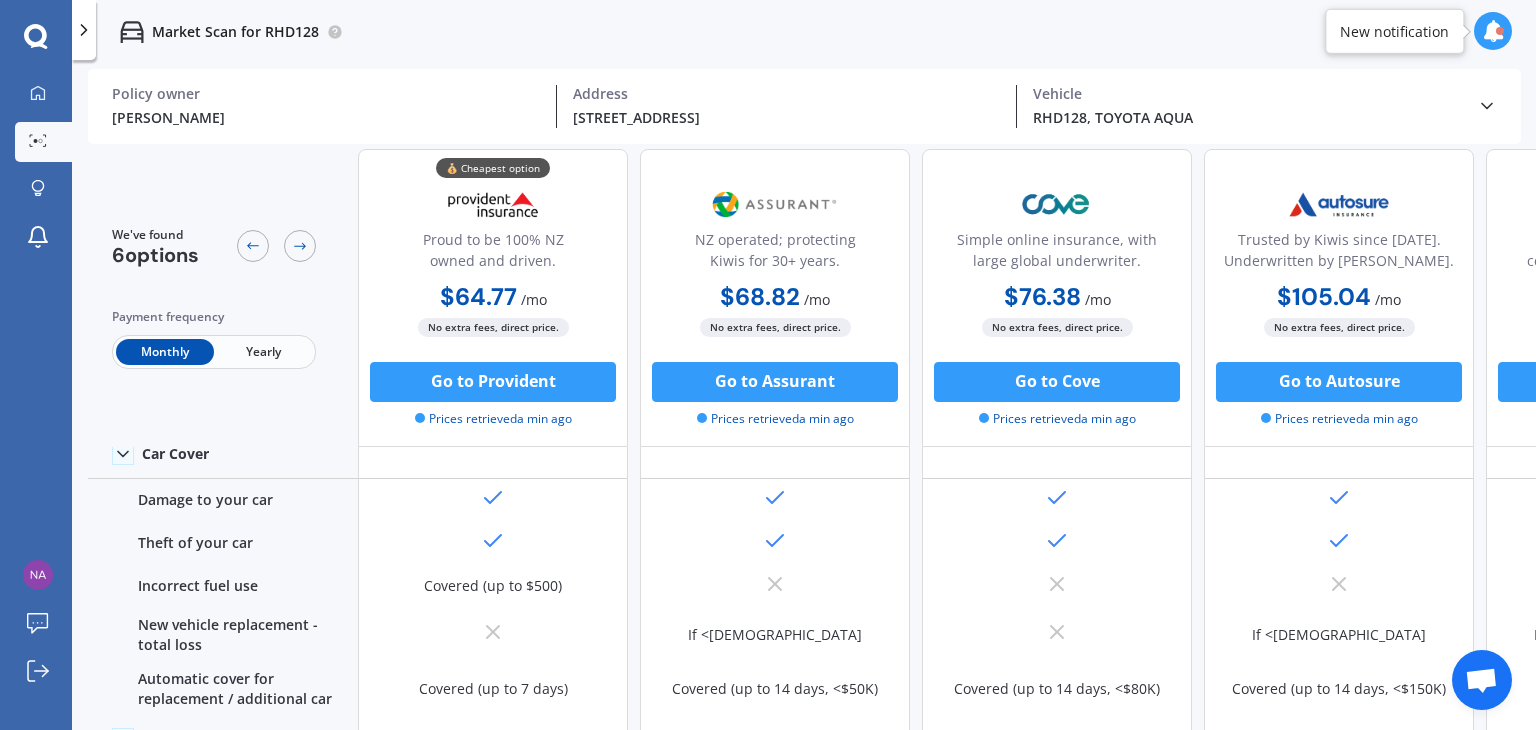 drag, startPoint x: 988, startPoint y: 720, endPoint x: 1108, endPoint y: 727, distance: 120.203995 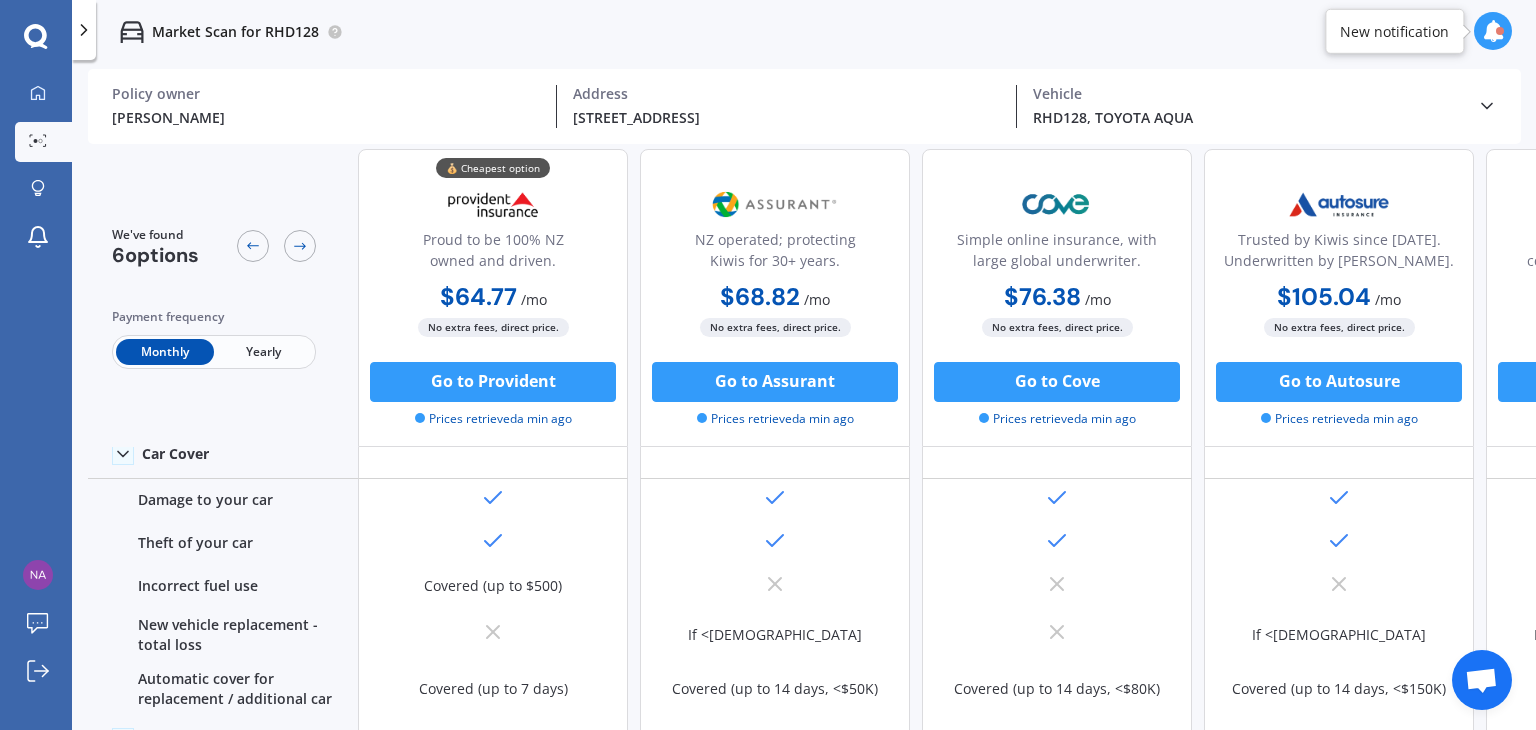 click on "We've found 6  options Payment frequency Monthly Yearly 💰 Cheapest option Proud to be 100% NZ owned and driven. $64.77   /  mo $647.75   /  yr $64.77   /  mo No extra fees, direct price. Go to Provident Prices retrieved  a min ago NZ operated; protecting Kiwis for 30+ years. $68.82   /  mo $825.84   /  yr $68.82   /  mo No extra fees, direct price. Go to Assurant Prices retrieved  a min ago Simple online insurance, with large global underwriter. $76.38   /  mo $826.03   /  yr $76.38   /  mo No extra fees, direct price. Go to Cove Prices retrieved  a min ago Trusted by [PERSON_NAME] since [DATE]. Underwritten by [PERSON_NAME]. $105.04   /  mo $1,146.92   /  yr $105.04   /  mo No extra fees, direct price. Go to Autosure Prices retrieved  a min ago Award-winning home, contents and car insurance. $108.63   /  mo $1,179.62   /  yr $108.63   /  mo No extra fees, direct price. Go to AA Prices retrieved  a min ago Caring for Kiwis since [DATE]. $139.11   /  mo $1,669.10   /  yr $139.11   /  mo No extra fees, direct price. Go to AMI No" at bounding box center [812, 442] 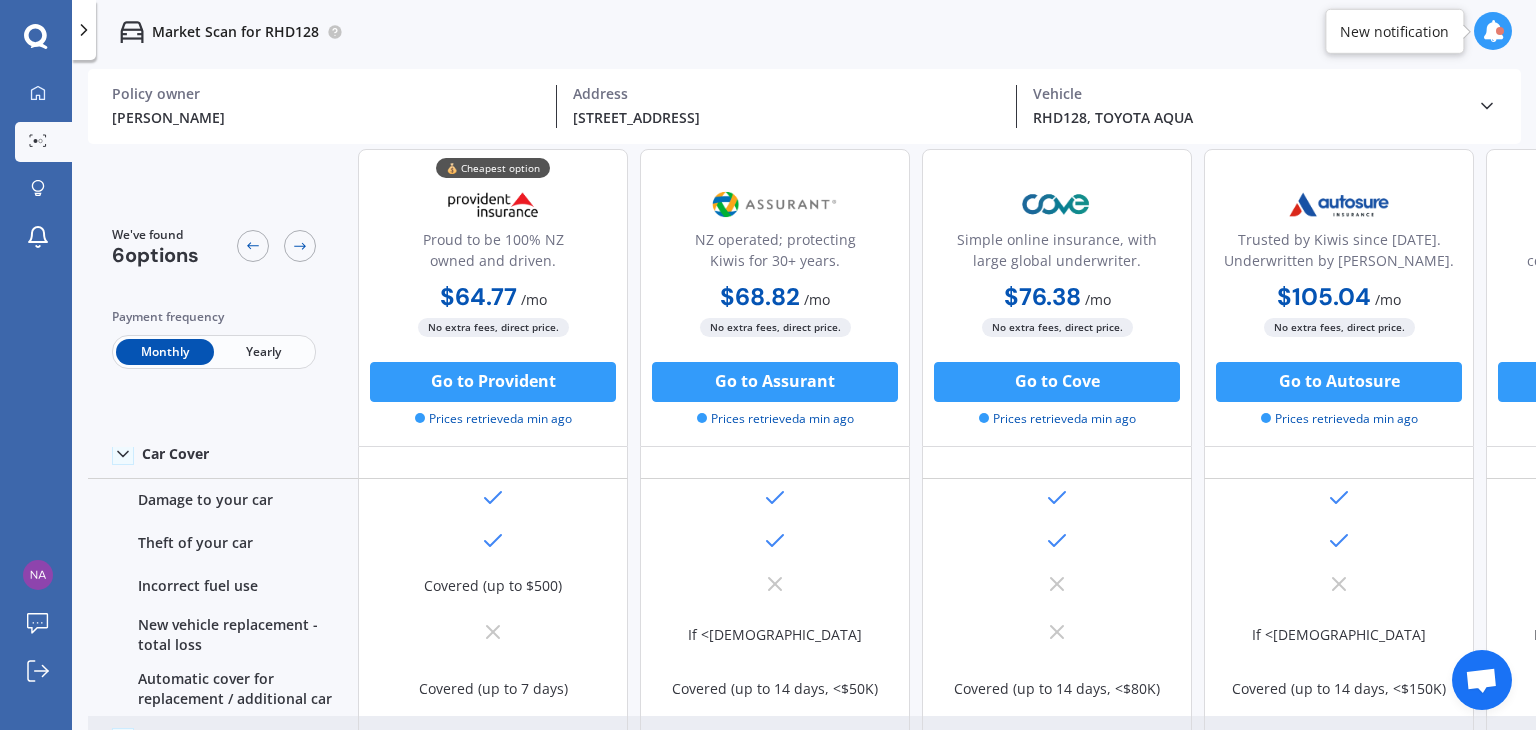 drag, startPoint x: 1141, startPoint y: 720, endPoint x: 1154, endPoint y: 720, distance: 13 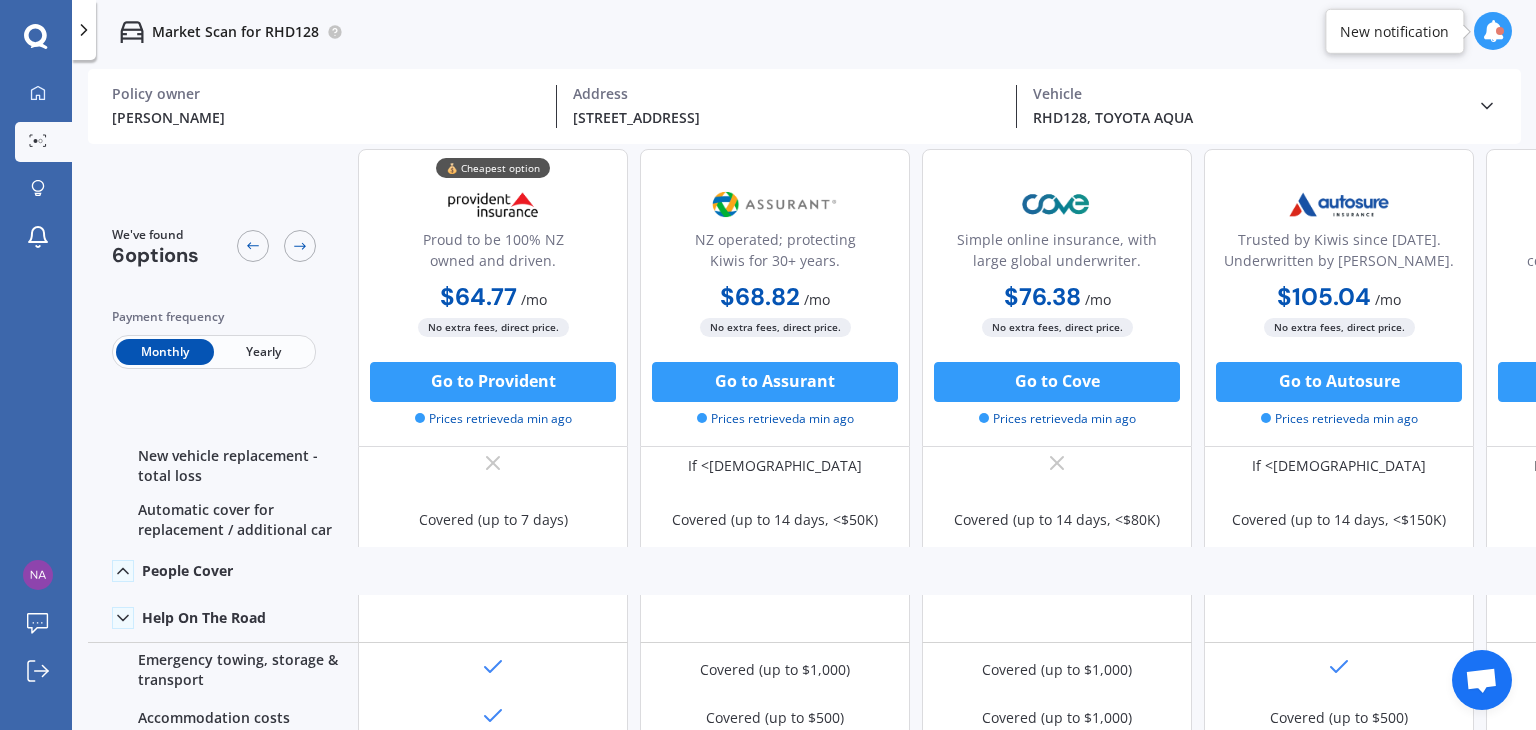 scroll, scrollTop: 0, scrollLeft: 0, axis: both 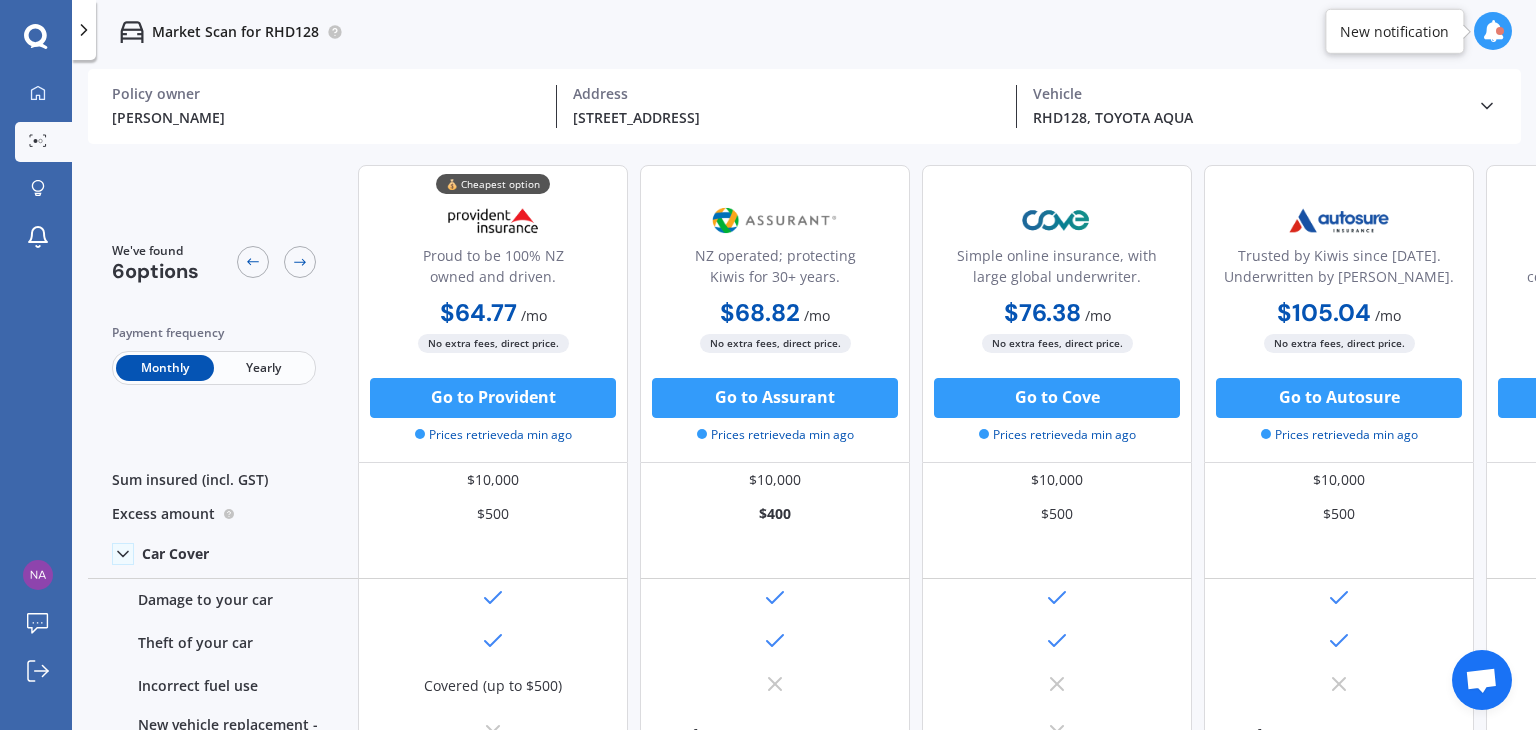 click at bounding box center [84, 30] 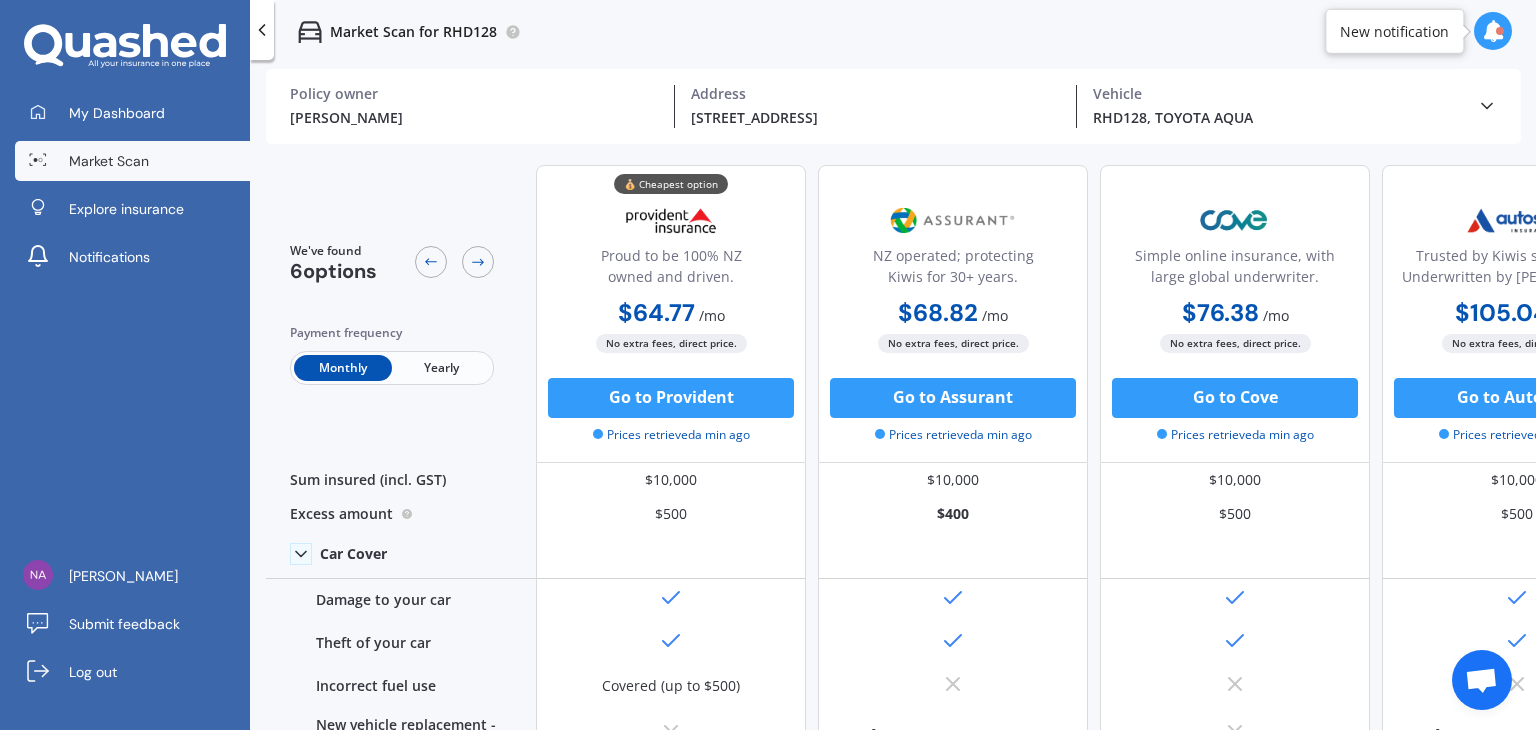 click 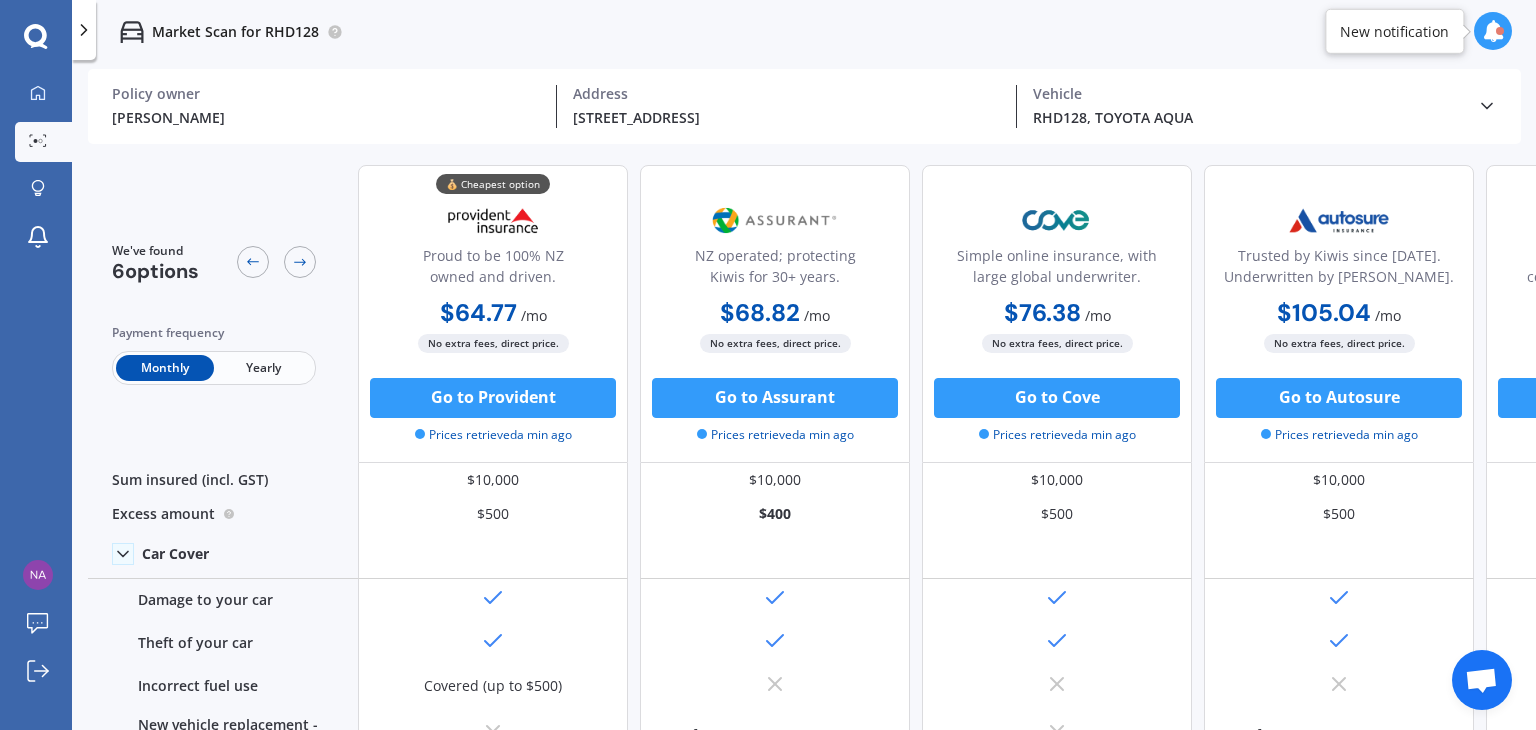 drag, startPoint x: 984, startPoint y: 721, endPoint x: 1087, endPoint y: 727, distance: 103.17461 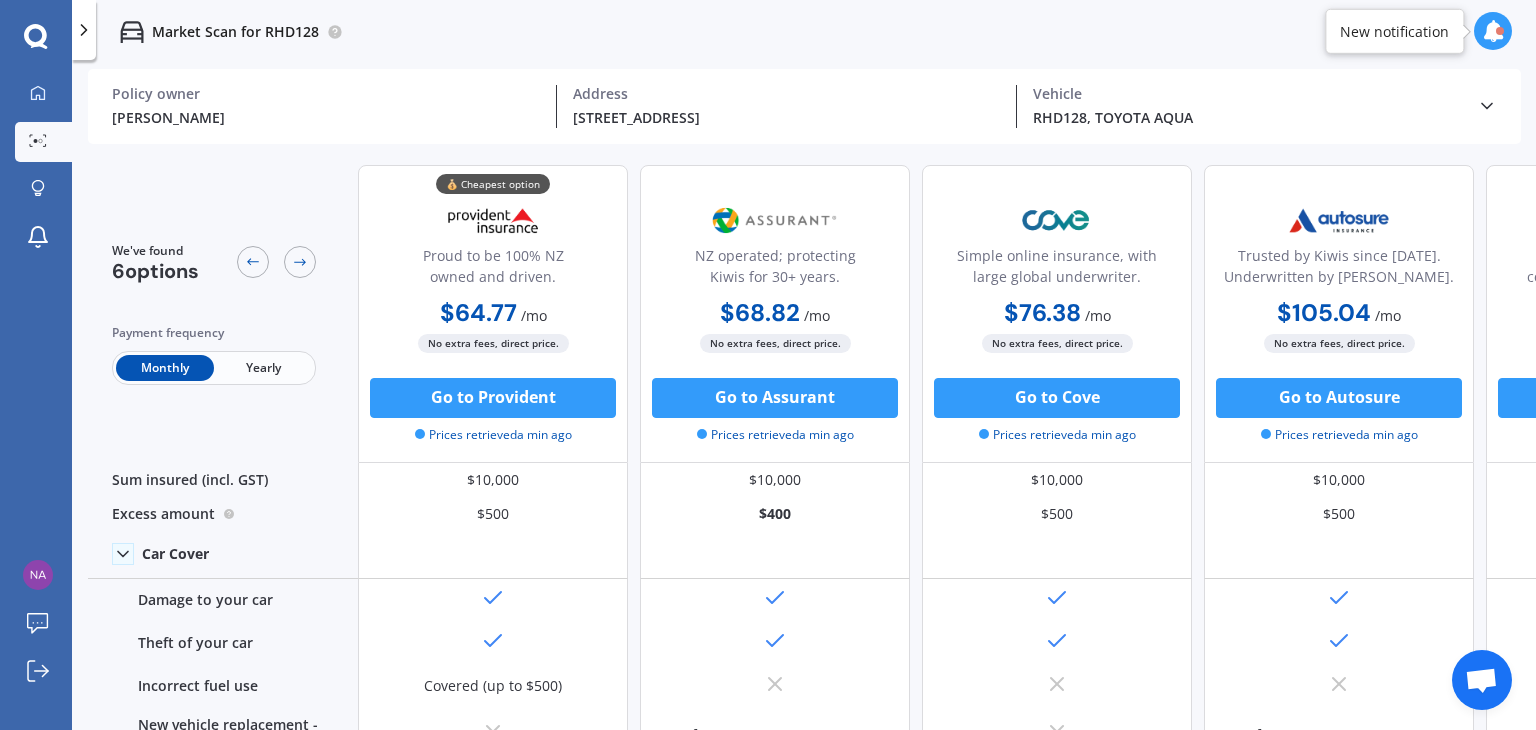 click on "We've found 6  options Payment frequency Monthly Yearly 💰 Cheapest option Proud to be 100% NZ owned and driven. $64.77   /  mo $647.75   /  yr $64.77   /  mo No extra fees, direct price. Go to Provident Prices retrieved  a min ago NZ operated; protecting Kiwis for 30+ years. $68.82   /  mo $825.84   /  yr $68.82   /  mo No extra fees, direct price. Go to Assurant Prices retrieved  a min ago Simple online insurance, with large global underwriter. $76.38   /  mo $826.03   /  yr $76.38   /  mo No extra fees, direct price. Go to Cove Prices retrieved  a min ago Trusted by [PERSON_NAME] since [DATE]. Underwritten by [PERSON_NAME]. $105.04   /  mo $1,146.92   /  yr $105.04   /  mo No extra fees, direct price. Go to Autosure Prices retrieved  a min ago Award-winning home, contents and car insurance. $108.63   /  mo $1,179.62   /  yr $108.63   /  mo No extra fees, direct price. Go to AA Prices retrieved  a min ago Caring for Kiwis since [DATE]. $139.11   /  mo $1,669.10   /  yr $139.11   /  mo No extra fees, direct price. Go to AMI No" at bounding box center (812, 442) 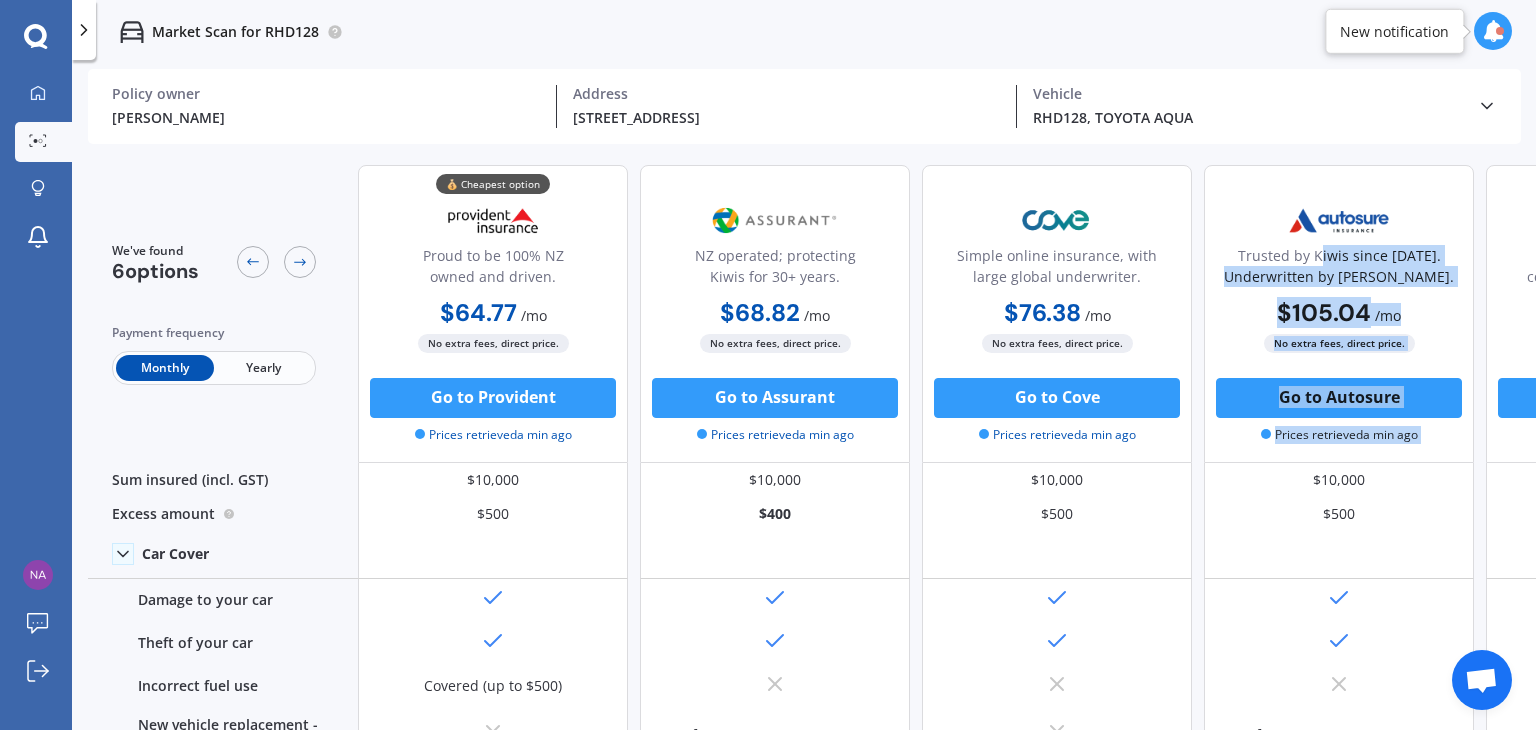 drag, startPoint x: 1481, startPoint y: 248, endPoint x: 1326, endPoint y: 257, distance: 155.26108 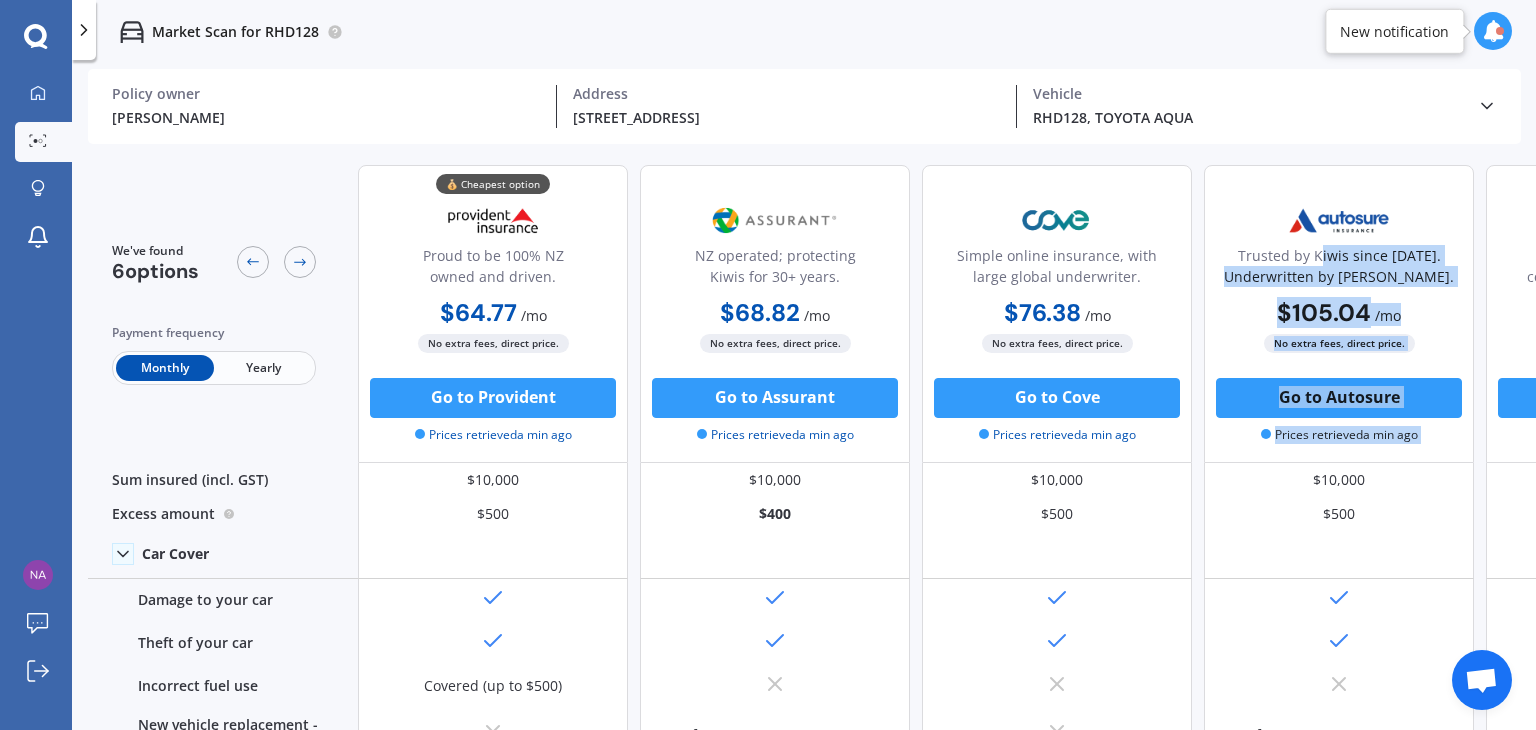click on "💰 Cheapest option Proud to be 100% NZ owned and driven. $64.77   /  mo $647.75   /  yr $64.77   /  mo No extra fees, direct price. Go to Provident Prices retrieved  a min ago NZ operated; protecting Kiwis for 30+ years. $68.82   /  mo $825.84   /  yr $68.82   /  mo No extra fees, direct price. Go to Assurant Prices retrieved  a min ago Simple online insurance, with large global underwriter. $76.38   /  mo $826.03   /  yr $76.38   /  mo No extra fees, direct price. Go to Cove Prices retrieved  a min ago Trusted by [PERSON_NAME] since [DATE]. Underwritten by [PERSON_NAME]. $105.04   /  mo $1,146.92   /  yr $105.04   /  mo No extra fees, direct price. Go to Autosure Prices retrieved  a min ago Award-winning home, contents and car insurance. $108.63   /  mo $1,179.62   /  yr $108.63   /  mo No extra fees, direct price. Go to AA Prices retrieved  a min ago Caring for Kiwis since [DATE]. $139.11   /  mo $1,669.10   /  yr $139.11   /  mo No extra fees, direct price. Go to AMI Prices retrieved  a min ago" at bounding box center (1198, 314) 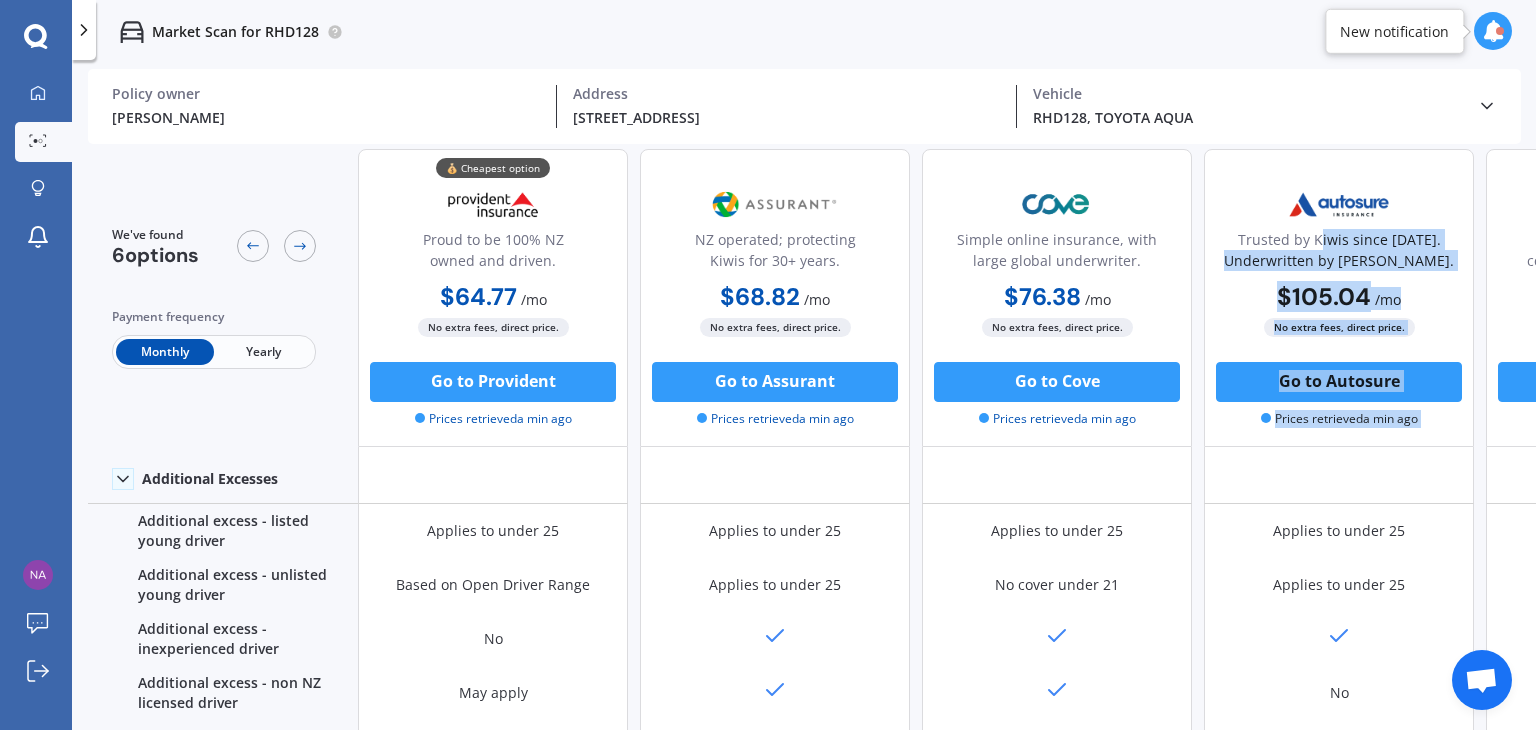 scroll, scrollTop: 1231, scrollLeft: 0, axis: vertical 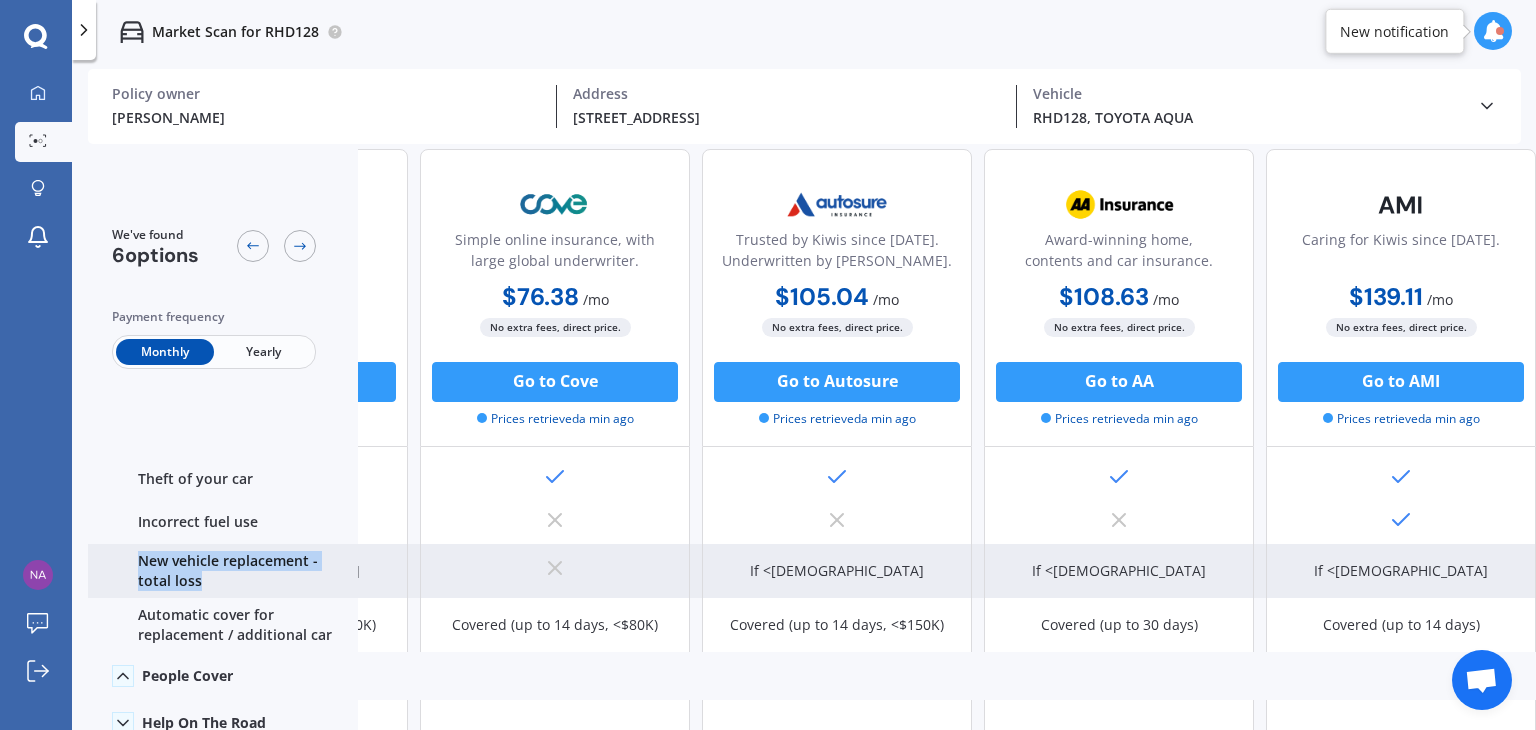 drag, startPoint x: 141, startPoint y: 562, endPoint x: 265, endPoint y: 574, distance: 124.57929 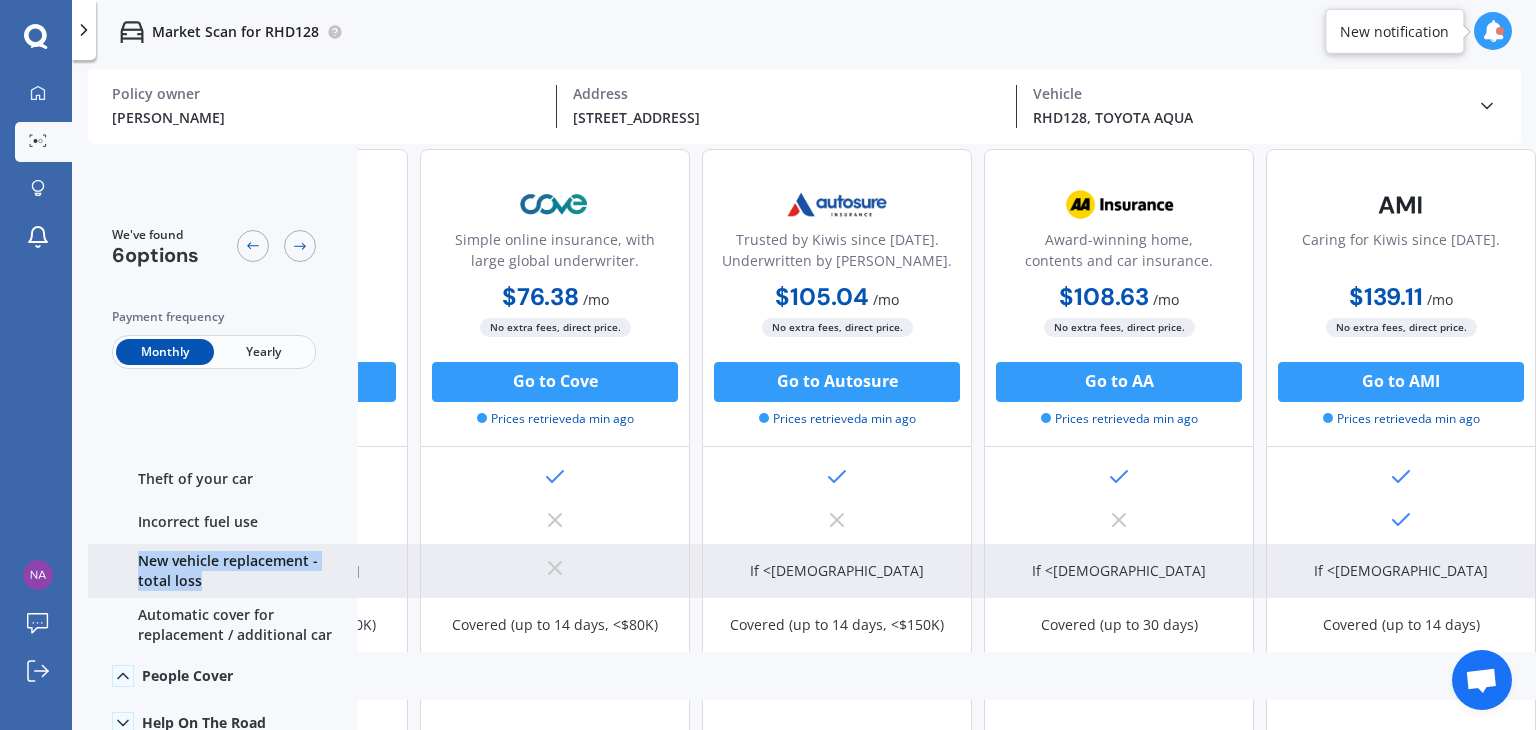 click on "New vehicle replacement - total loss" at bounding box center (223, 571) 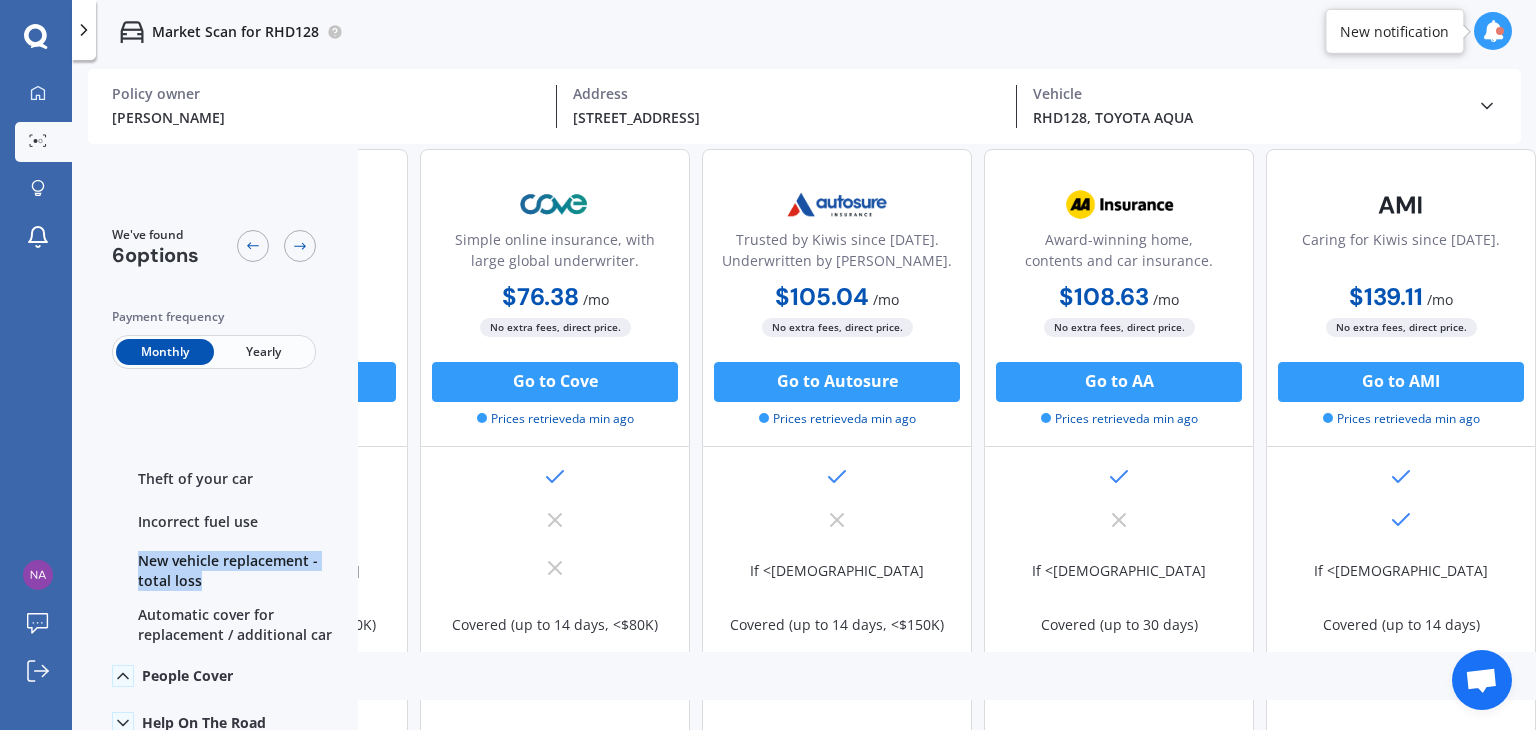 copy on "New vehicle replacement - total loss" 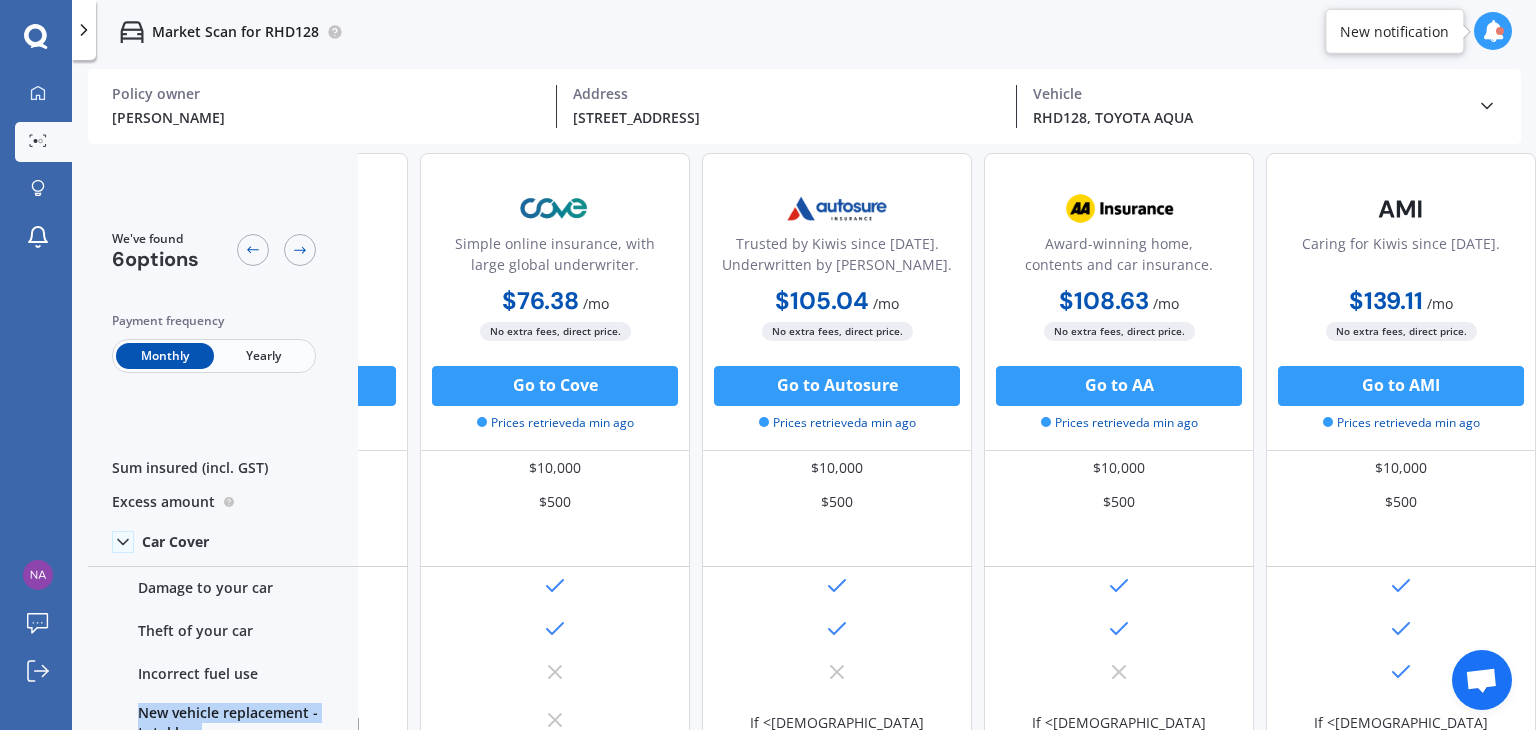 scroll, scrollTop: 0, scrollLeft: 512, axis: horizontal 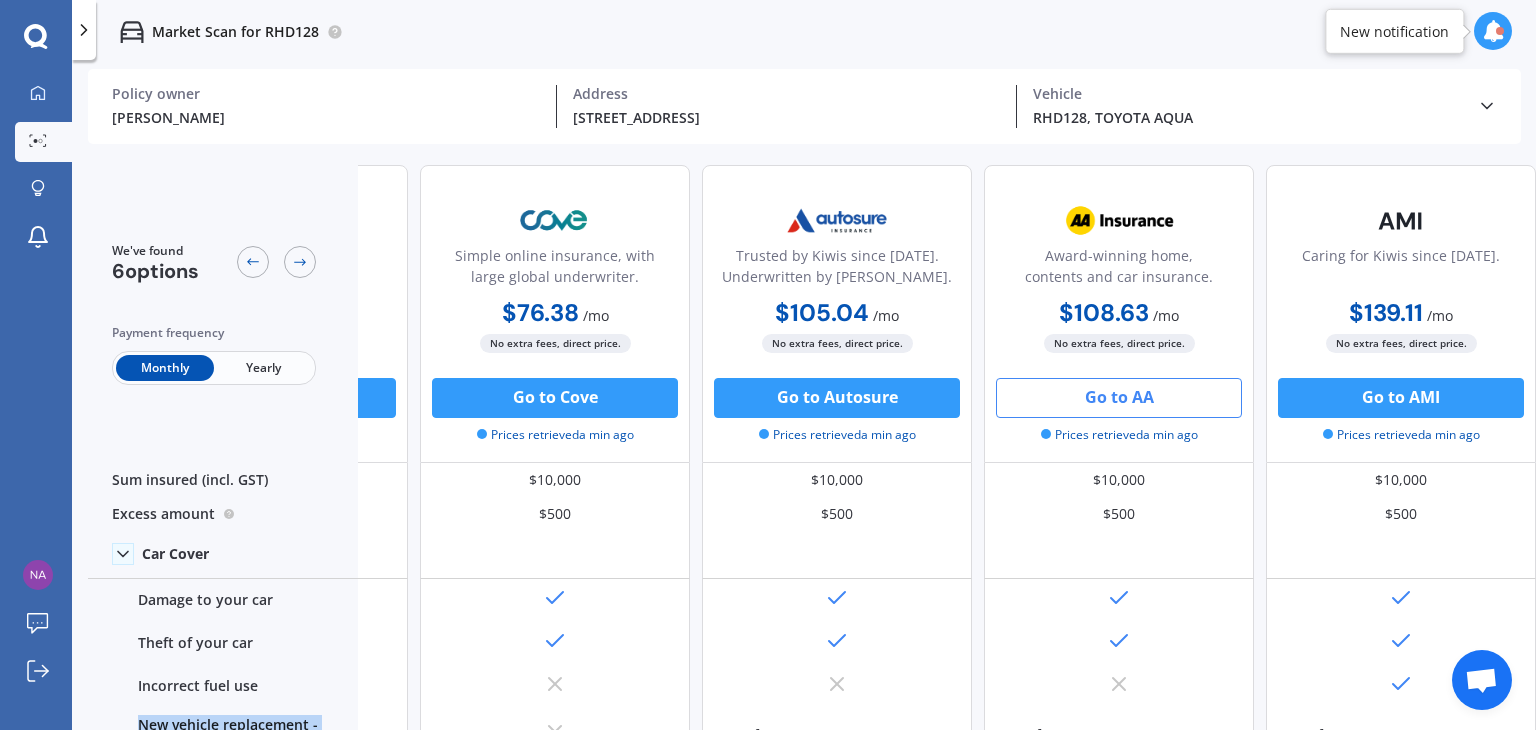 click on "Go to AA" at bounding box center [1119, 398] 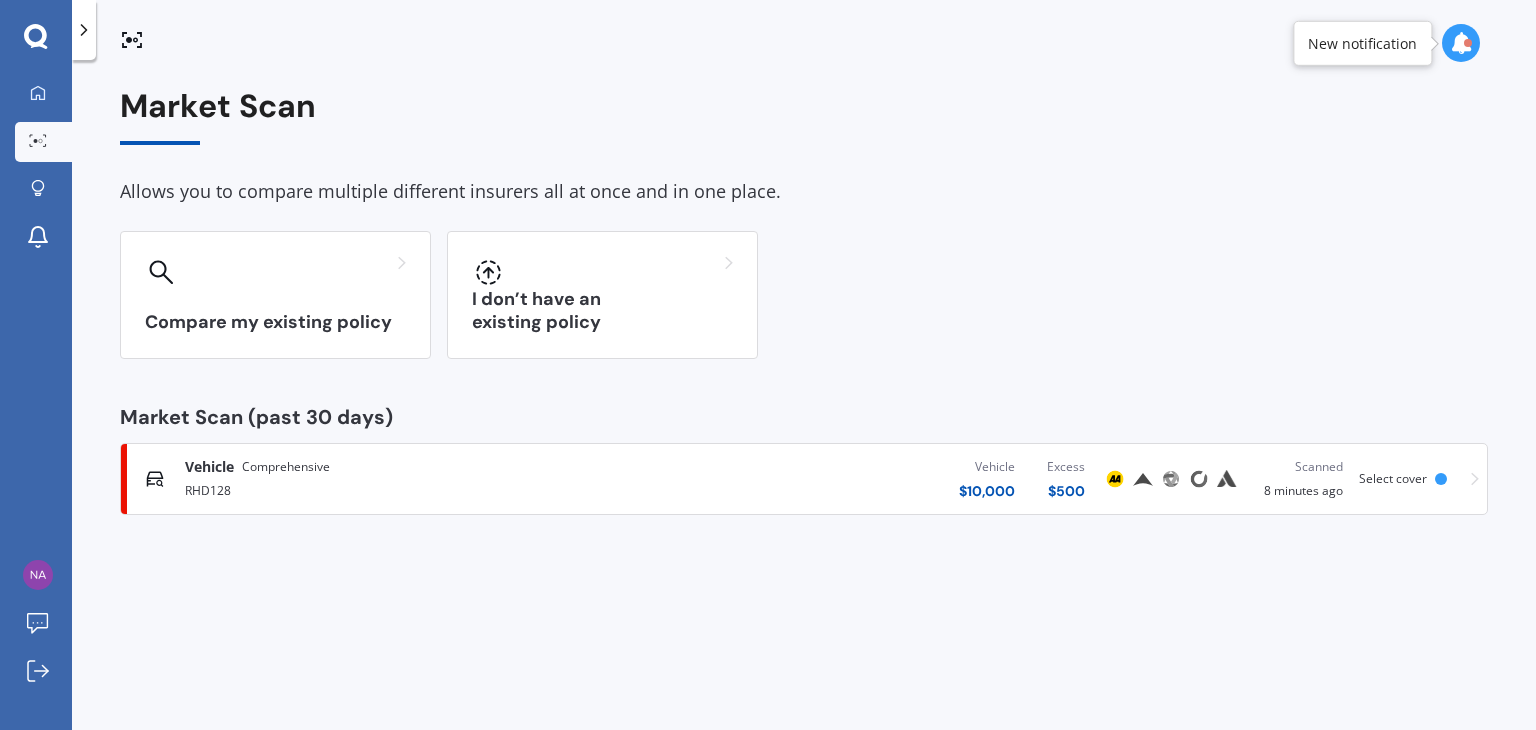 click at bounding box center [1143, 479] 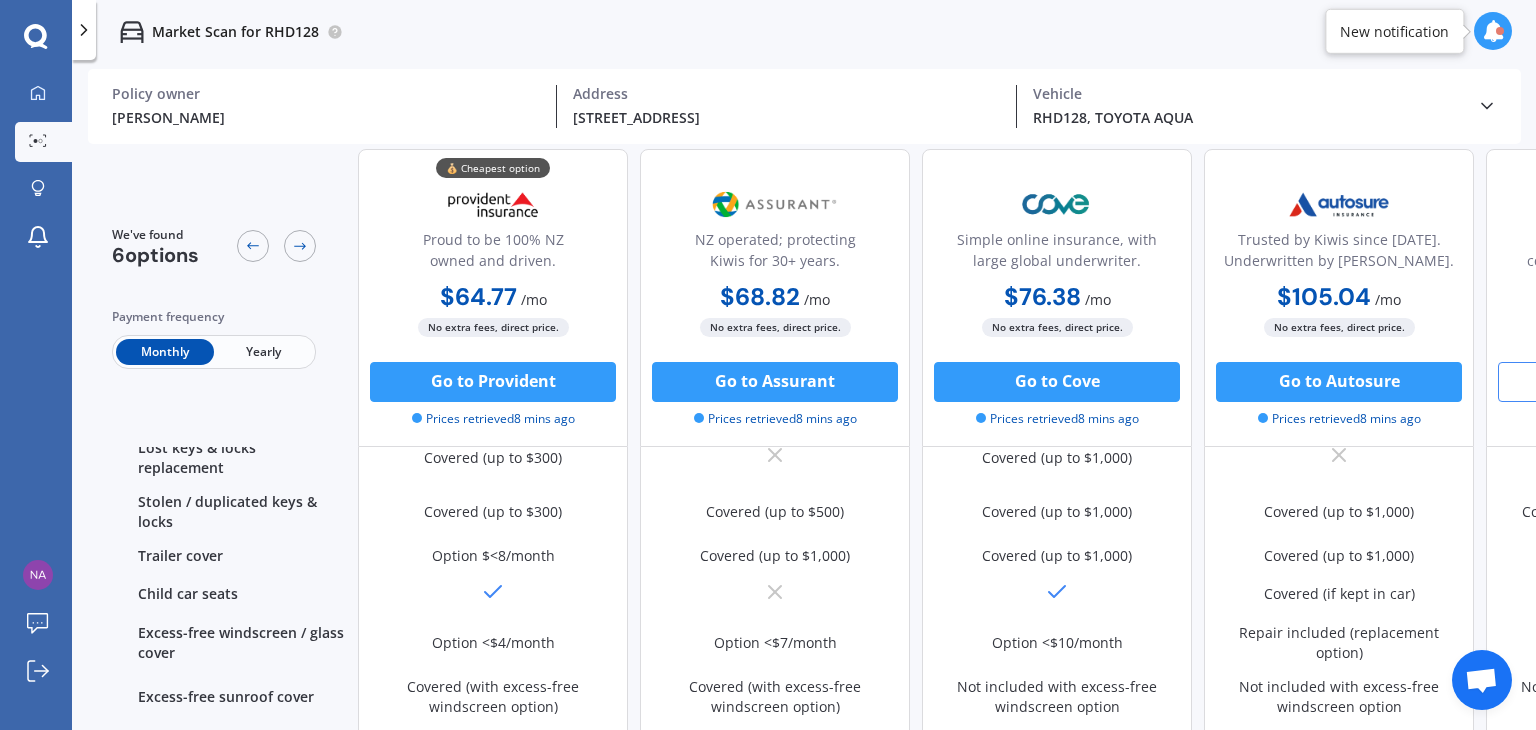 scroll, scrollTop: 0, scrollLeft: 0, axis: both 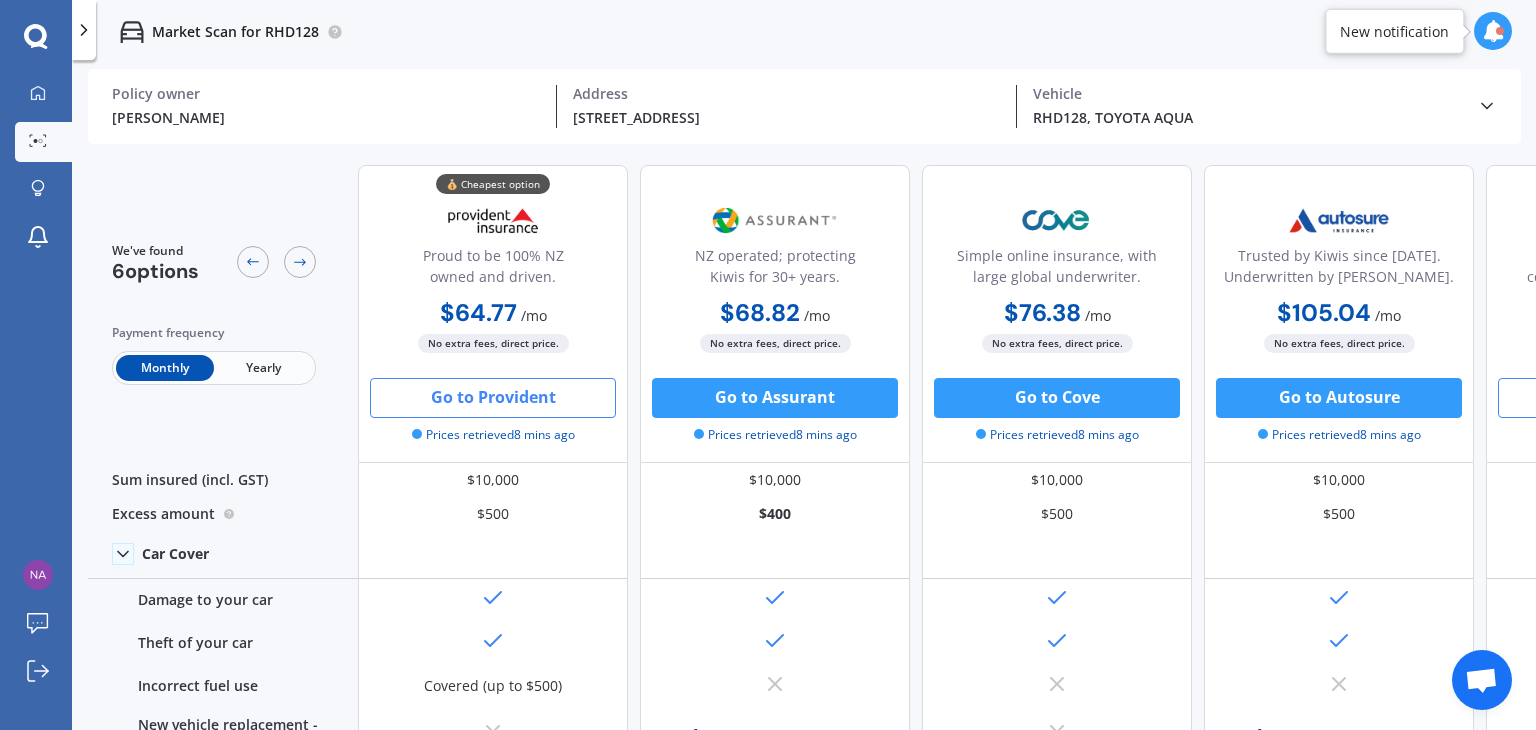 click on "Go to Provident" at bounding box center [493, 398] 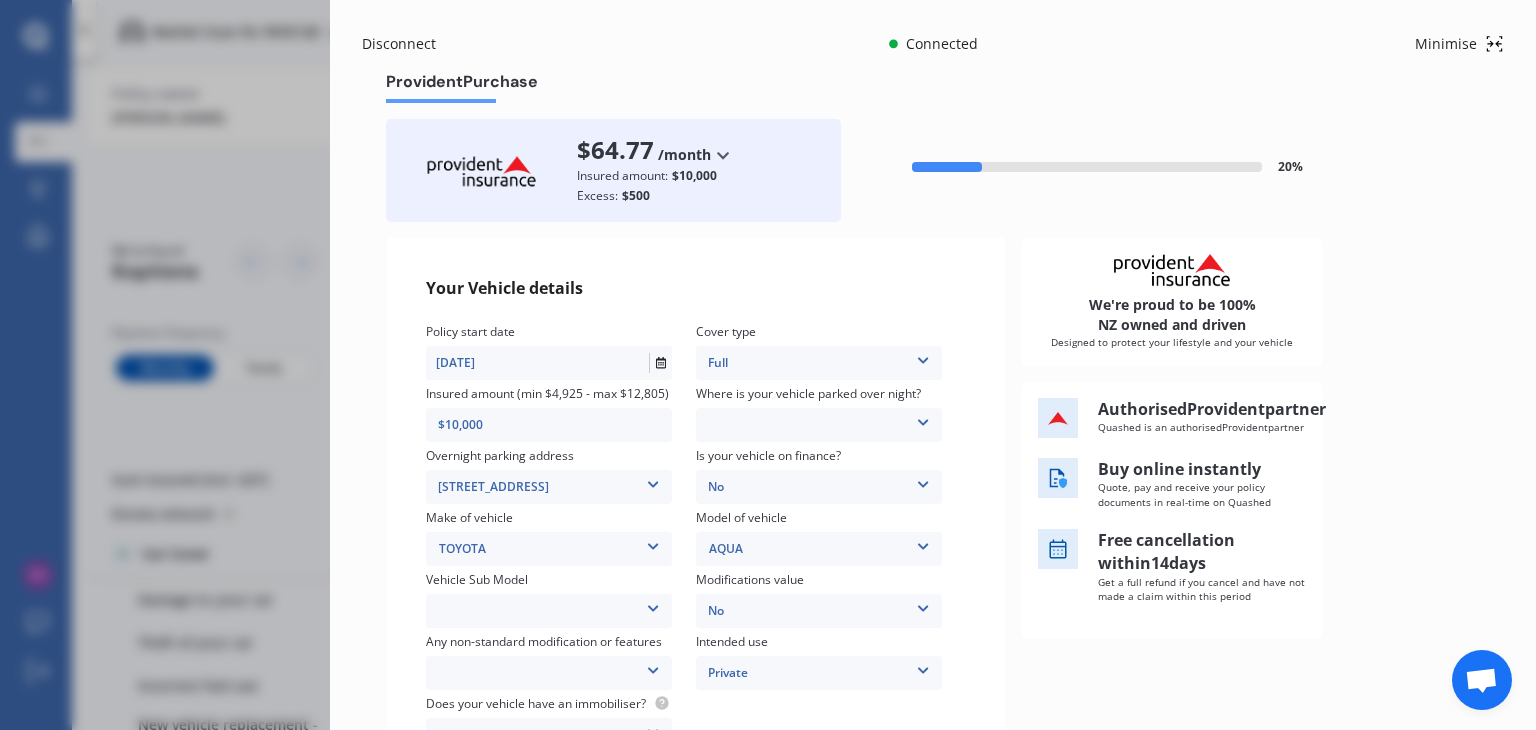 click at bounding box center (923, 419) 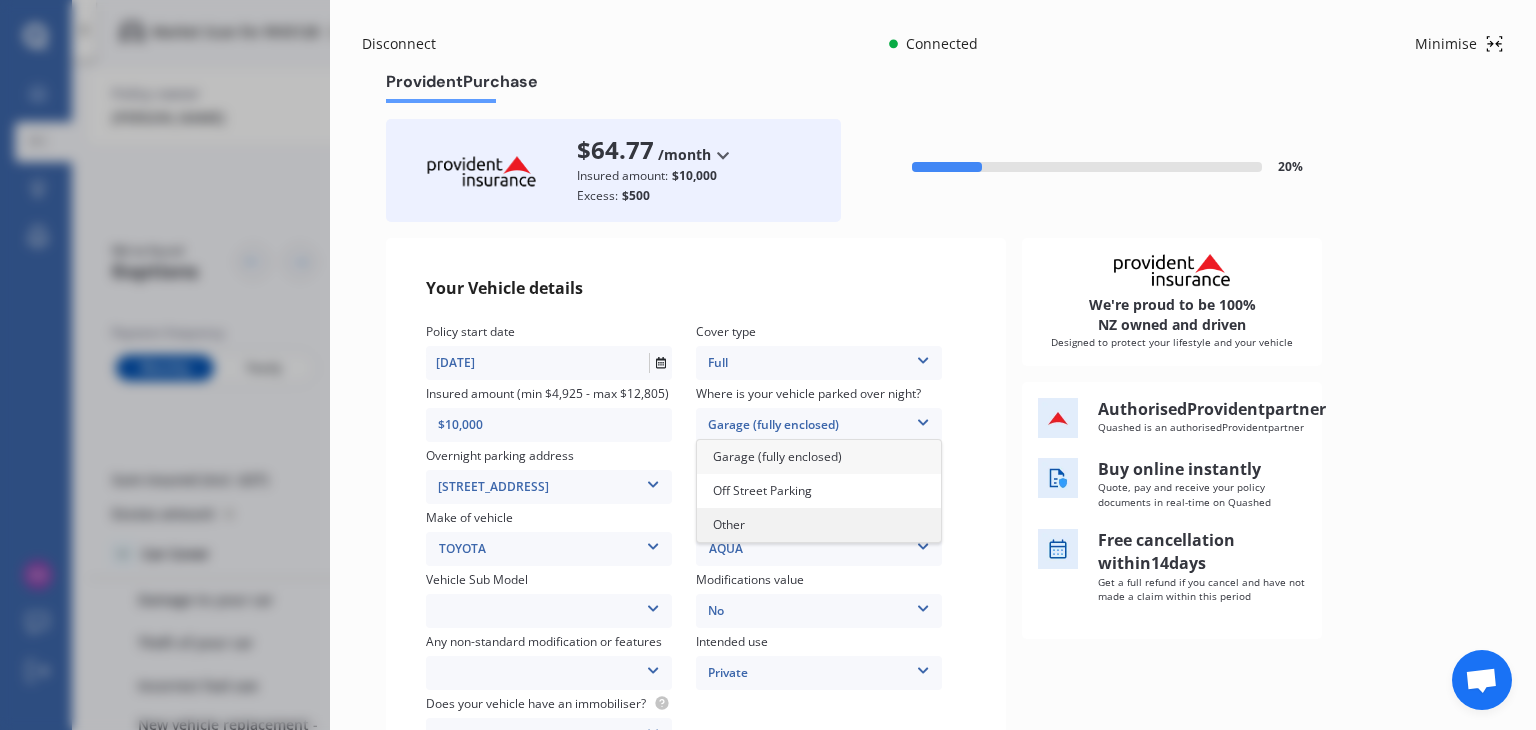 click on "Other" at bounding box center (819, 525) 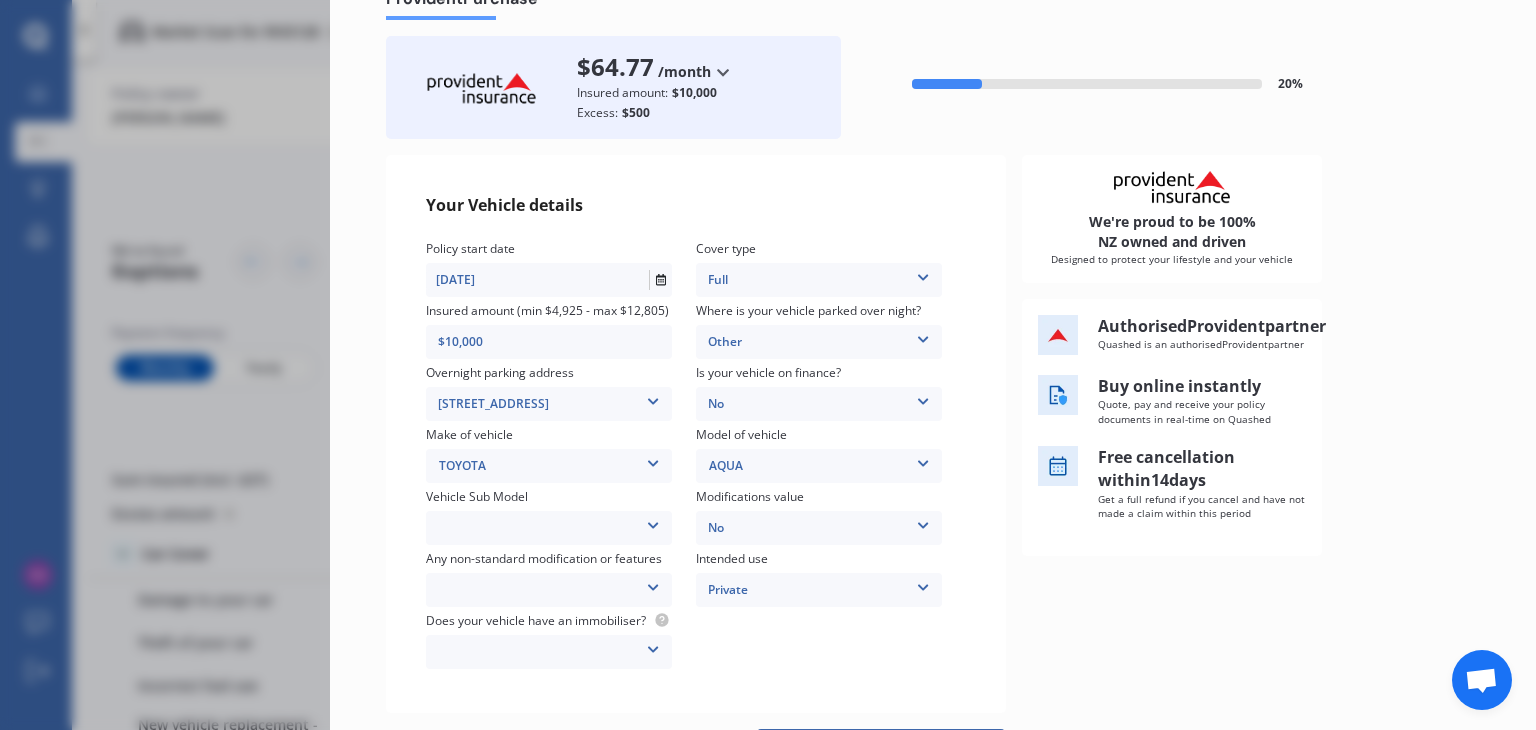 scroll, scrollTop: 200, scrollLeft: 0, axis: vertical 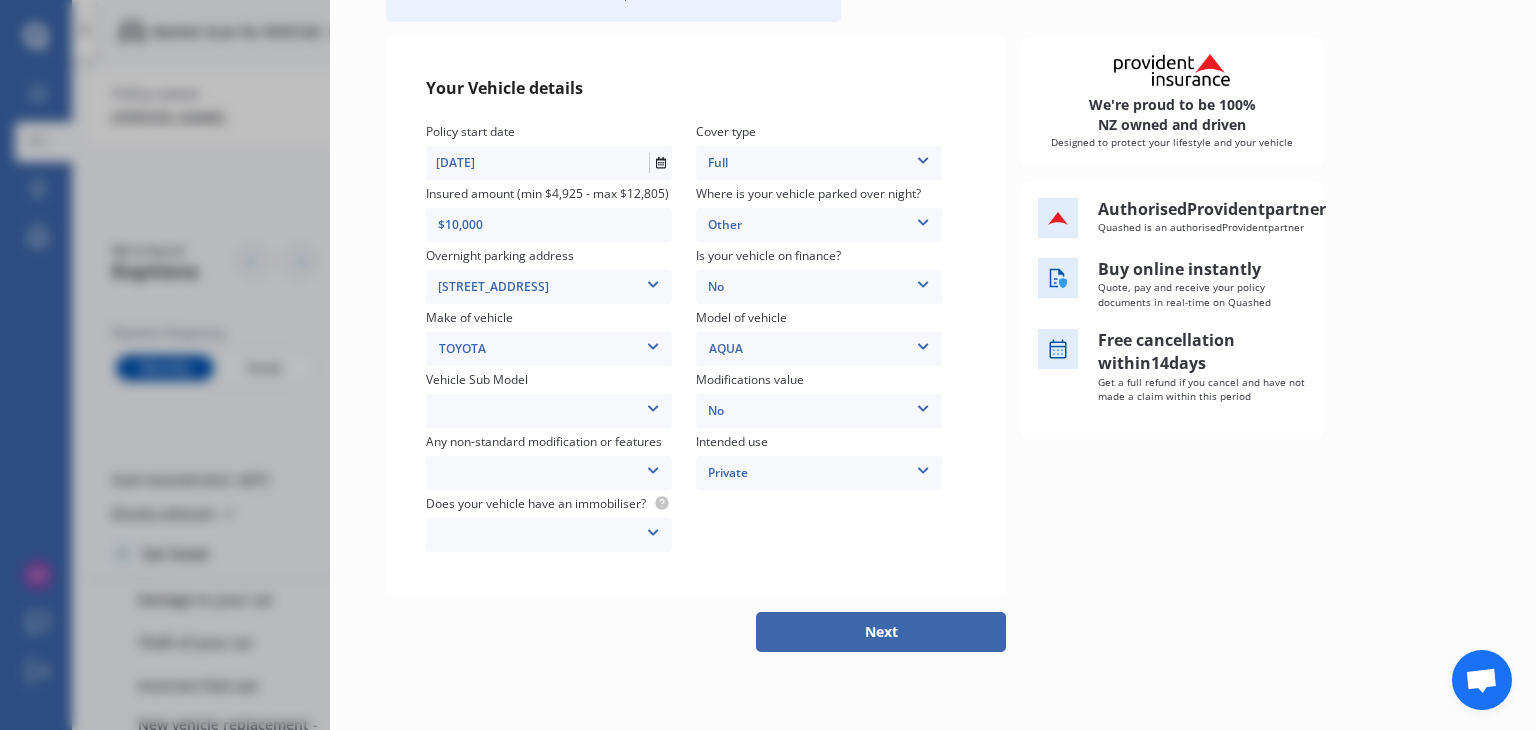 click at bounding box center [653, 529] 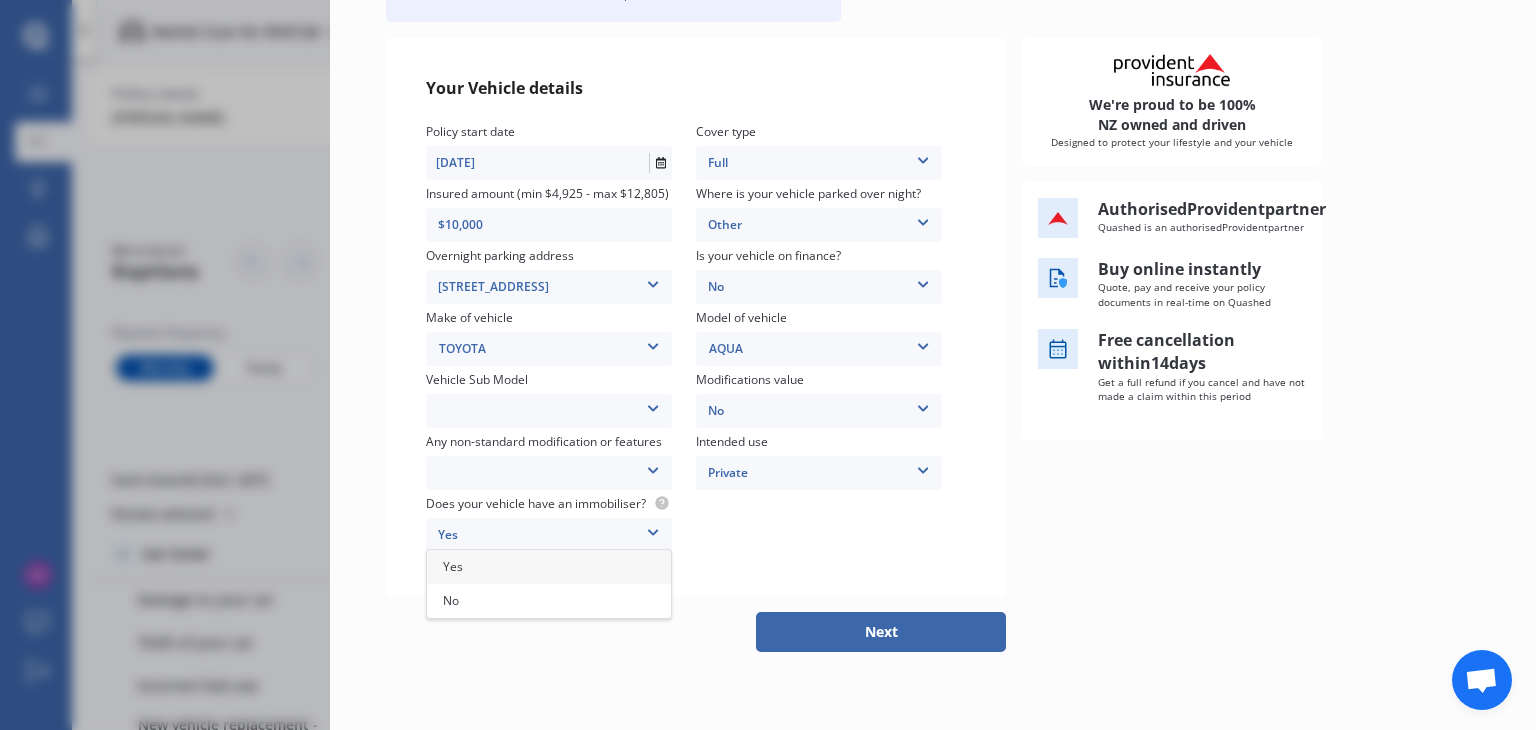 click on "Yes" at bounding box center (549, 567) 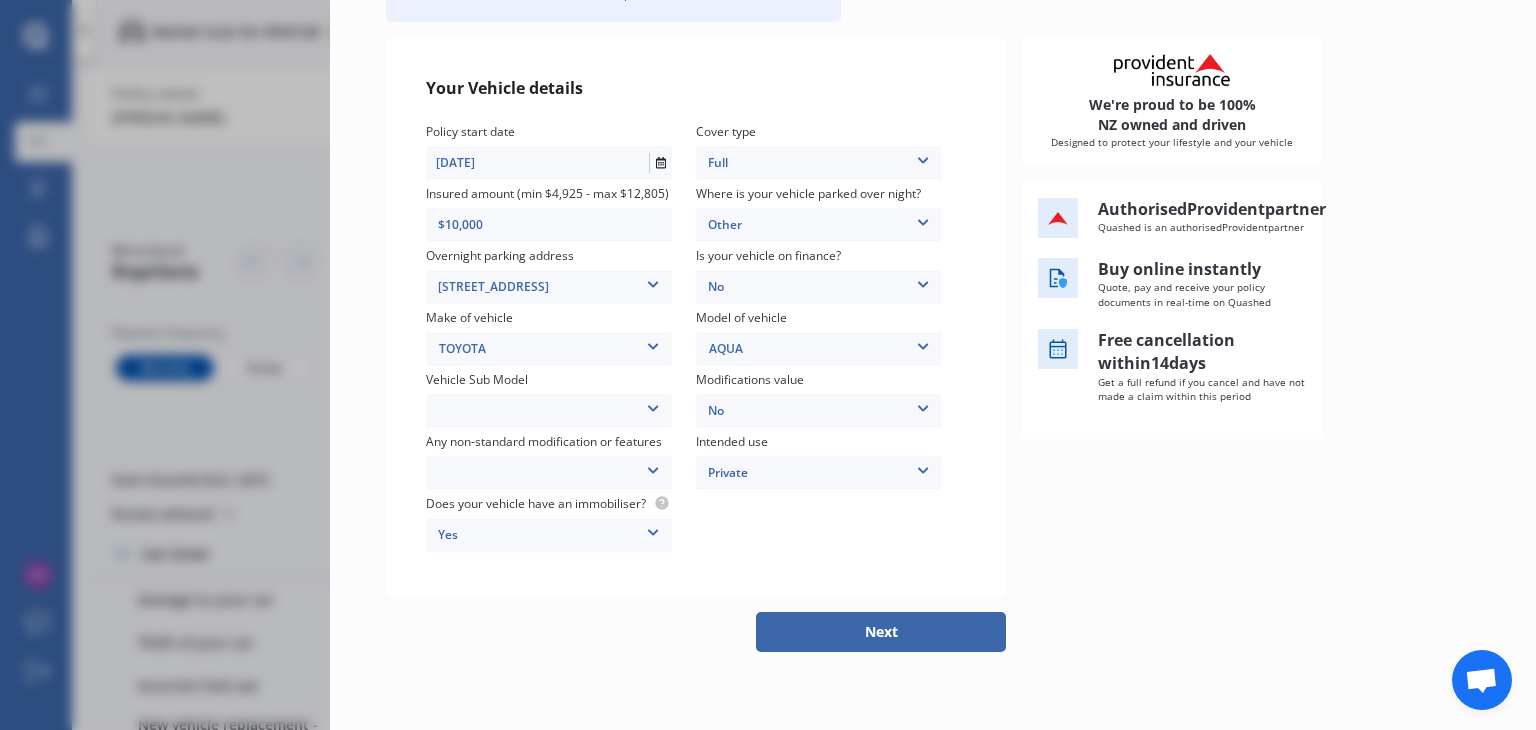 click at bounding box center (653, 467) 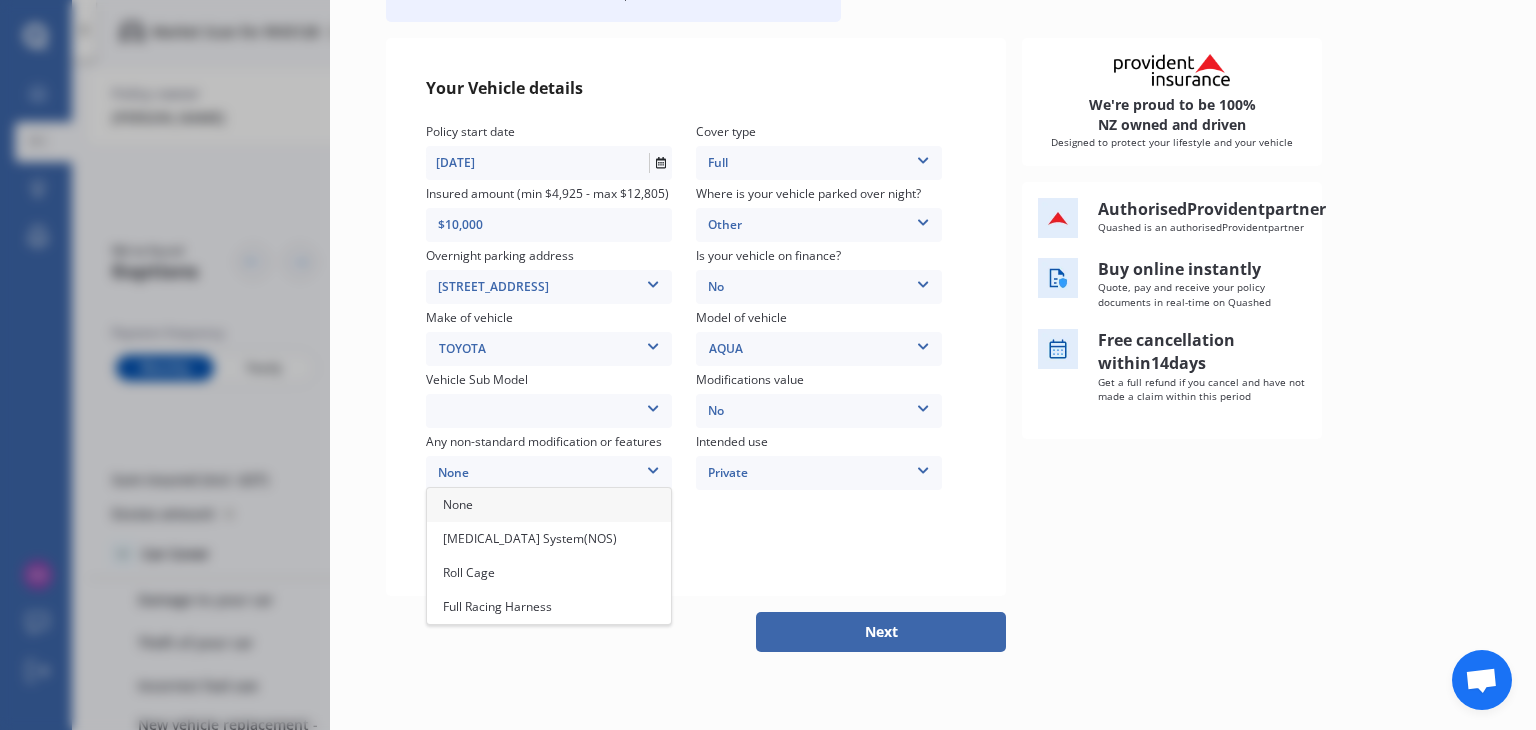 click on "None" at bounding box center [549, 505] 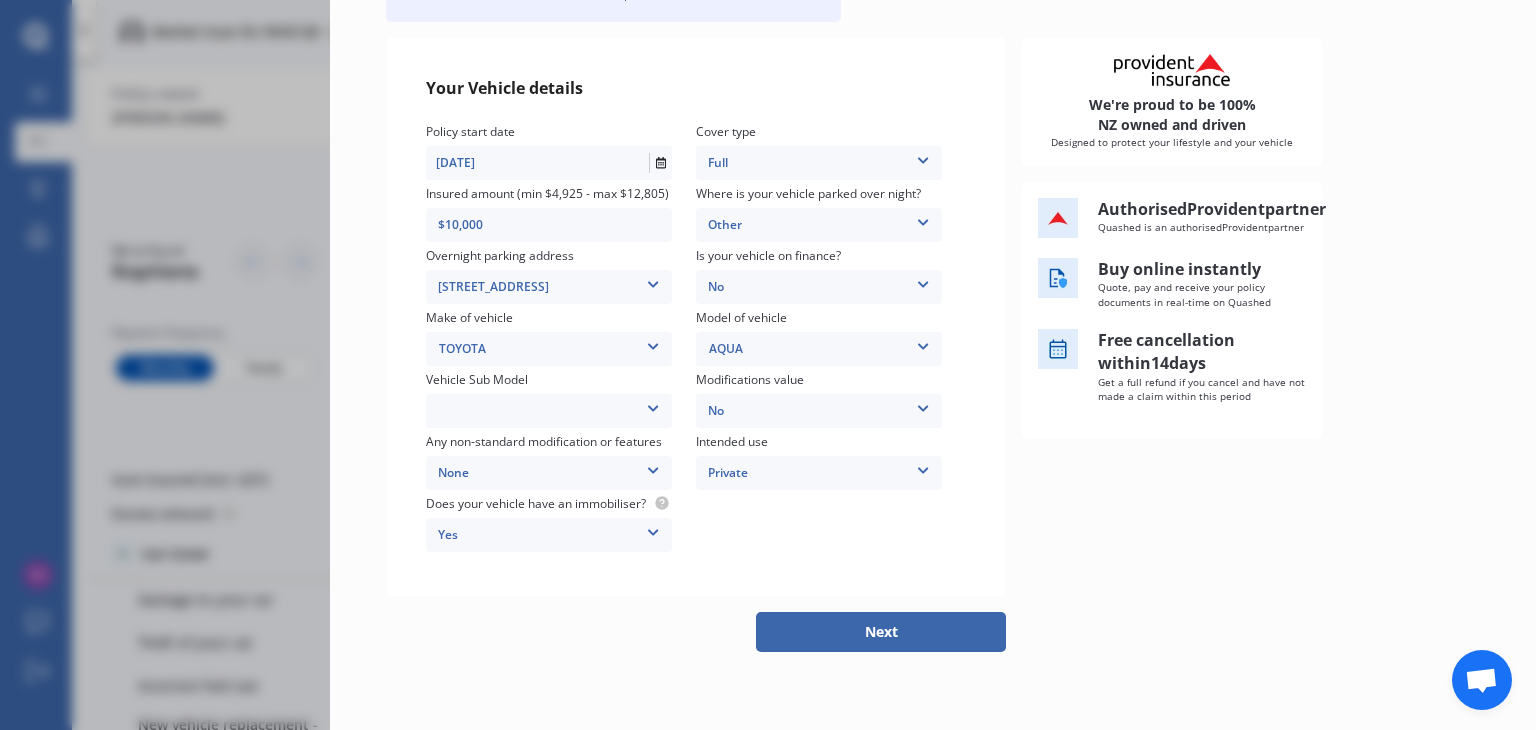 click on "Next" at bounding box center [881, 632] 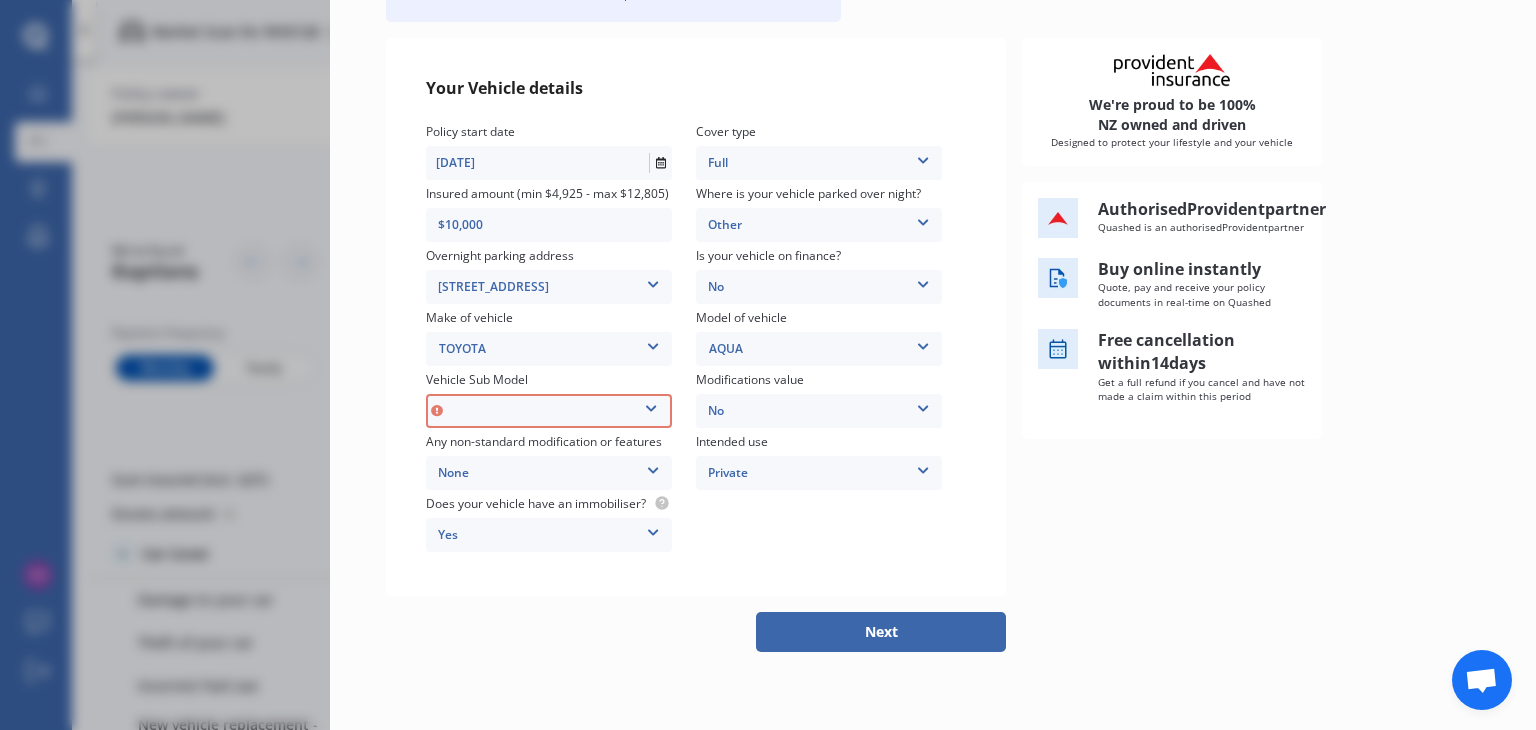 scroll, scrollTop: 202, scrollLeft: 0, axis: vertical 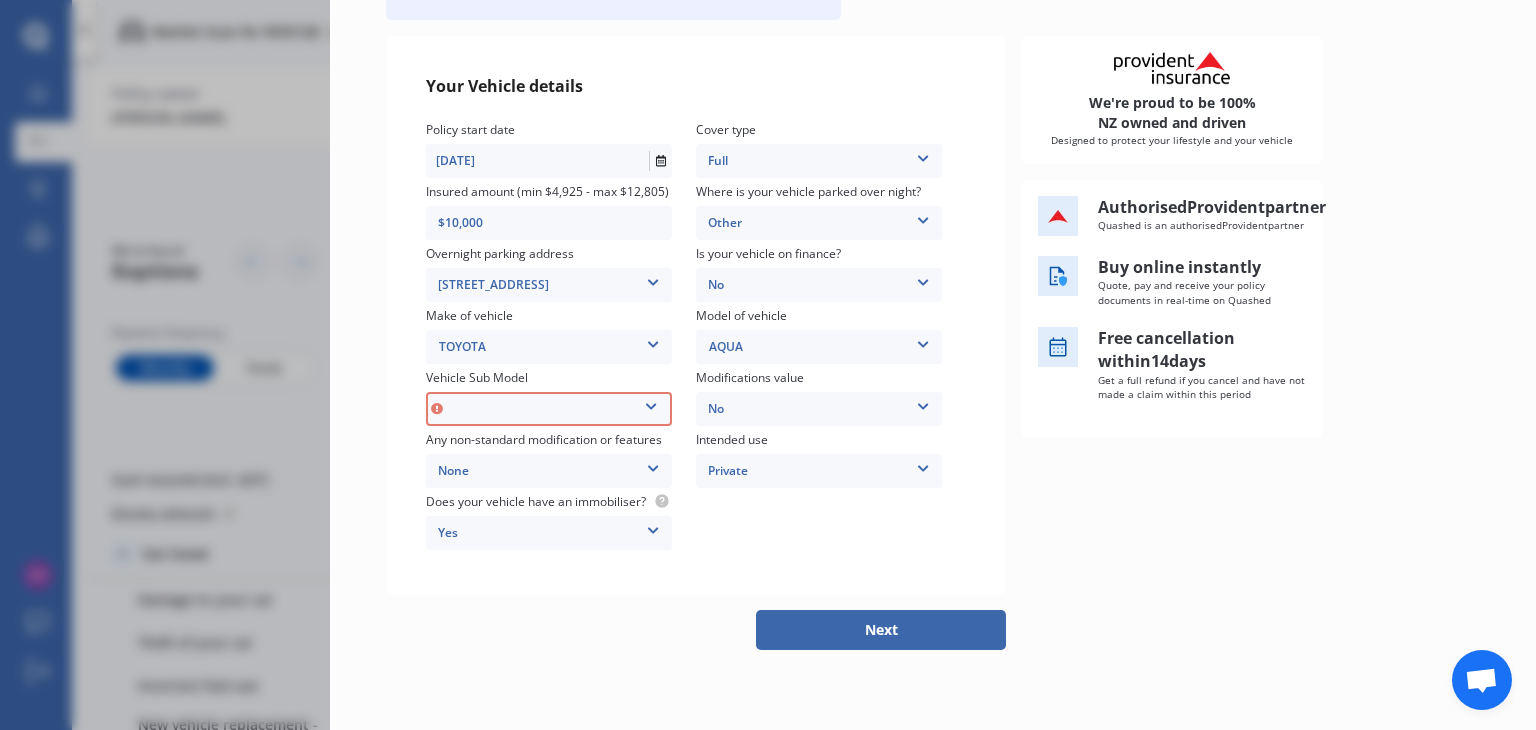 click at bounding box center [651, 403] 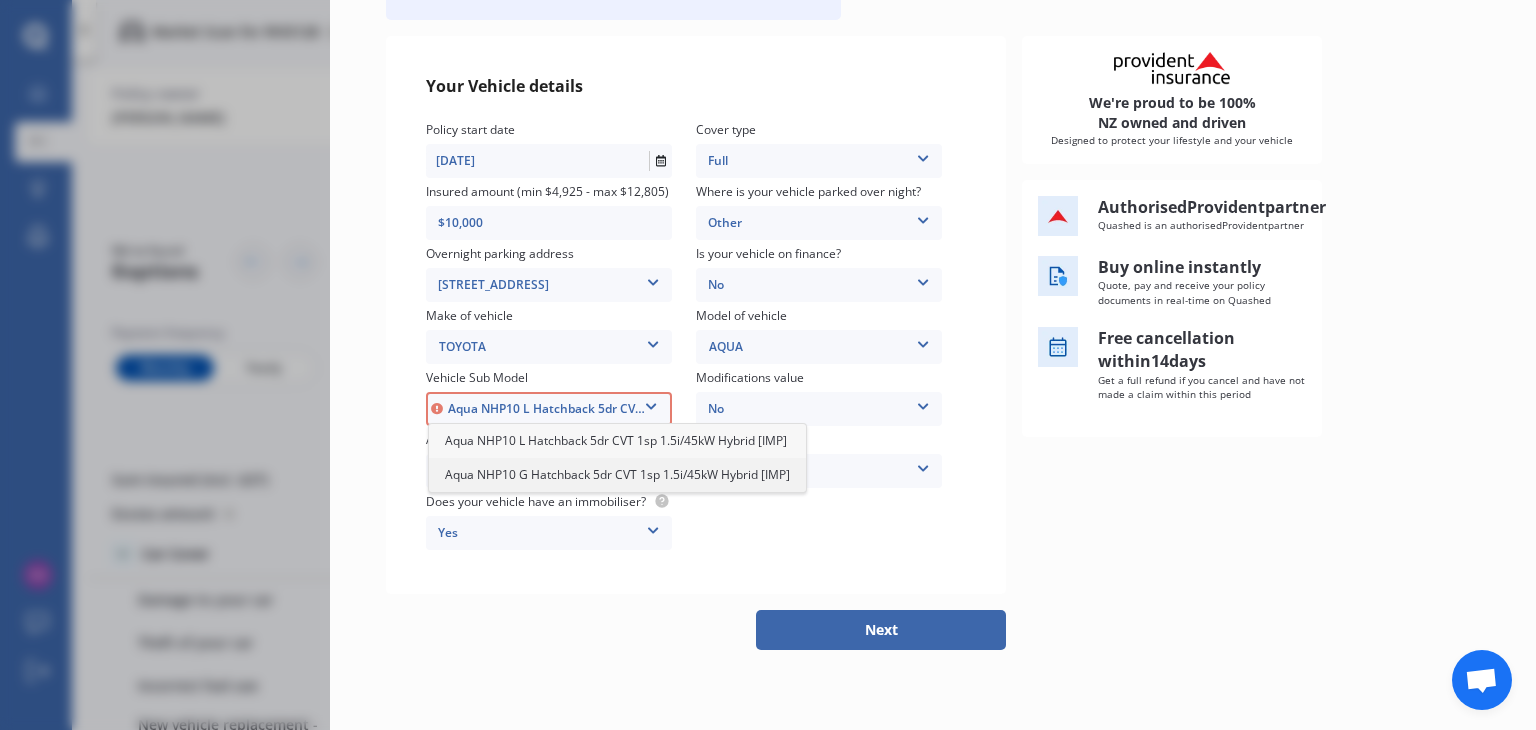 click on "Aqua NHP10 G Hatchback 5dr CVT 1sp 1.5i/45kW Hybrid [IMP]" at bounding box center (617, 474) 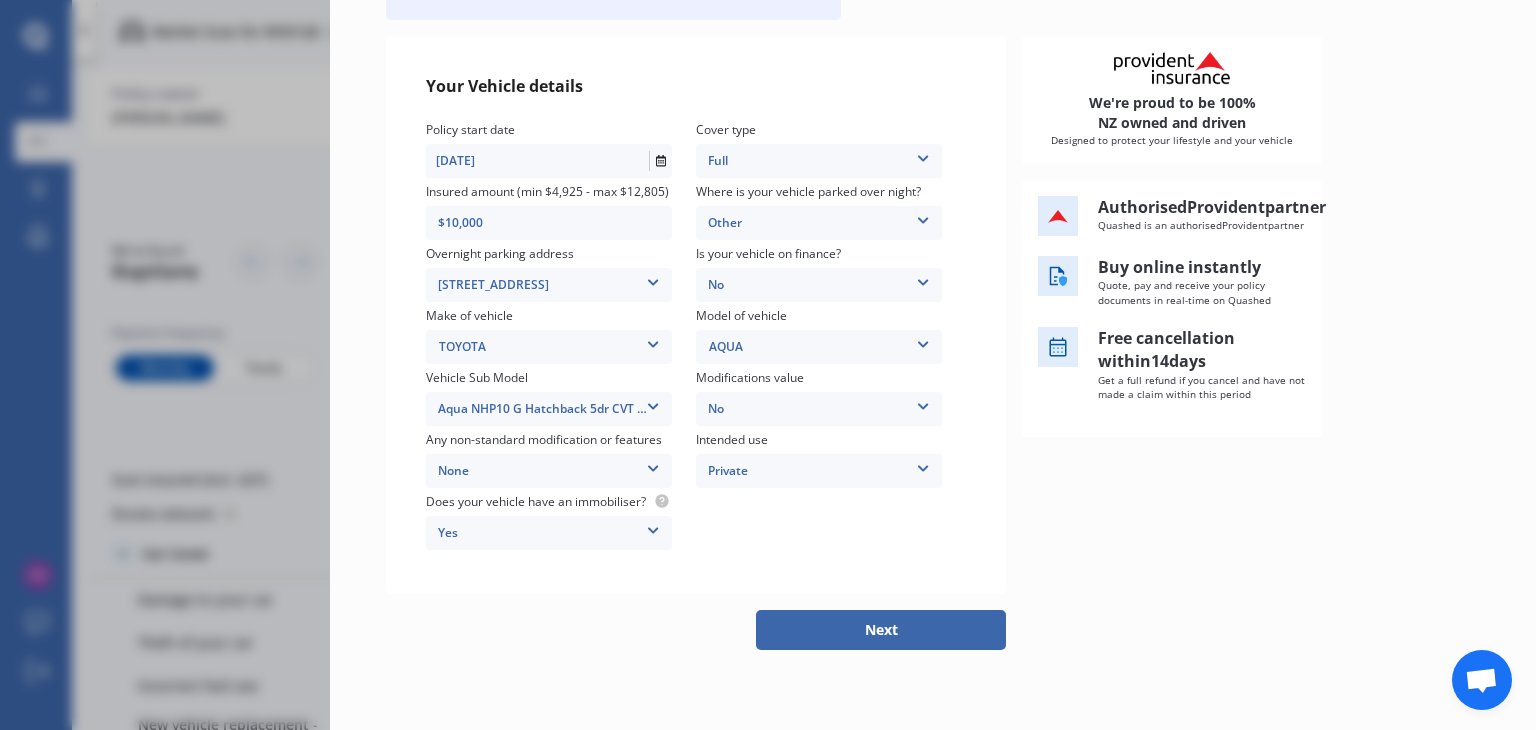 click on "Next" at bounding box center (881, 630) 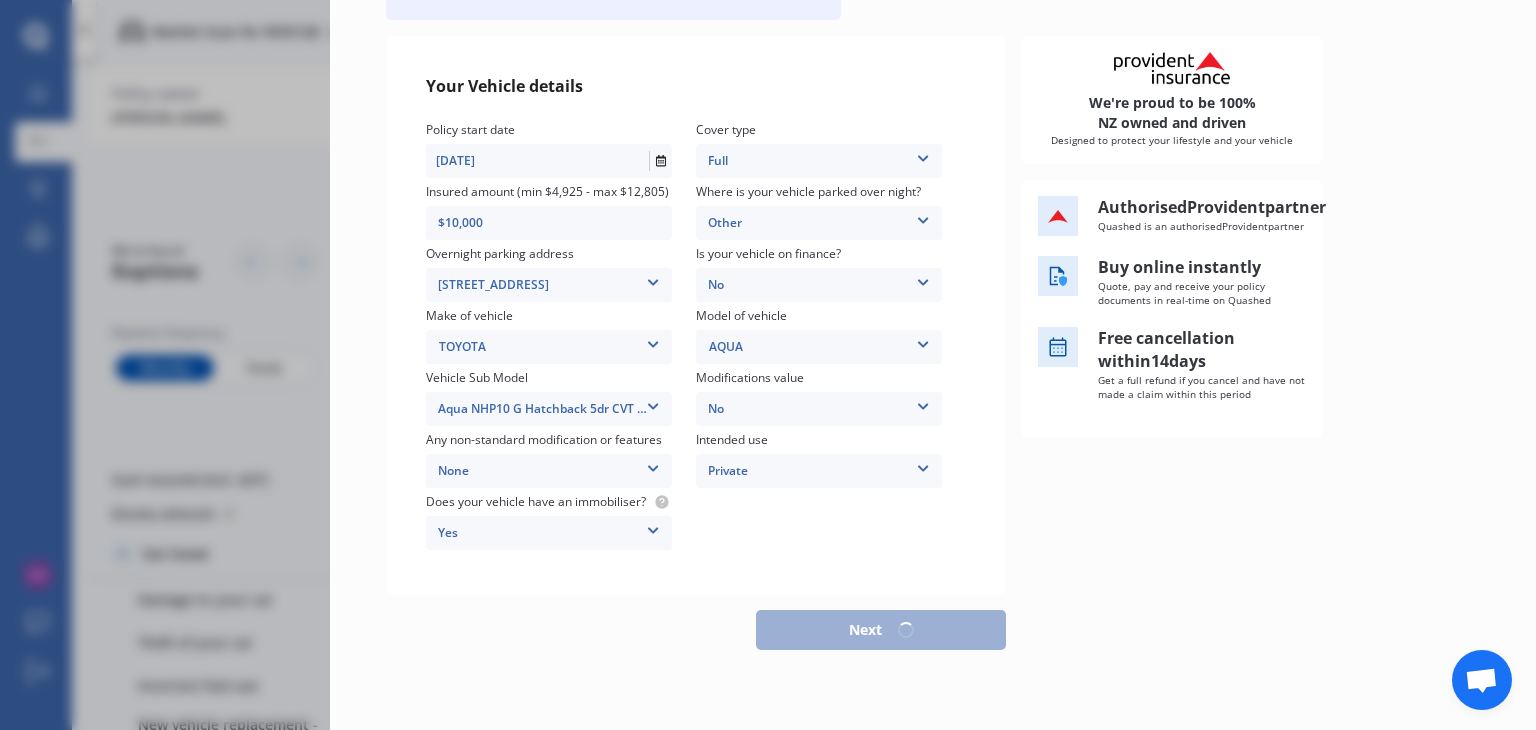 scroll, scrollTop: 202, scrollLeft: 0, axis: vertical 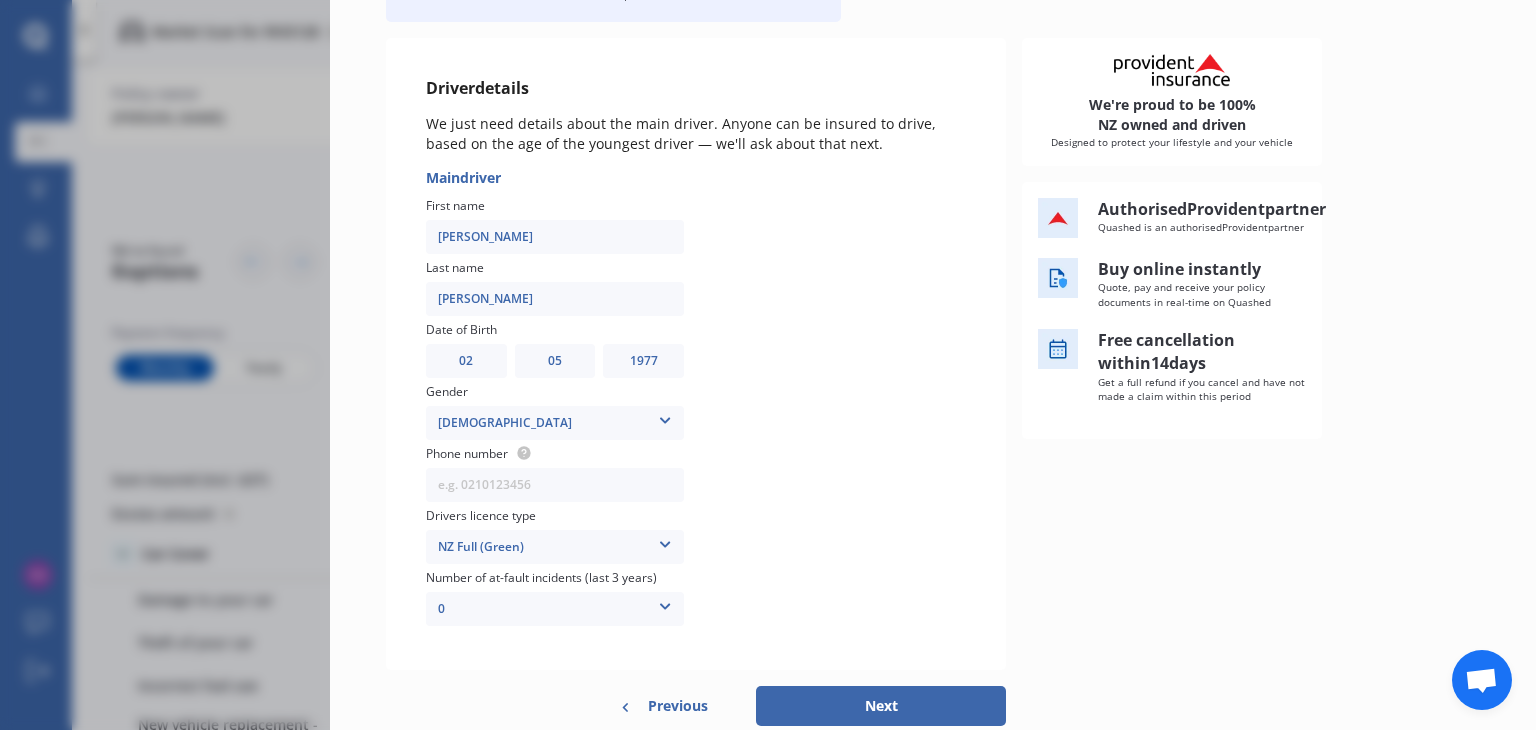 click on "MM 01 02 03 04 05 06 07 08 09 10 11 12" at bounding box center [555, 361] 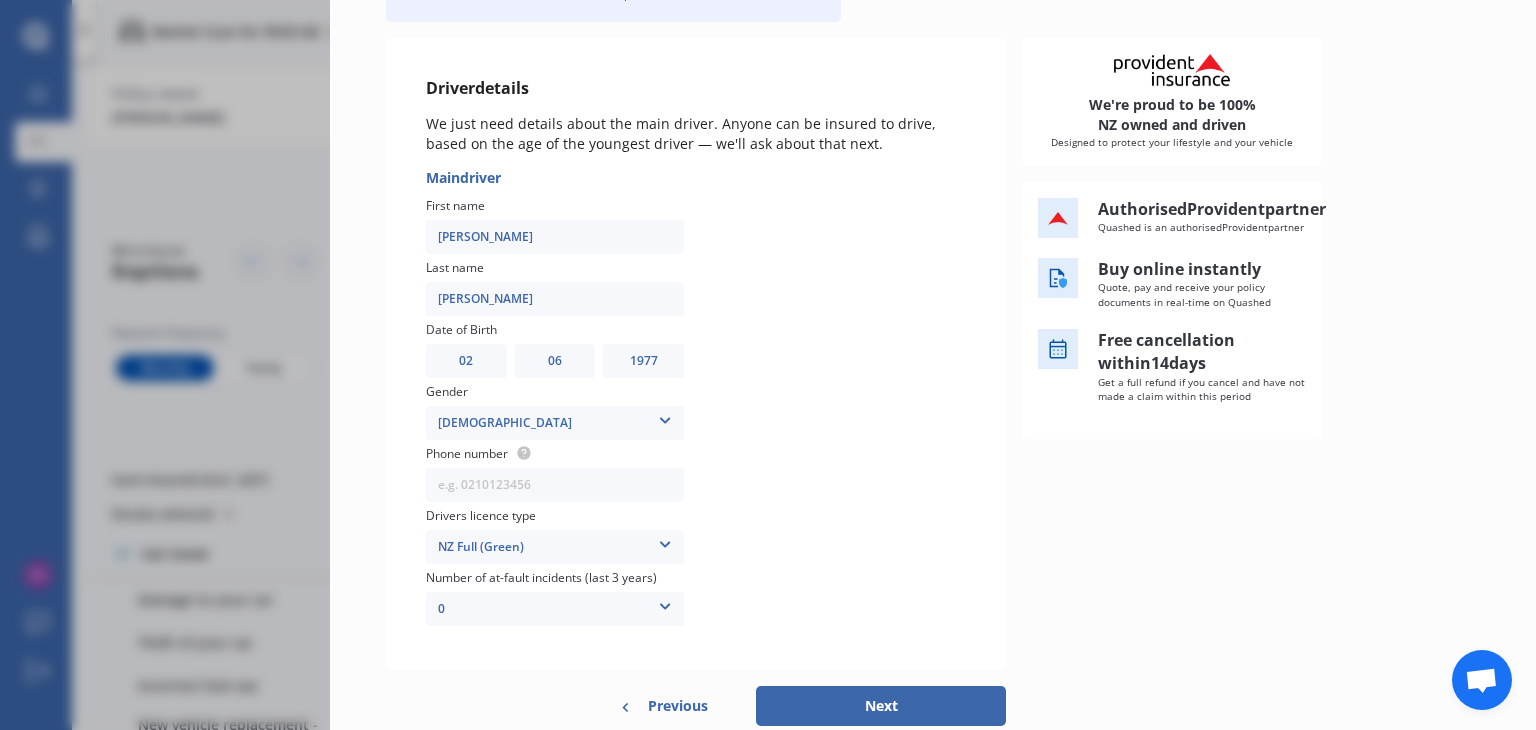 click on "MM 01 02 03 04 05 06 07 08 09 10 11 12" at bounding box center (555, 361) 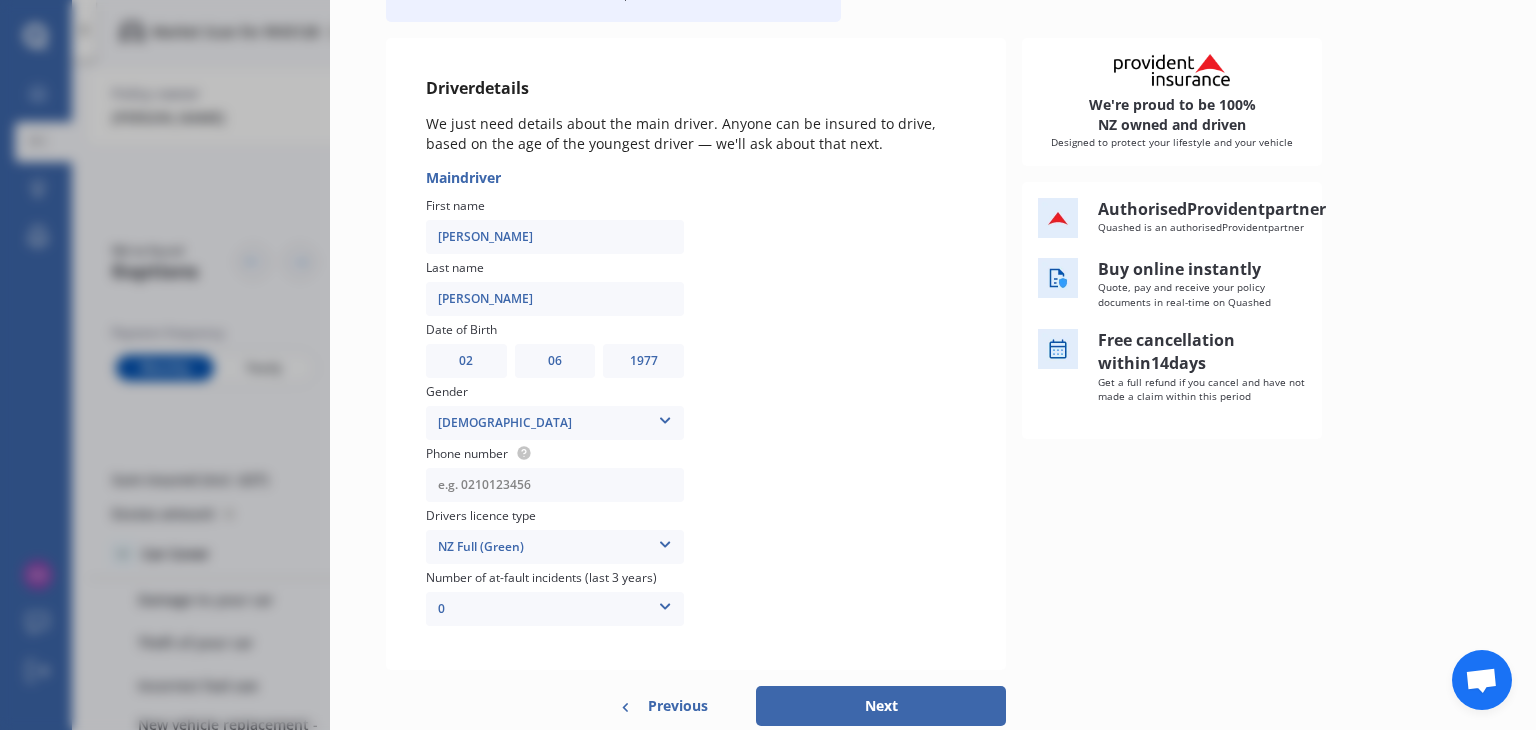 click at bounding box center [555, 485] 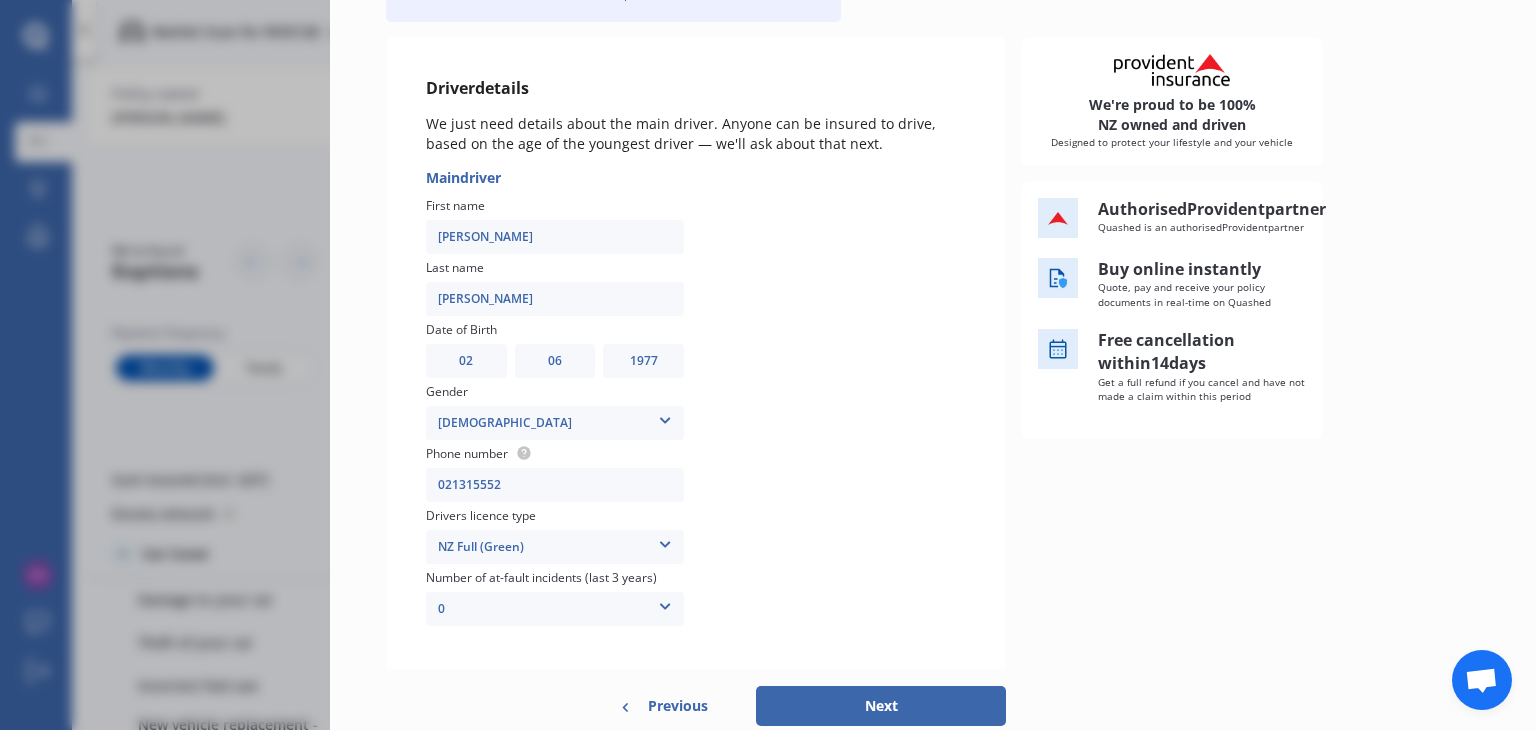 type on "021315552" 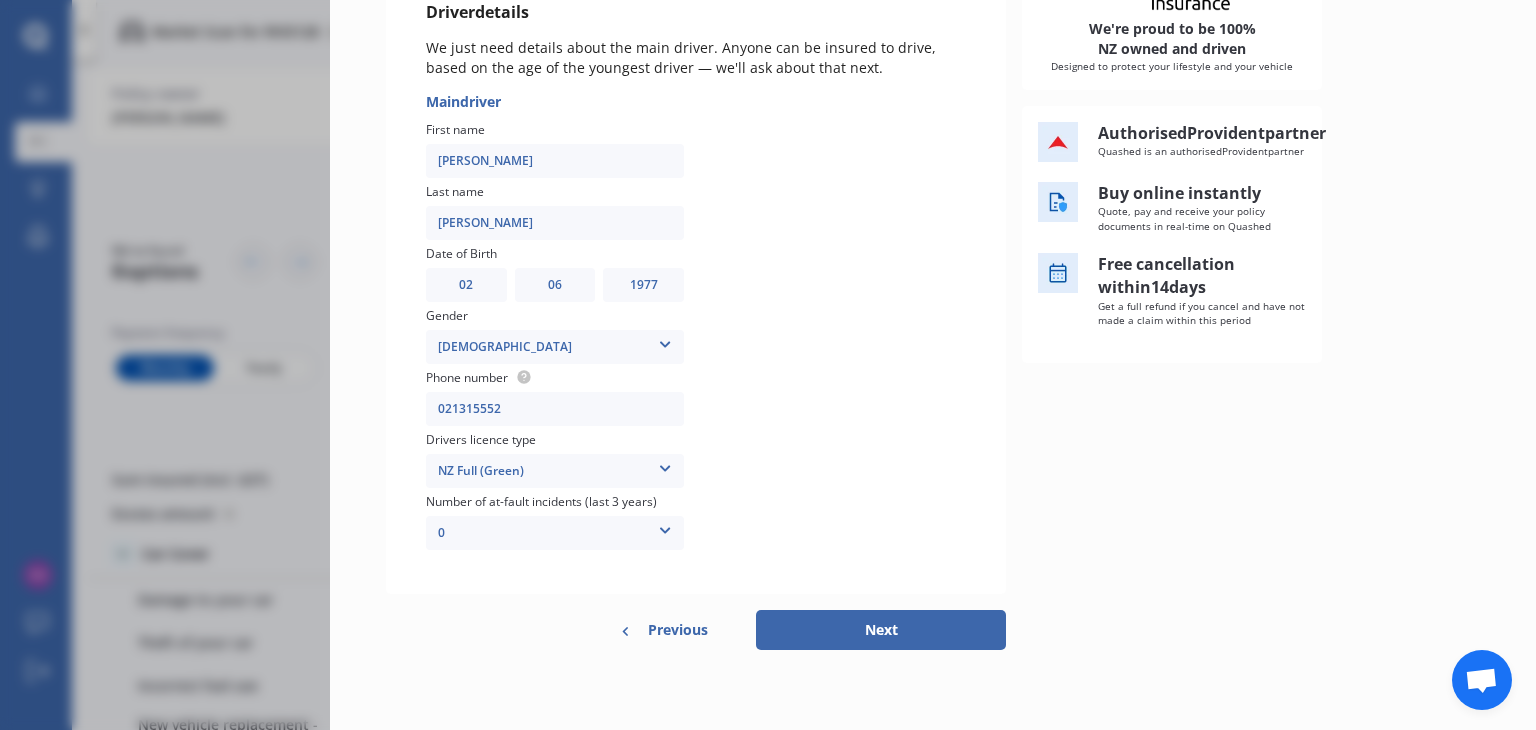 click on "Next" at bounding box center [881, 630] 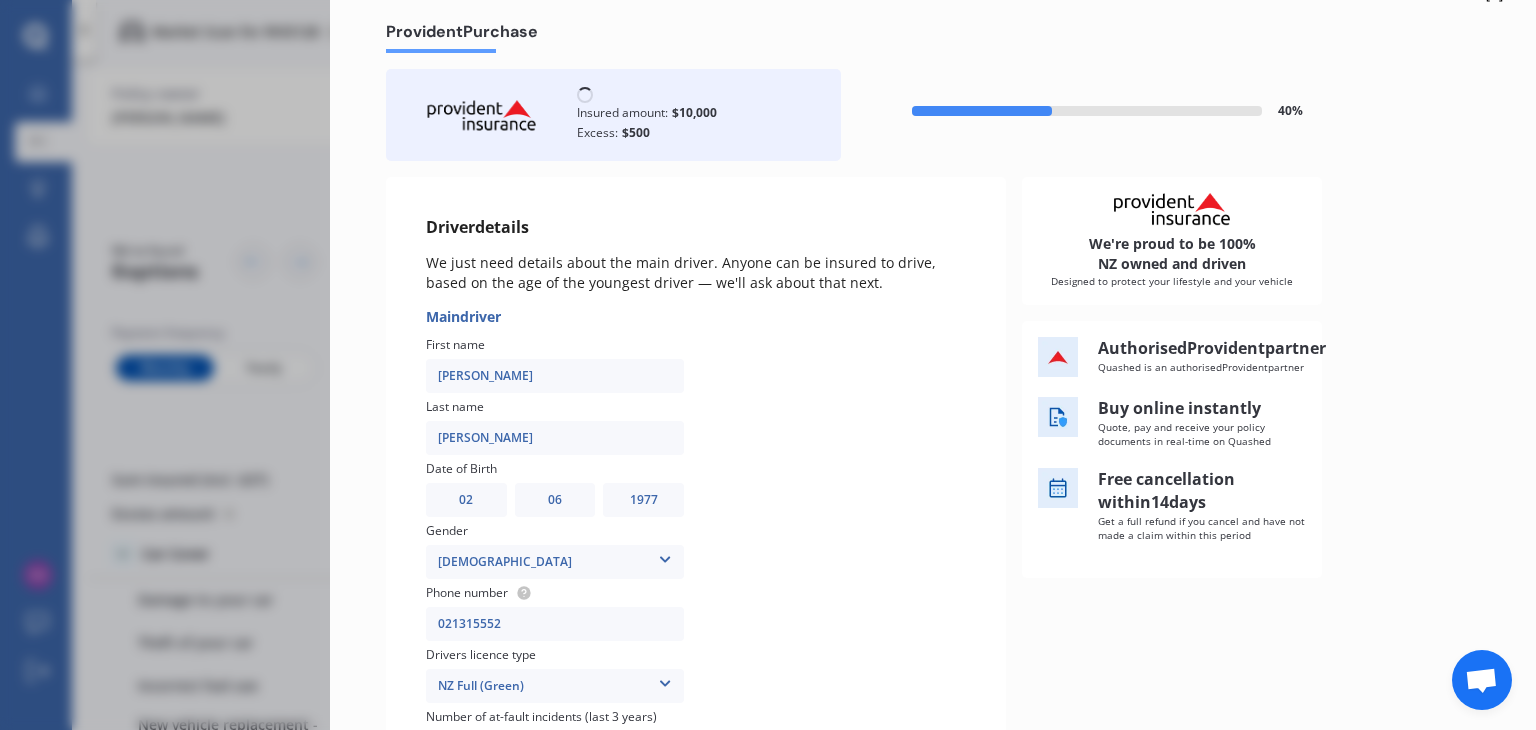 scroll, scrollTop: 0, scrollLeft: 0, axis: both 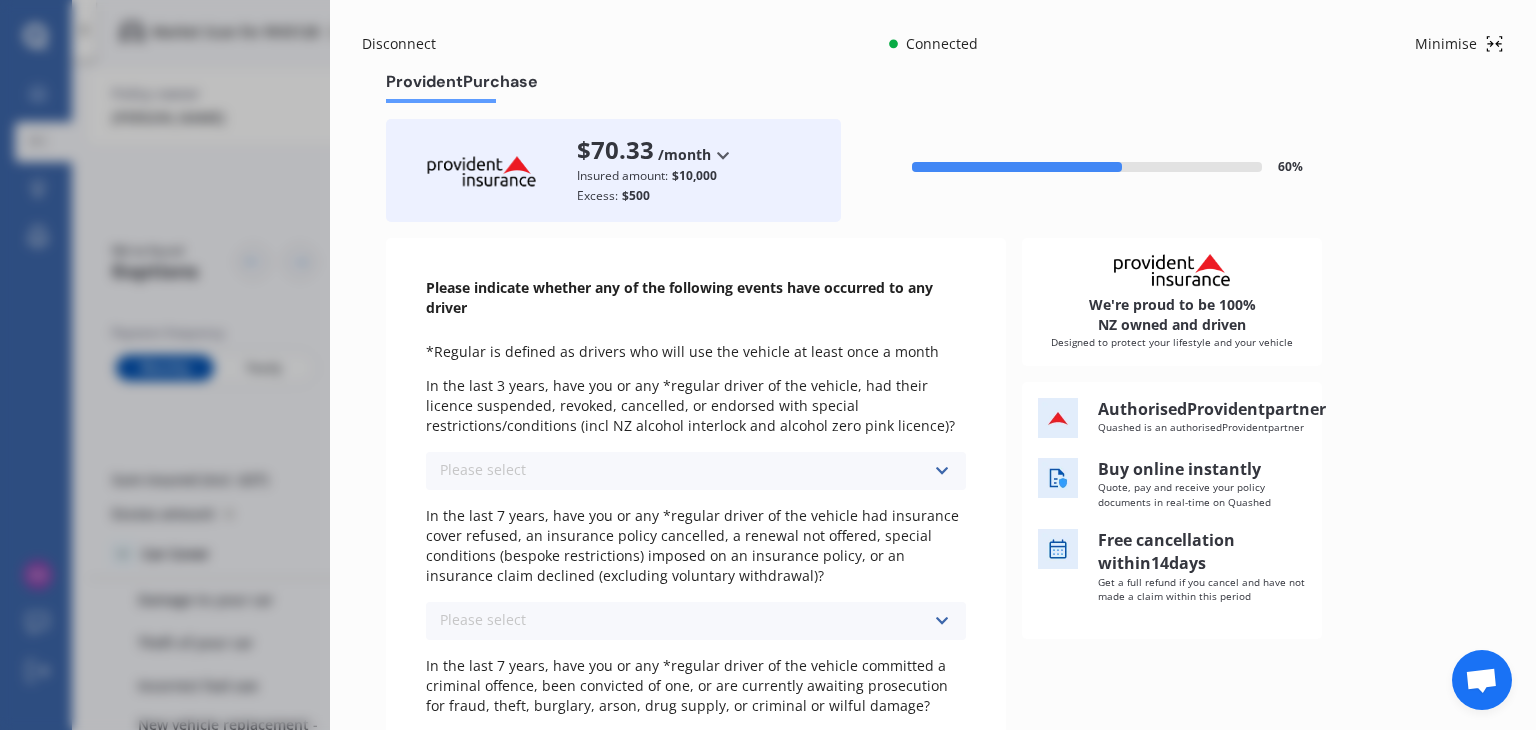 click at bounding box center (941, 471) 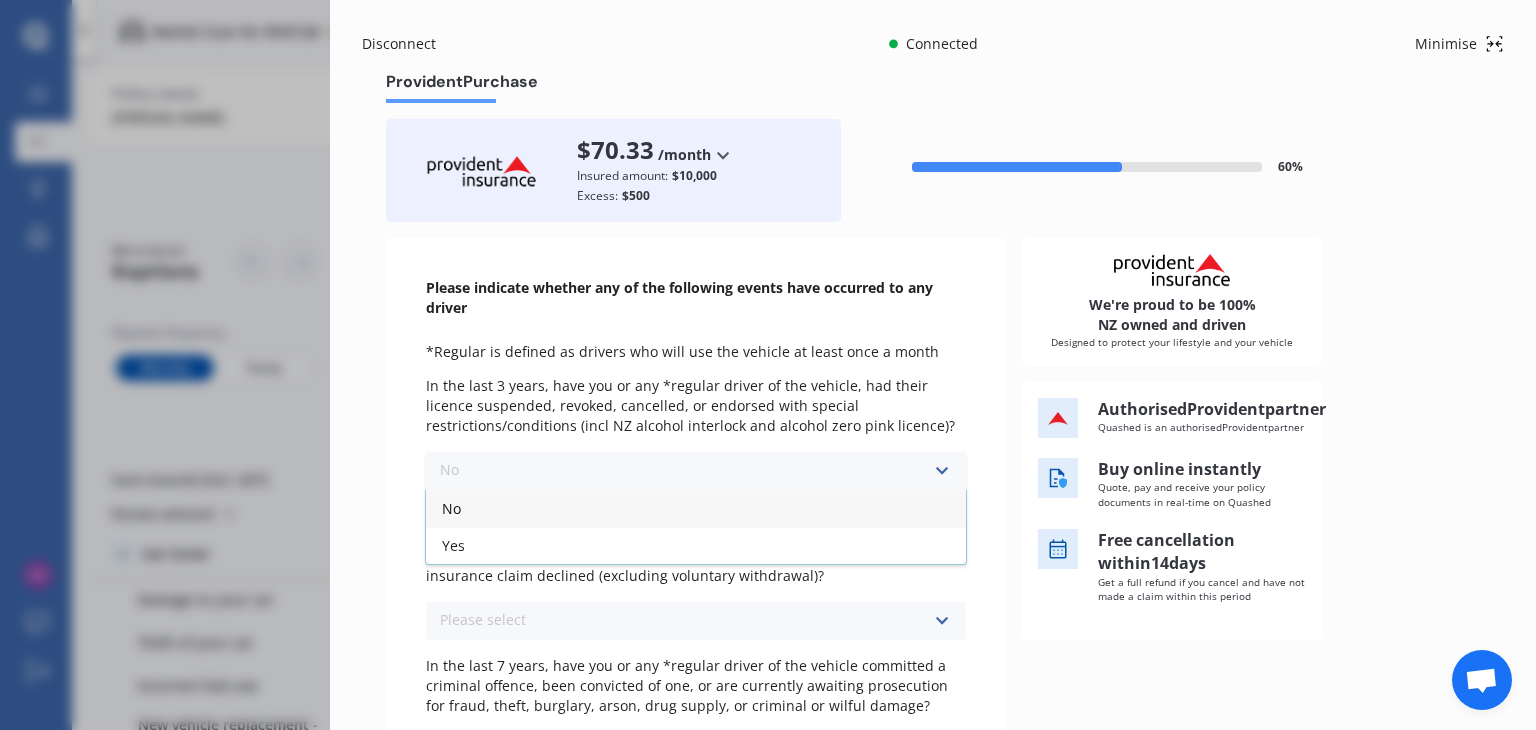 click on "No" at bounding box center (696, 508) 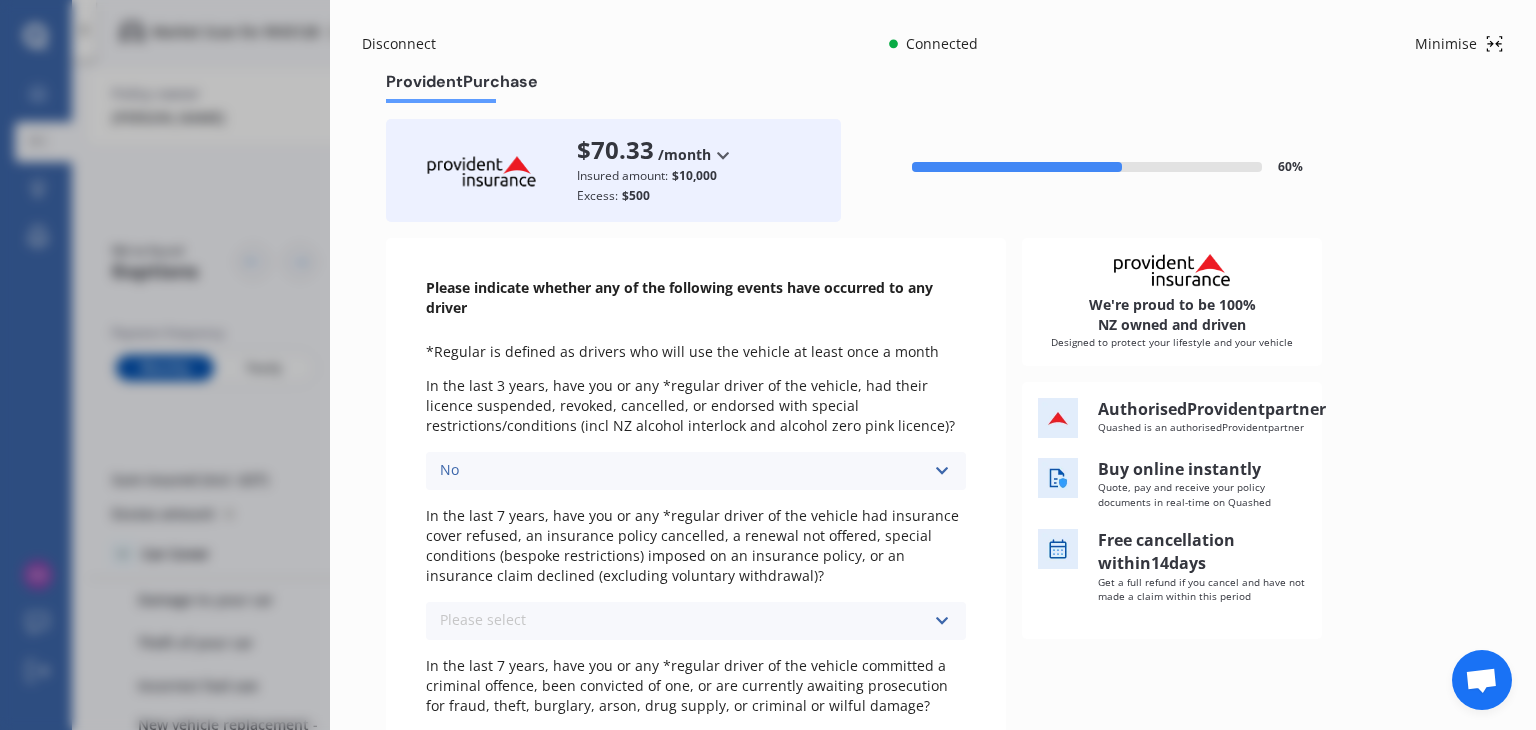 scroll, scrollTop: 200, scrollLeft: 0, axis: vertical 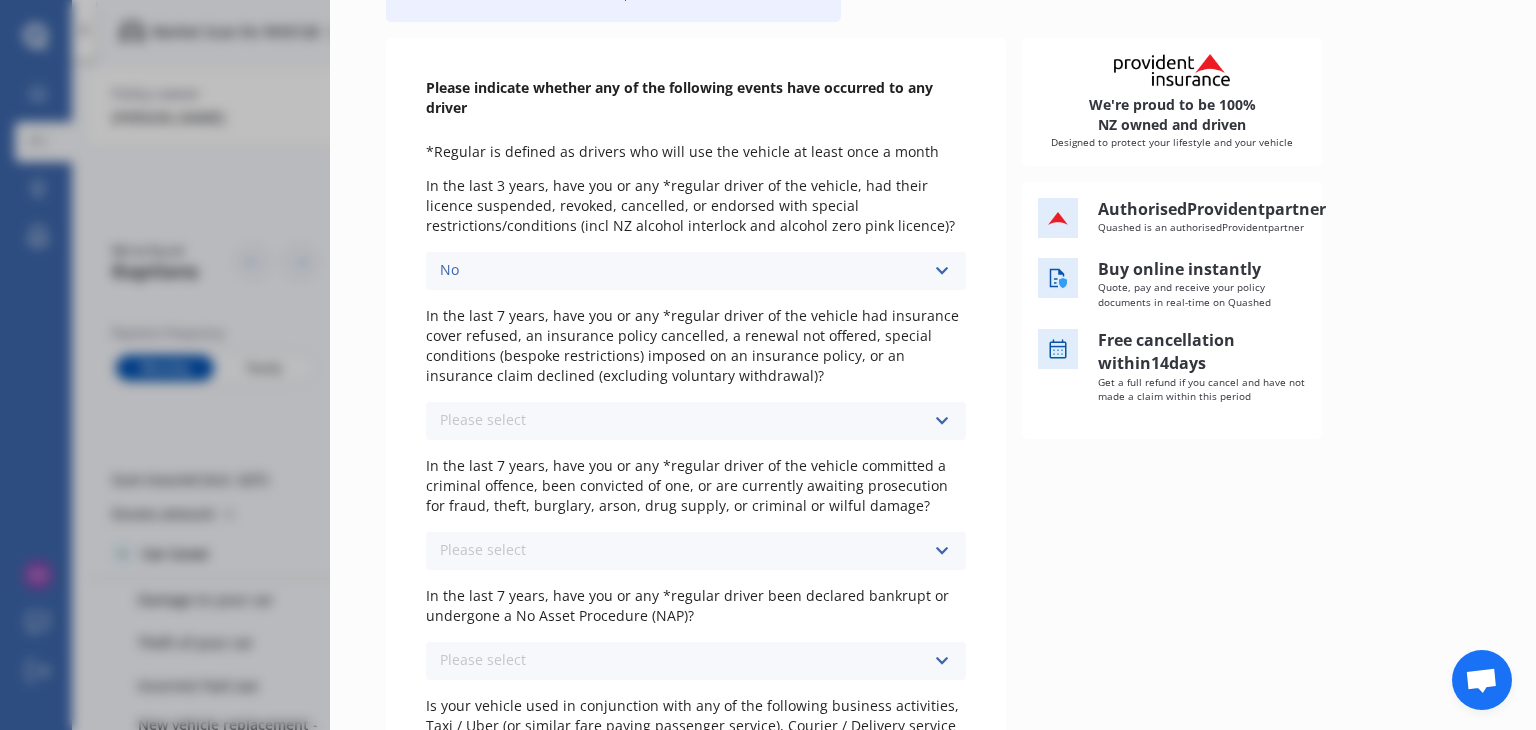 click at bounding box center (941, 421) 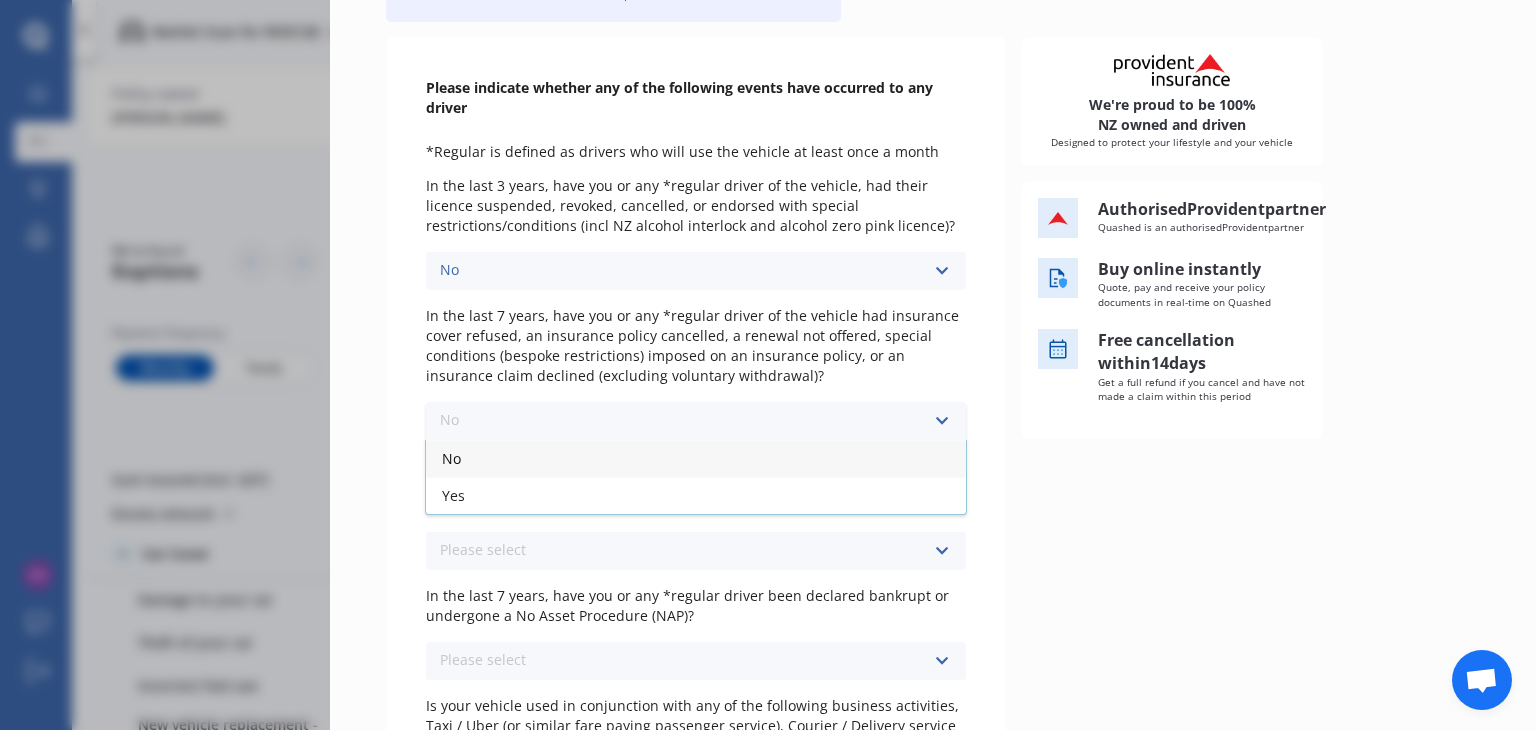 click on "No" at bounding box center [696, 458] 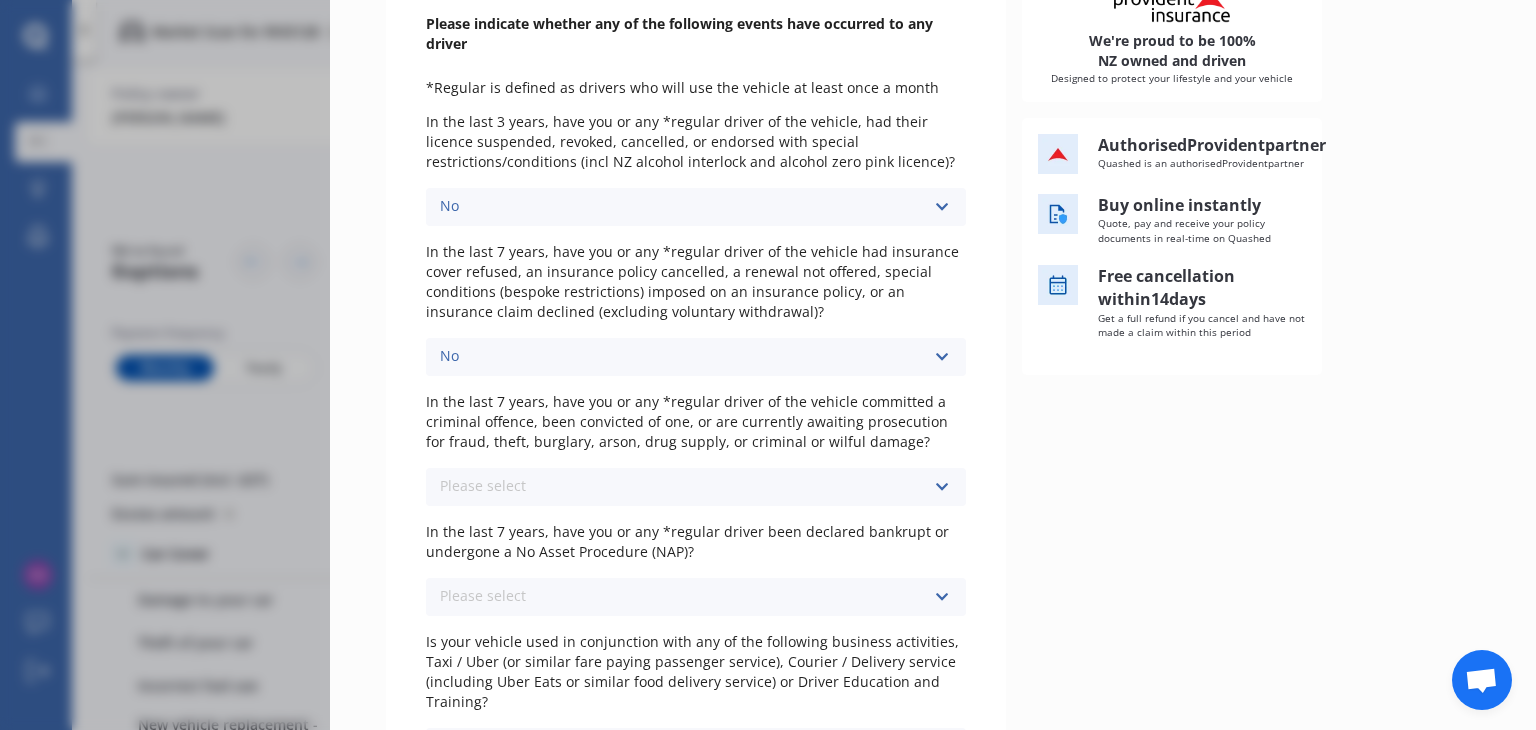 scroll, scrollTop: 300, scrollLeft: 0, axis: vertical 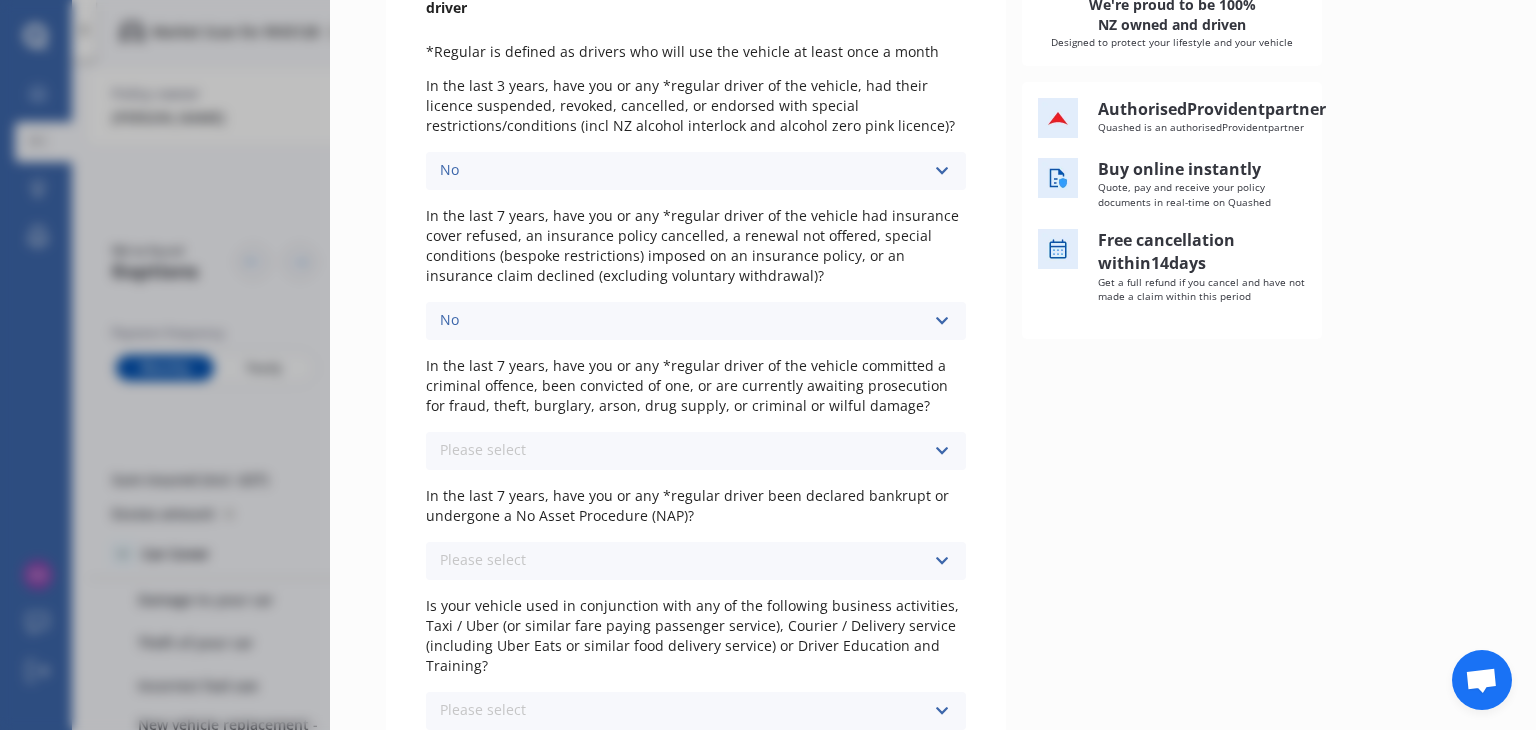click at bounding box center [941, 451] 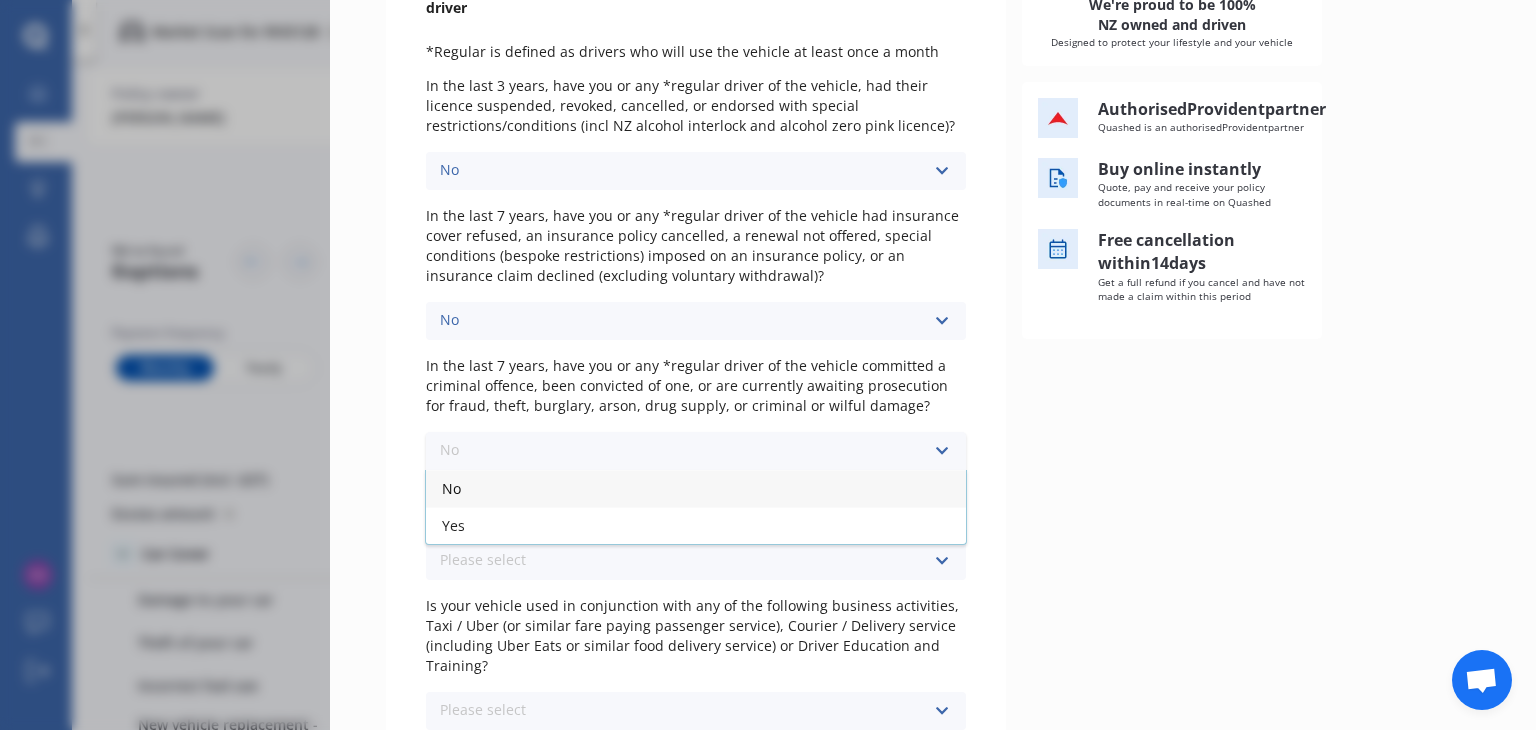 click on "No" at bounding box center (696, 488) 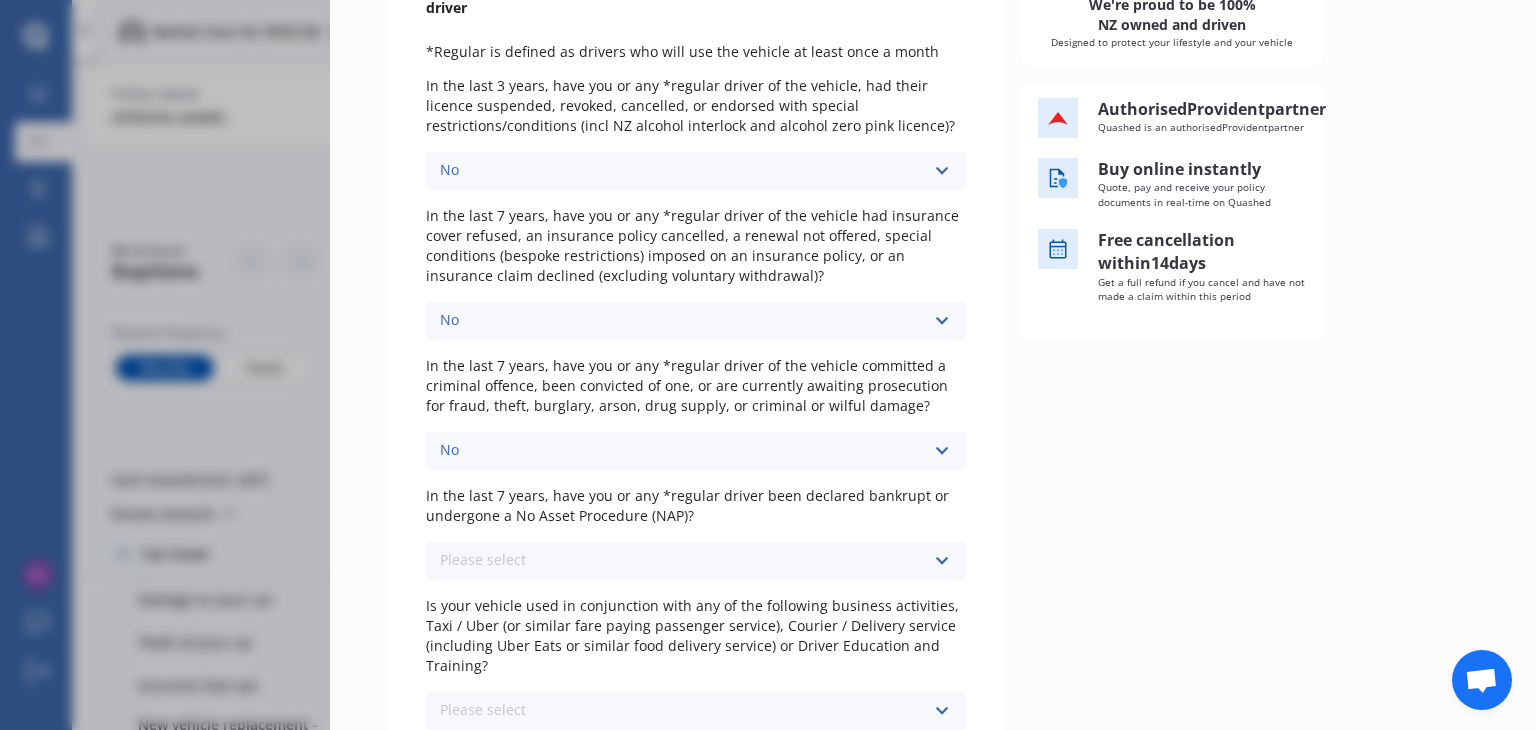 scroll, scrollTop: 476, scrollLeft: 0, axis: vertical 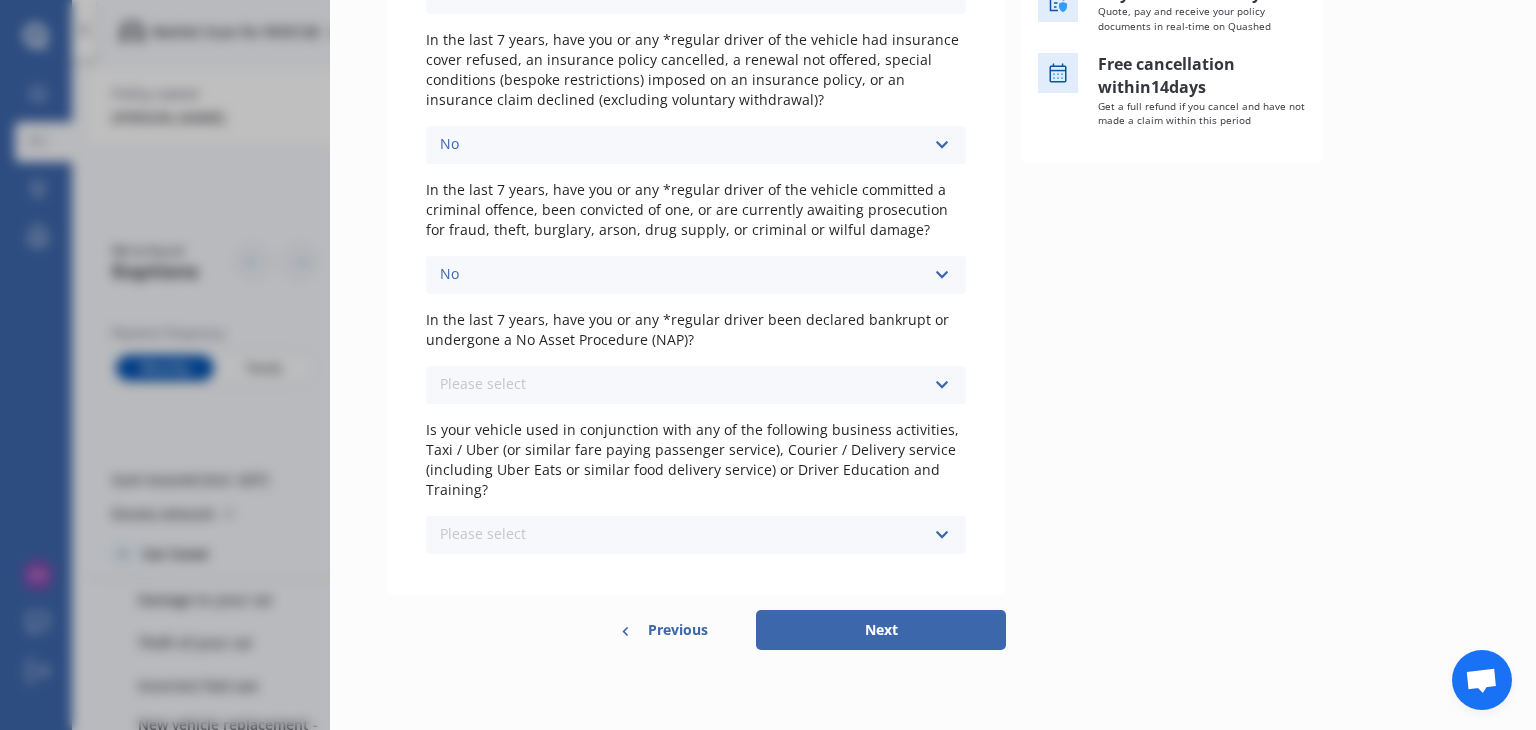 click at bounding box center (941, 385) 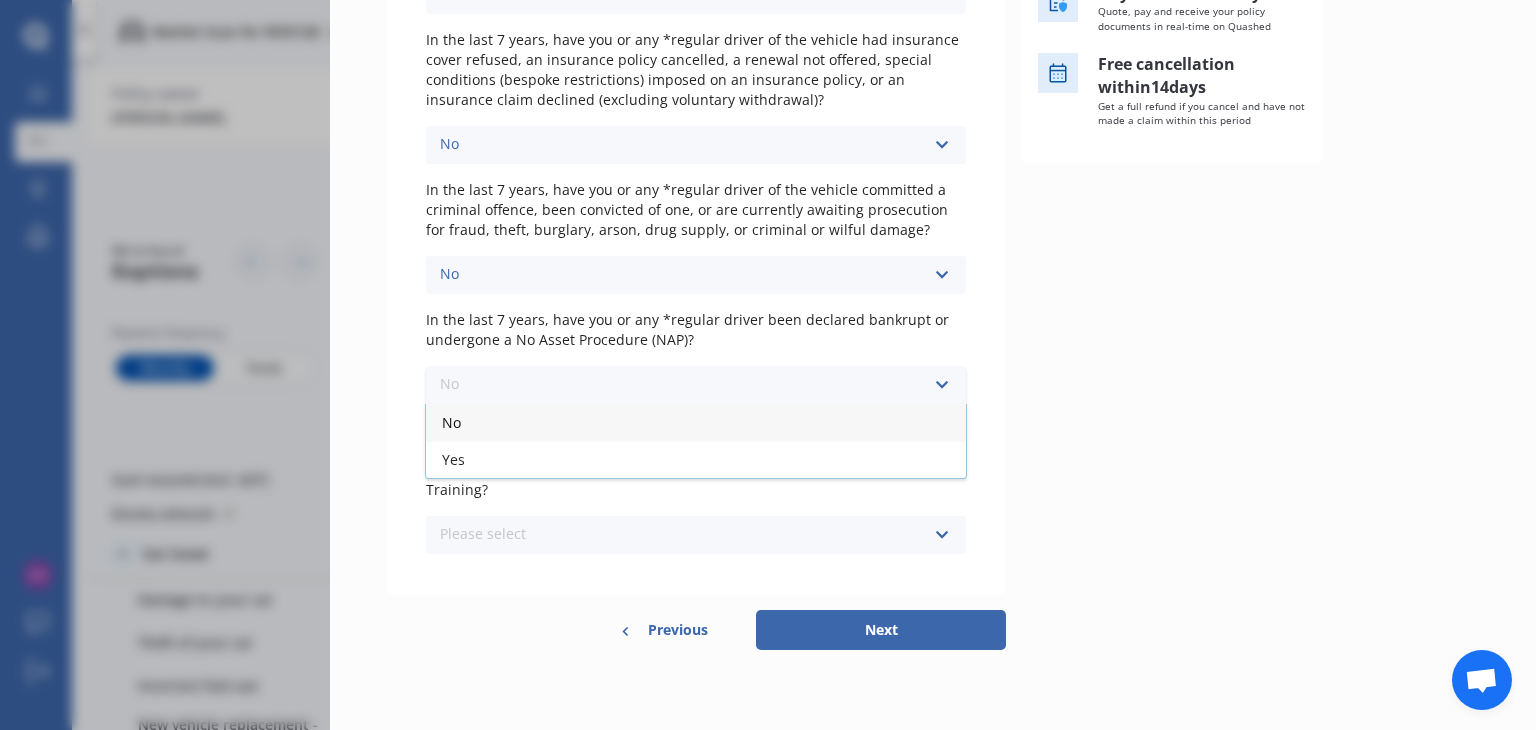 click on "No" at bounding box center [696, 422] 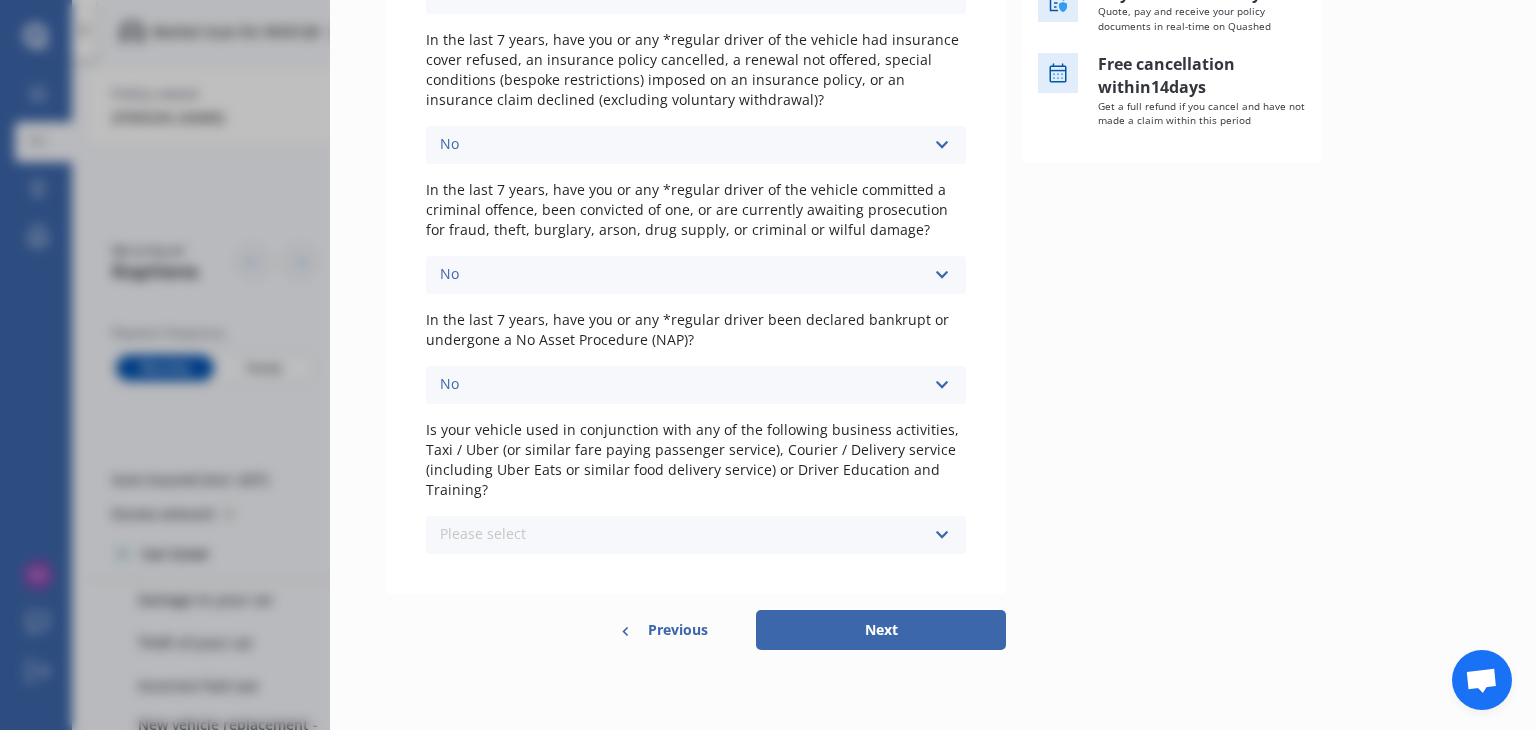 click on "Please select No Yes" at bounding box center [696, 535] 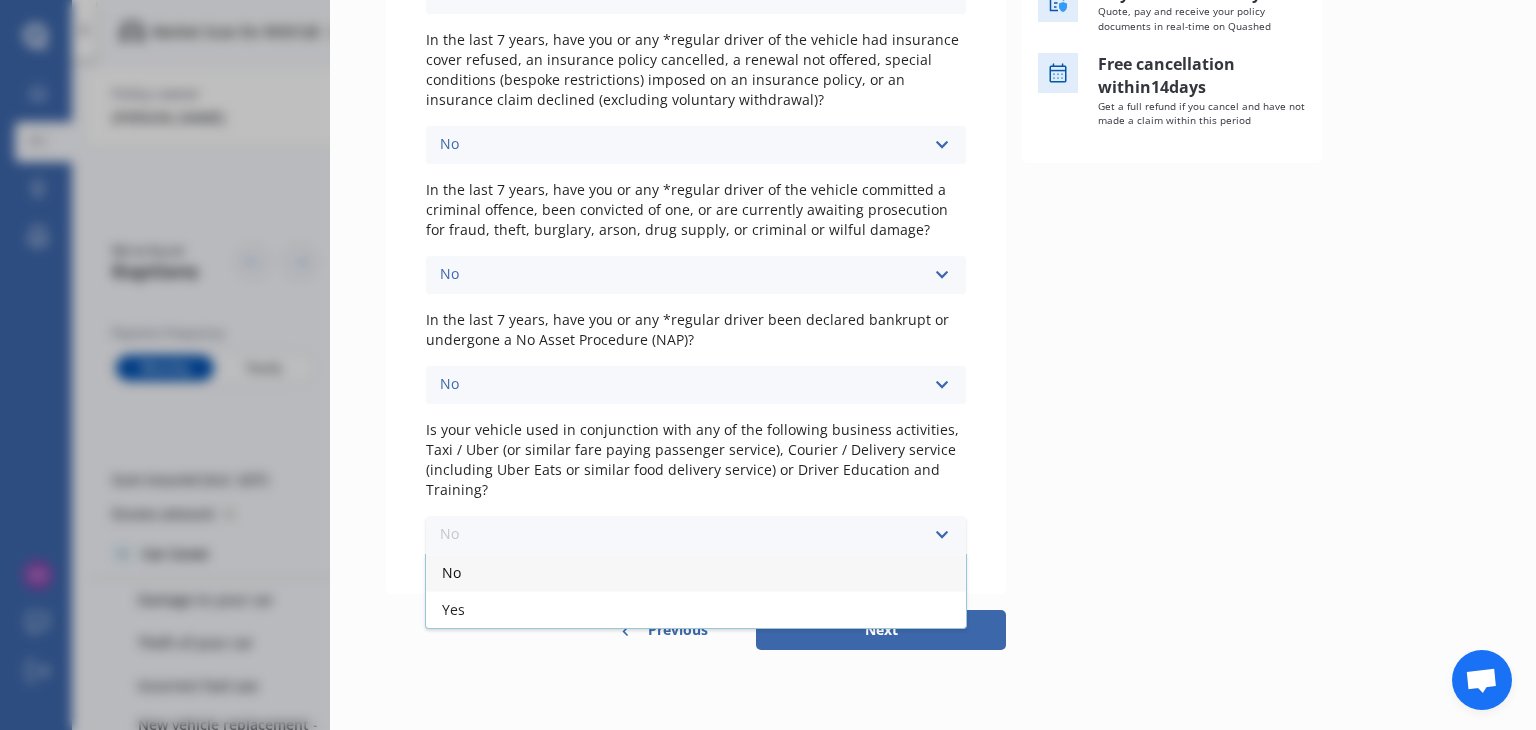 click on "No" at bounding box center (696, 572) 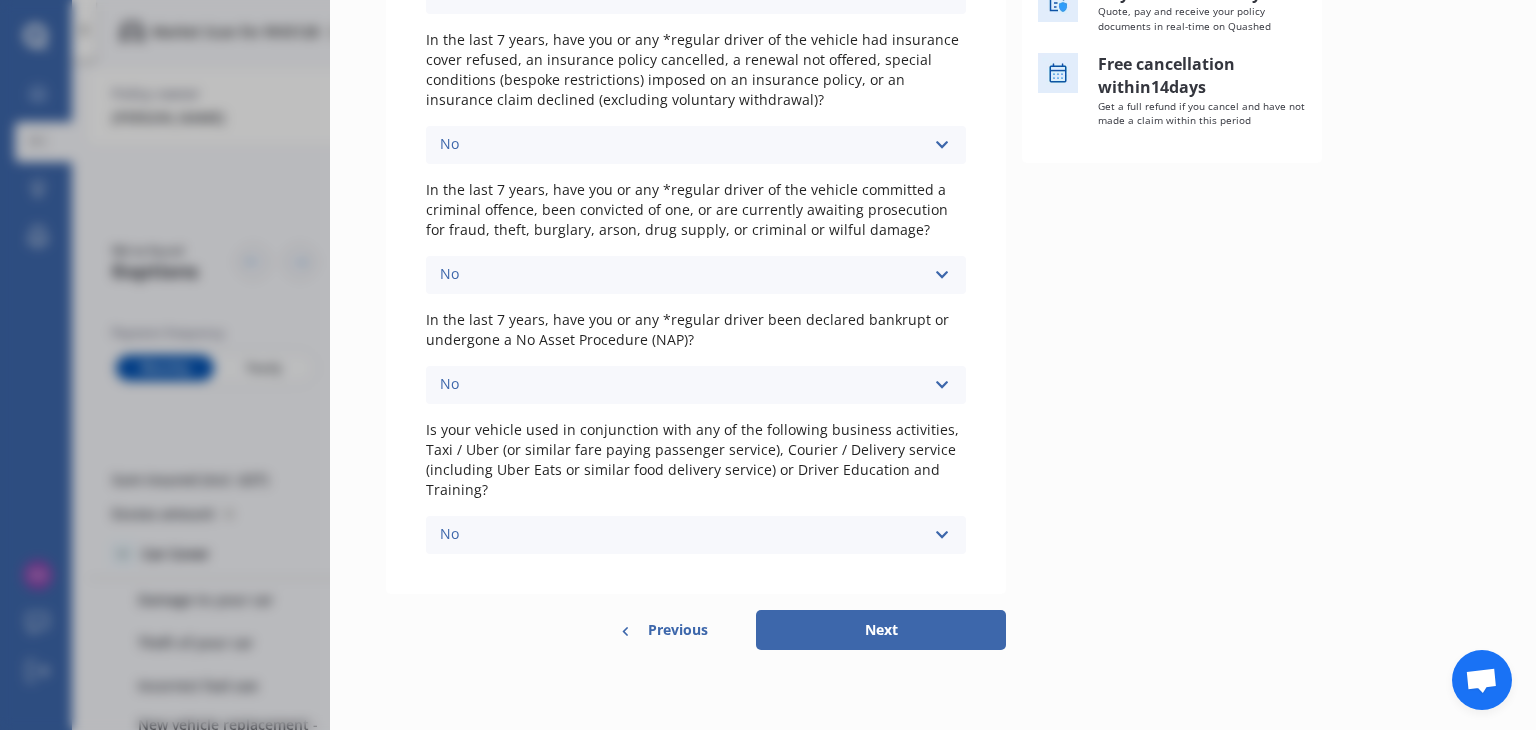 click on "Next" at bounding box center [881, 630] 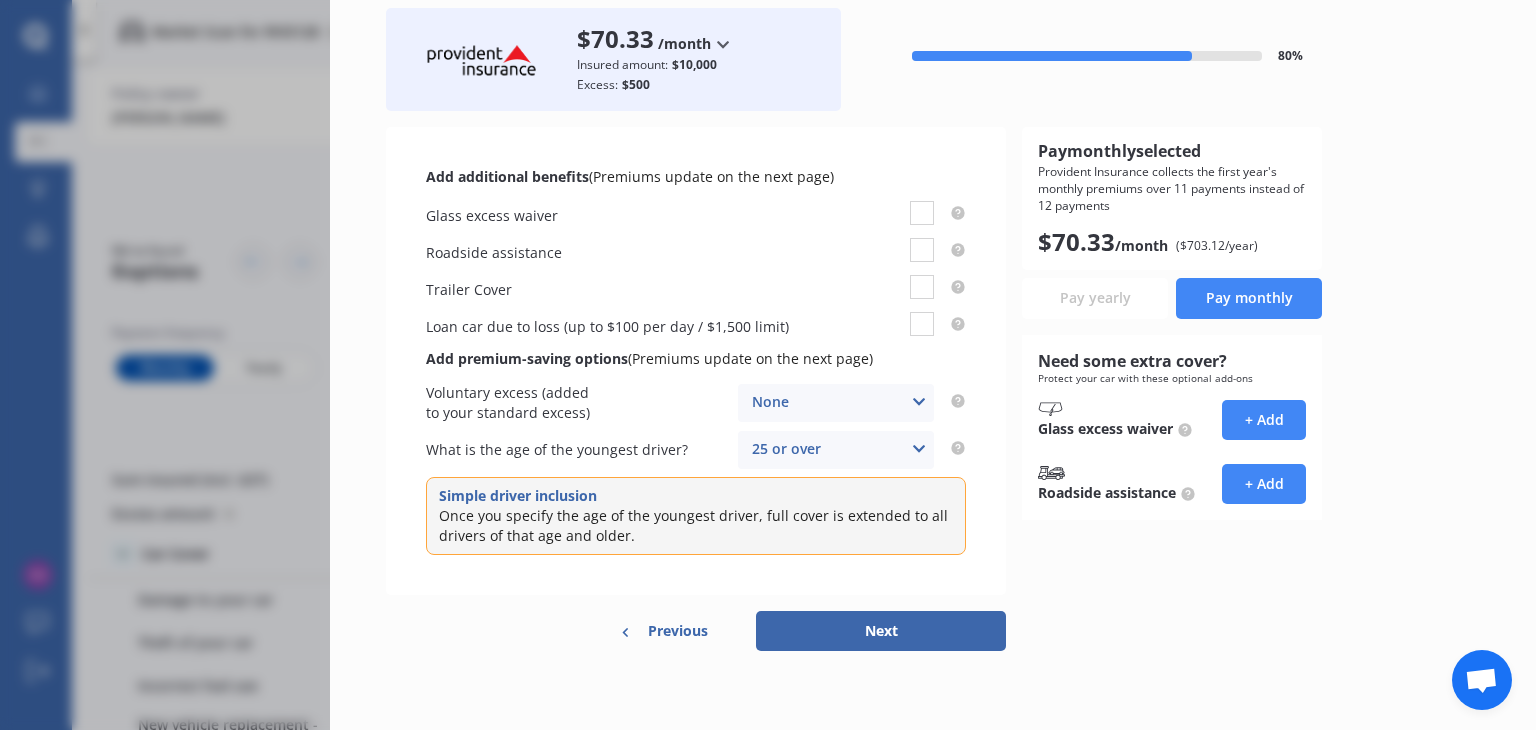scroll, scrollTop: 0, scrollLeft: 0, axis: both 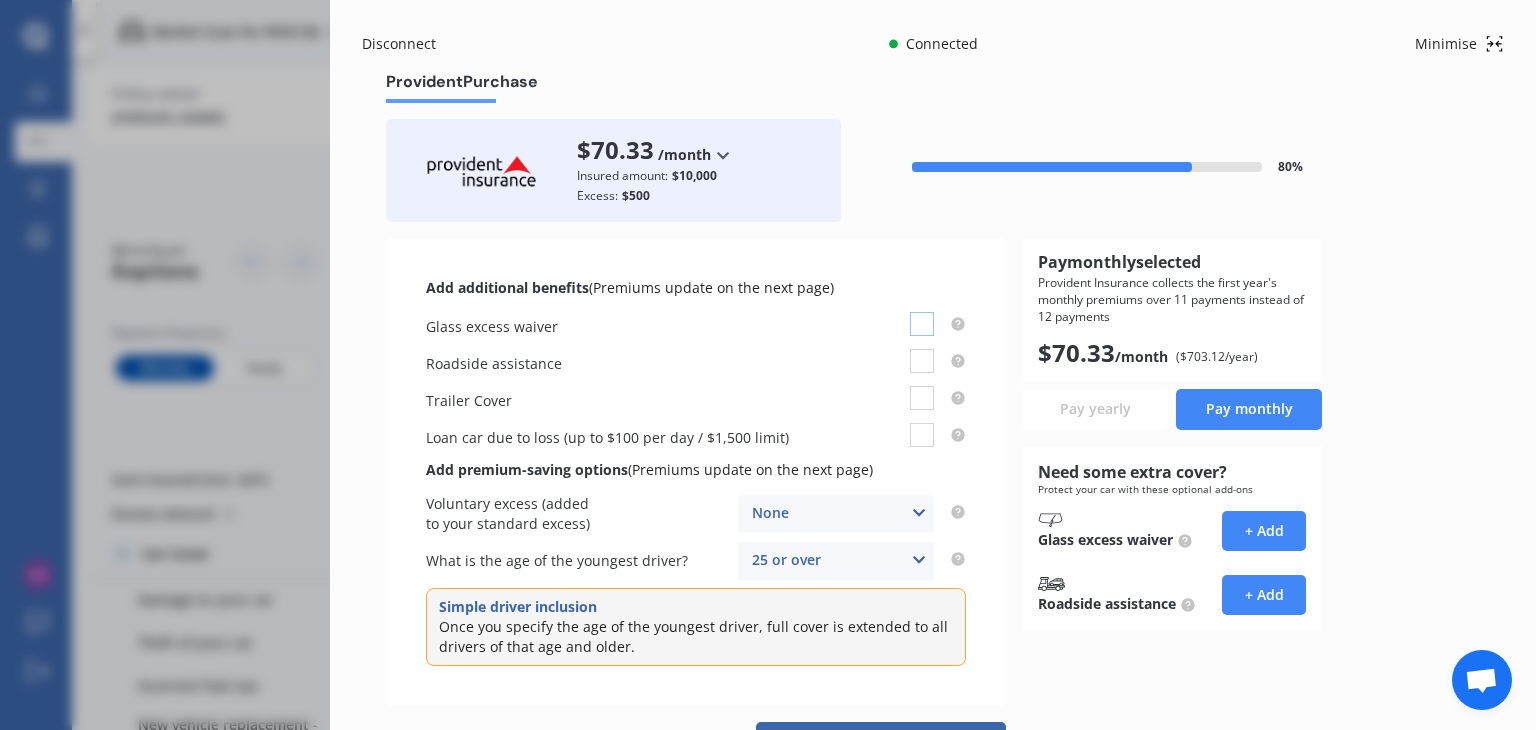 click at bounding box center [922, 312] 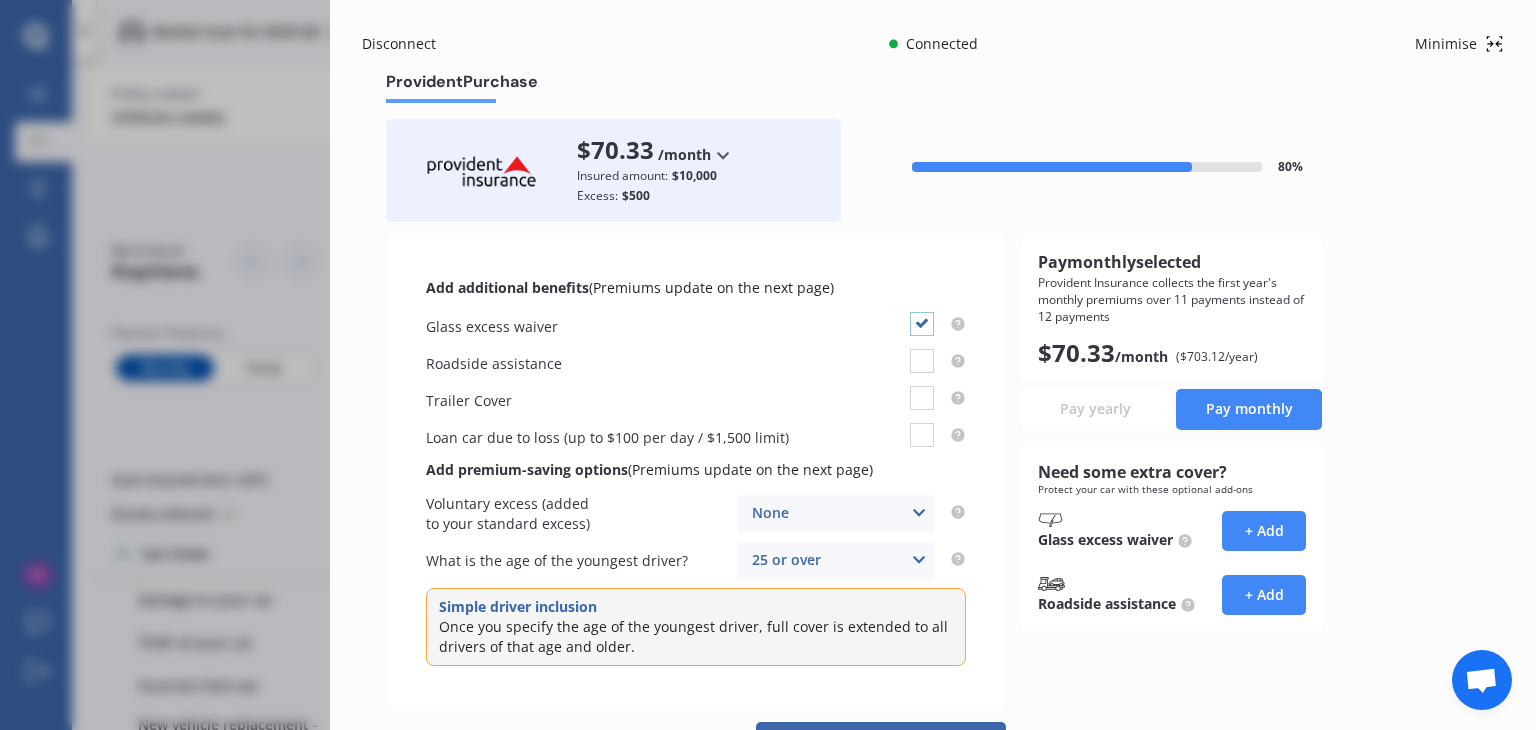 checkbox on "true" 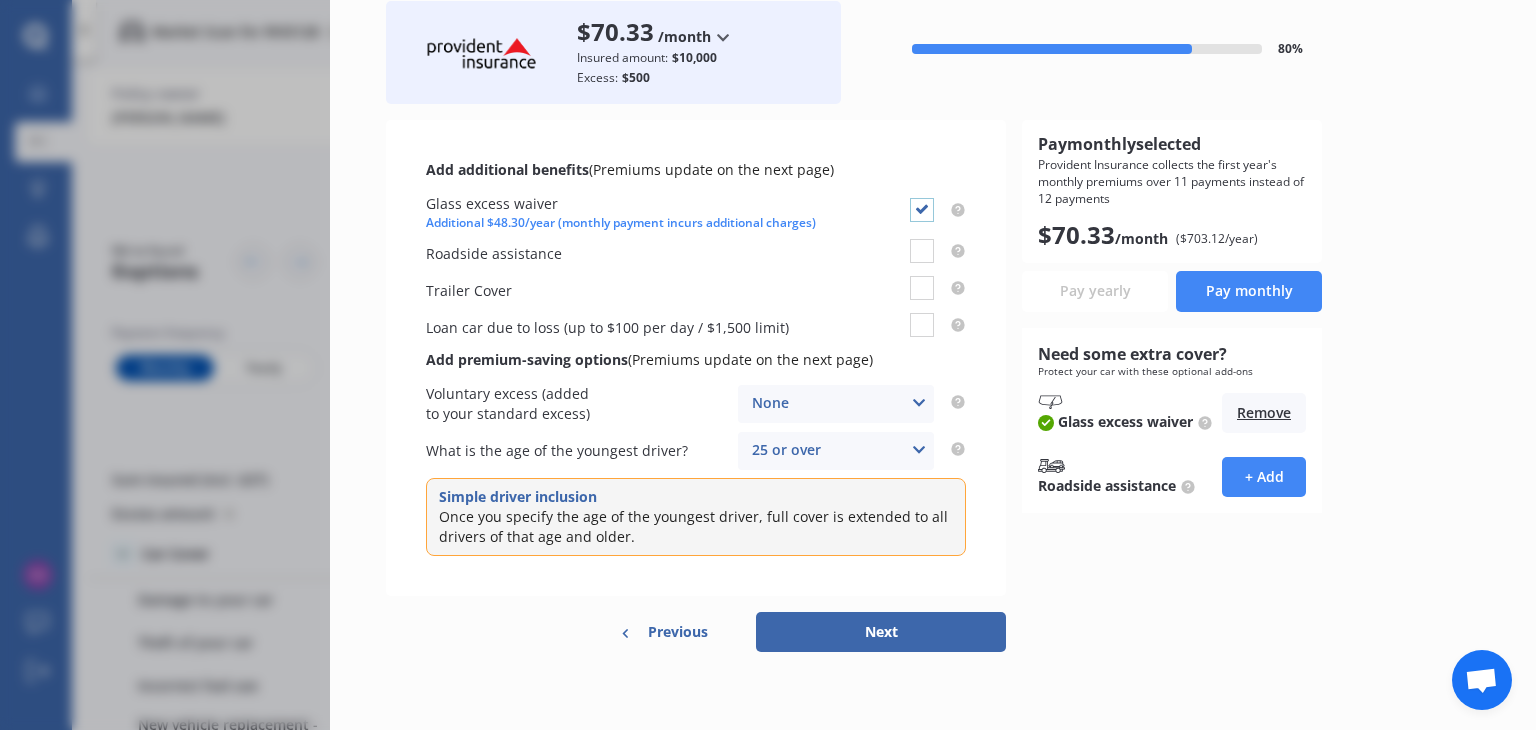 scroll, scrollTop: 120, scrollLeft: 0, axis: vertical 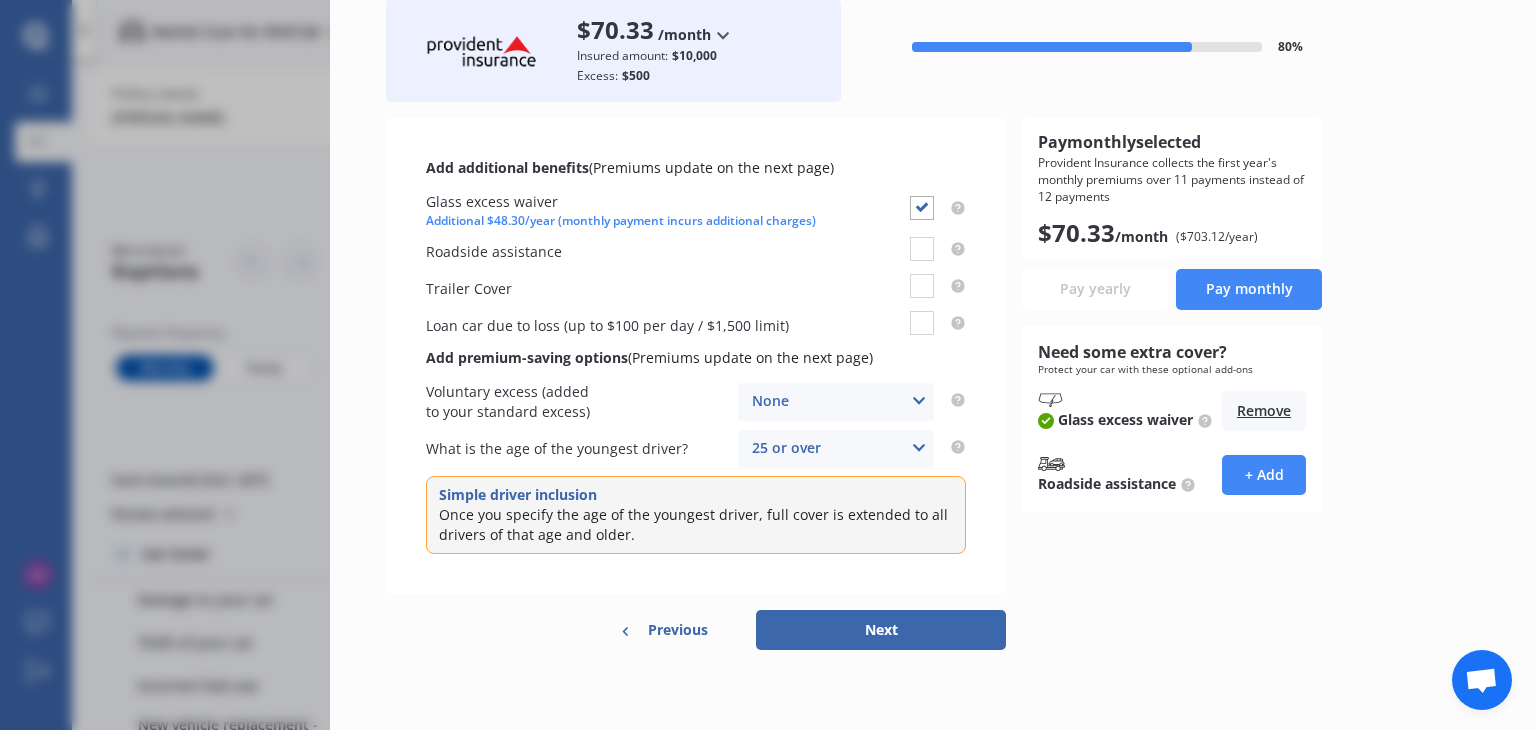 click at bounding box center [919, 448] 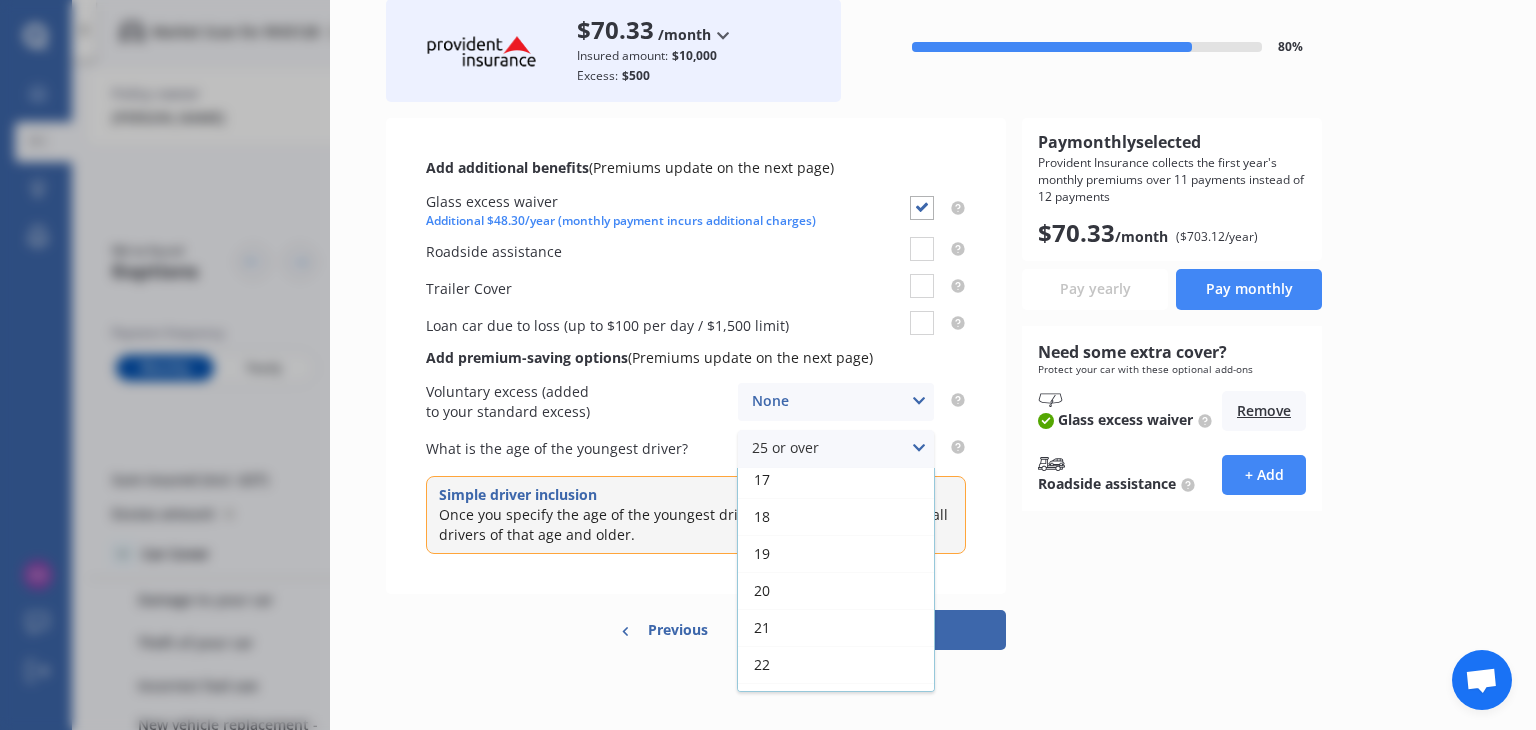 scroll, scrollTop: 40, scrollLeft: 0, axis: vertical 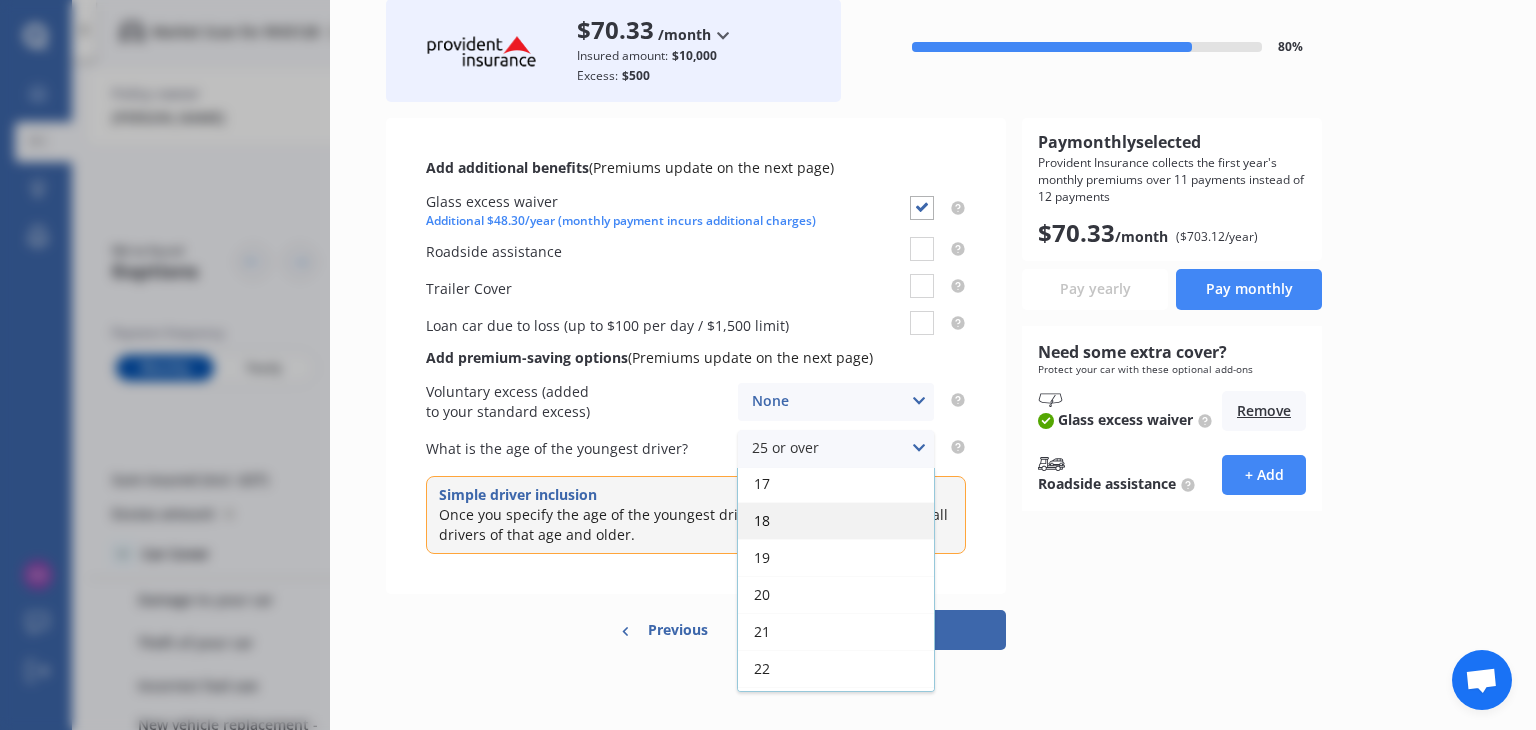 click on "18" at bounding box center [836, 520] 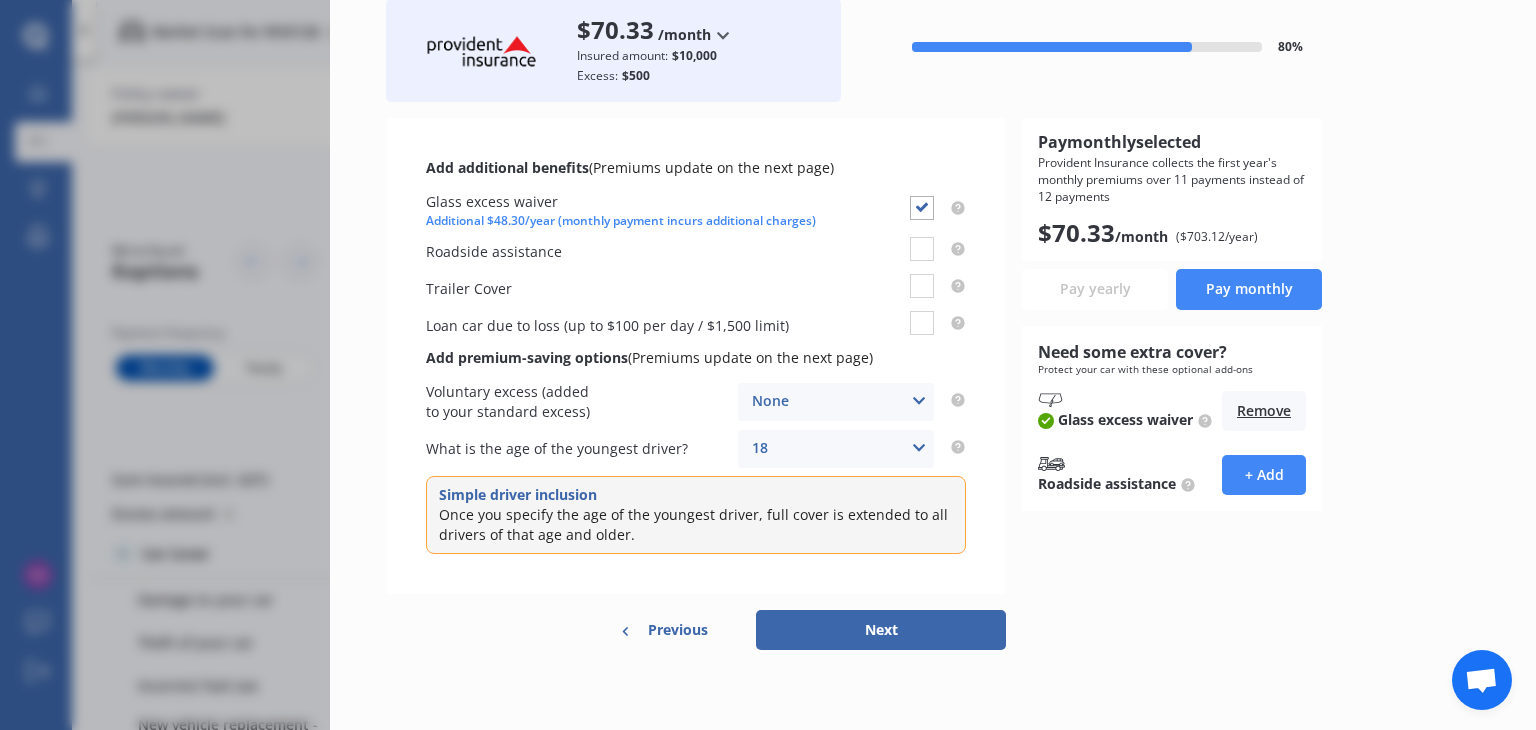click on "Next" at bounding box center [881, 630] 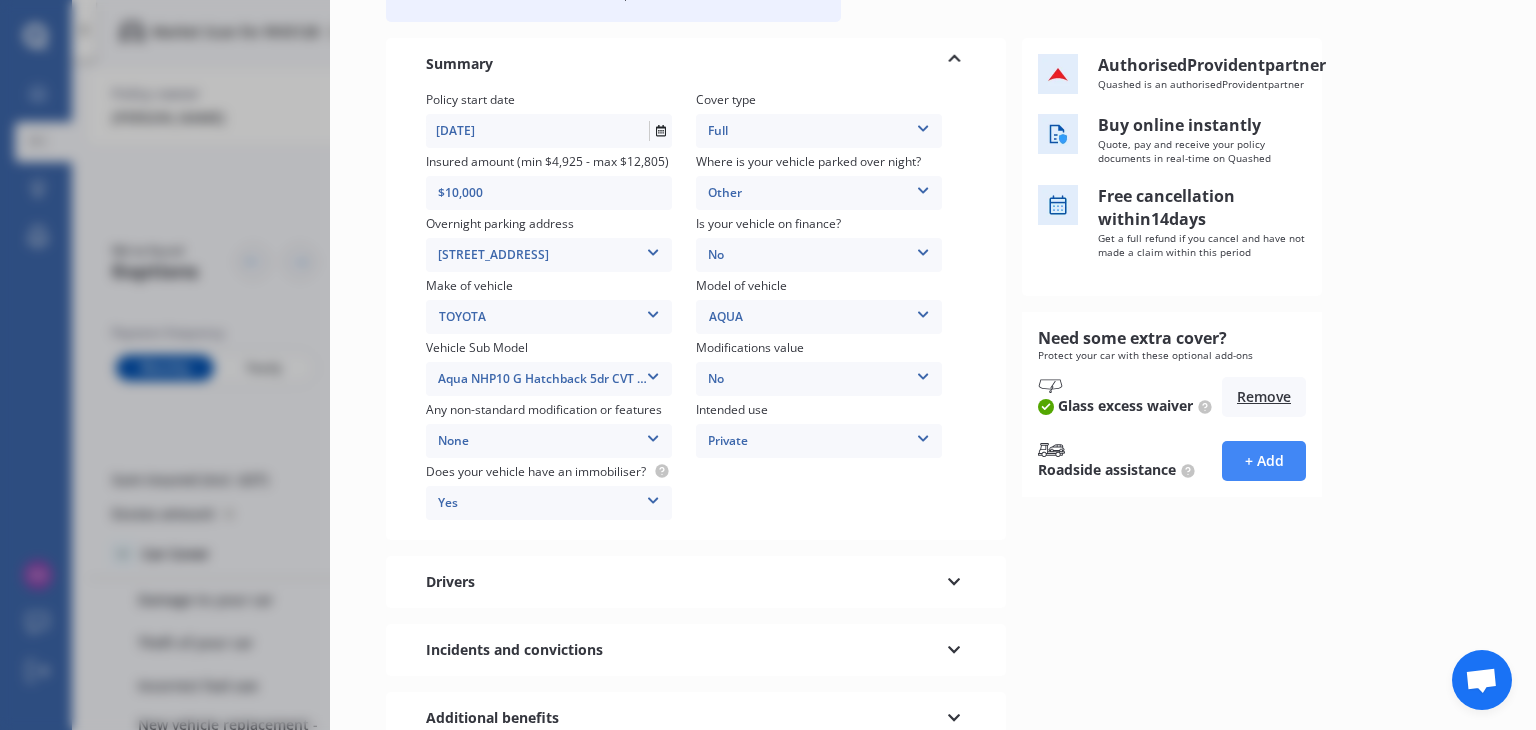 scroll, scrollTop: 350, scrollLeft: 0, axis: vertical 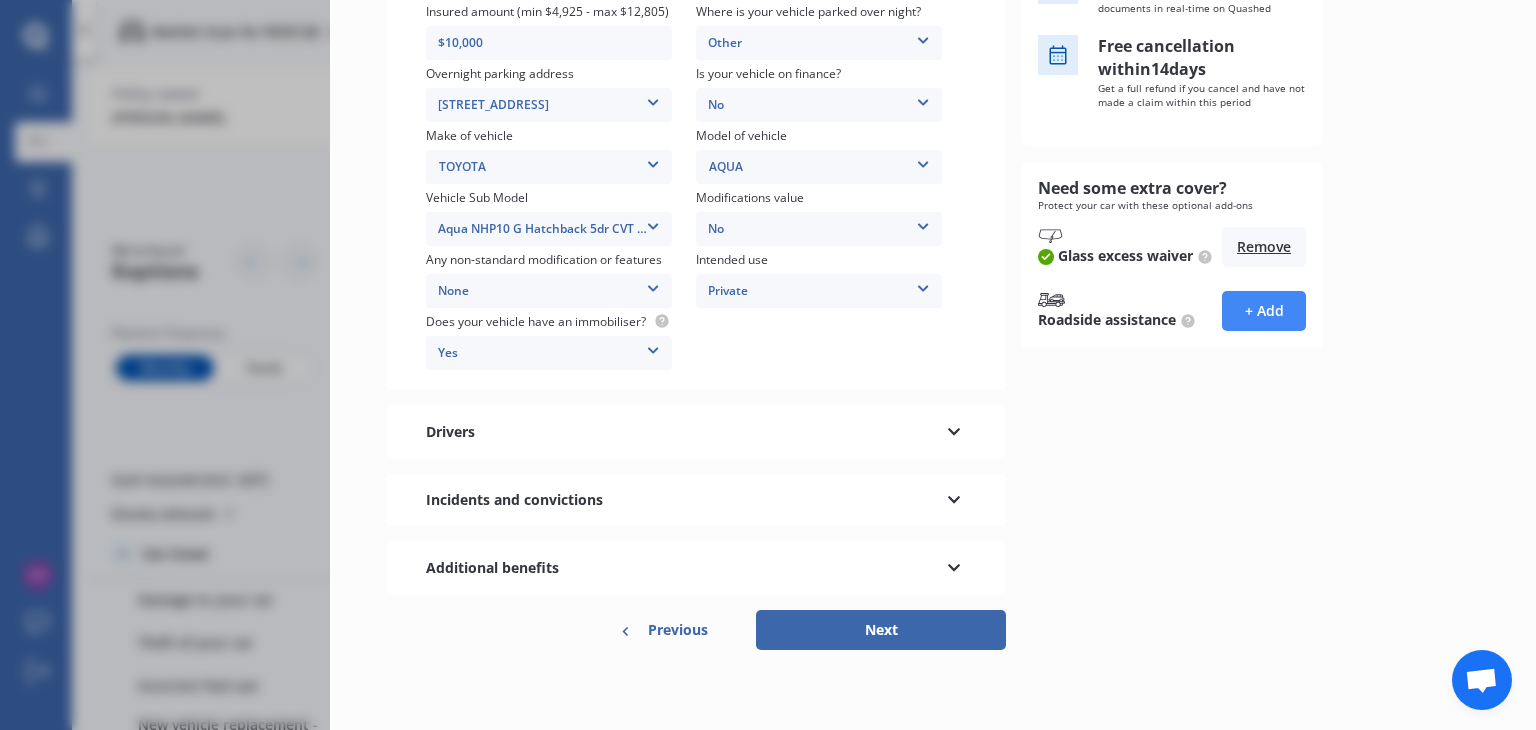 click at bounding box center [954, 429] 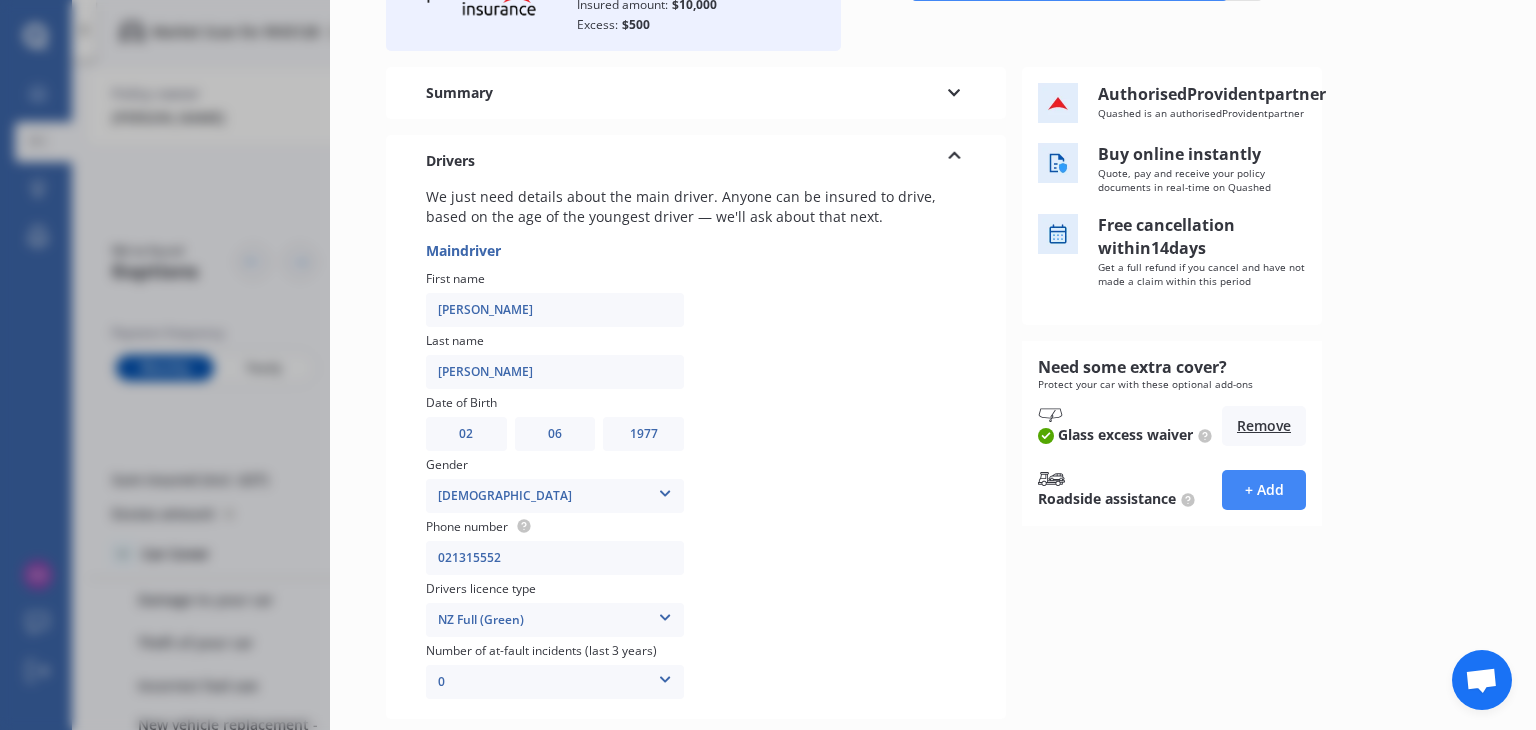 scroll, scrollTop: 0, scrollLeft: 0, axis: both 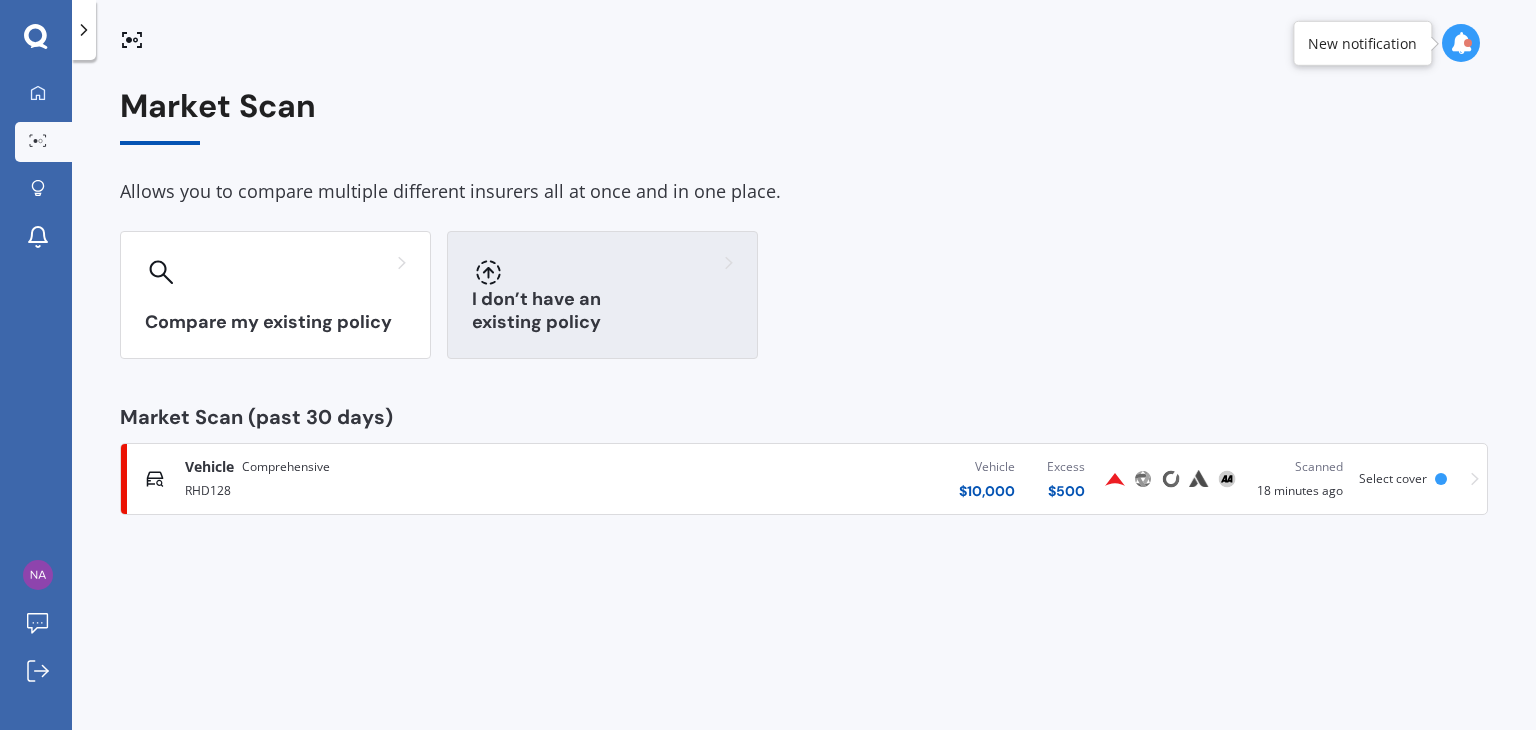 click on "I don’t have an existing policy" at bounding box center (602, 295) 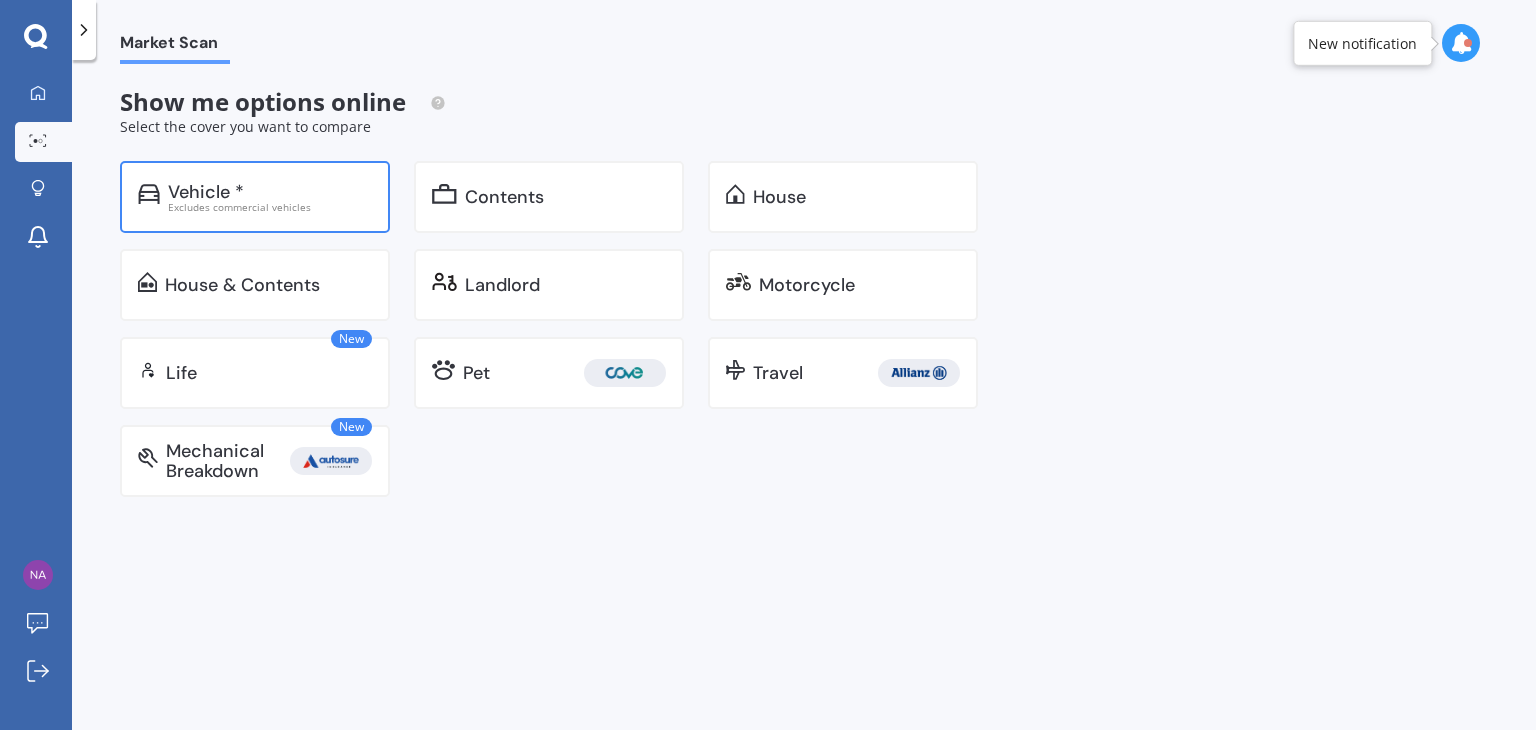 click on "Vehicle *" at bounding box center (270, 192) 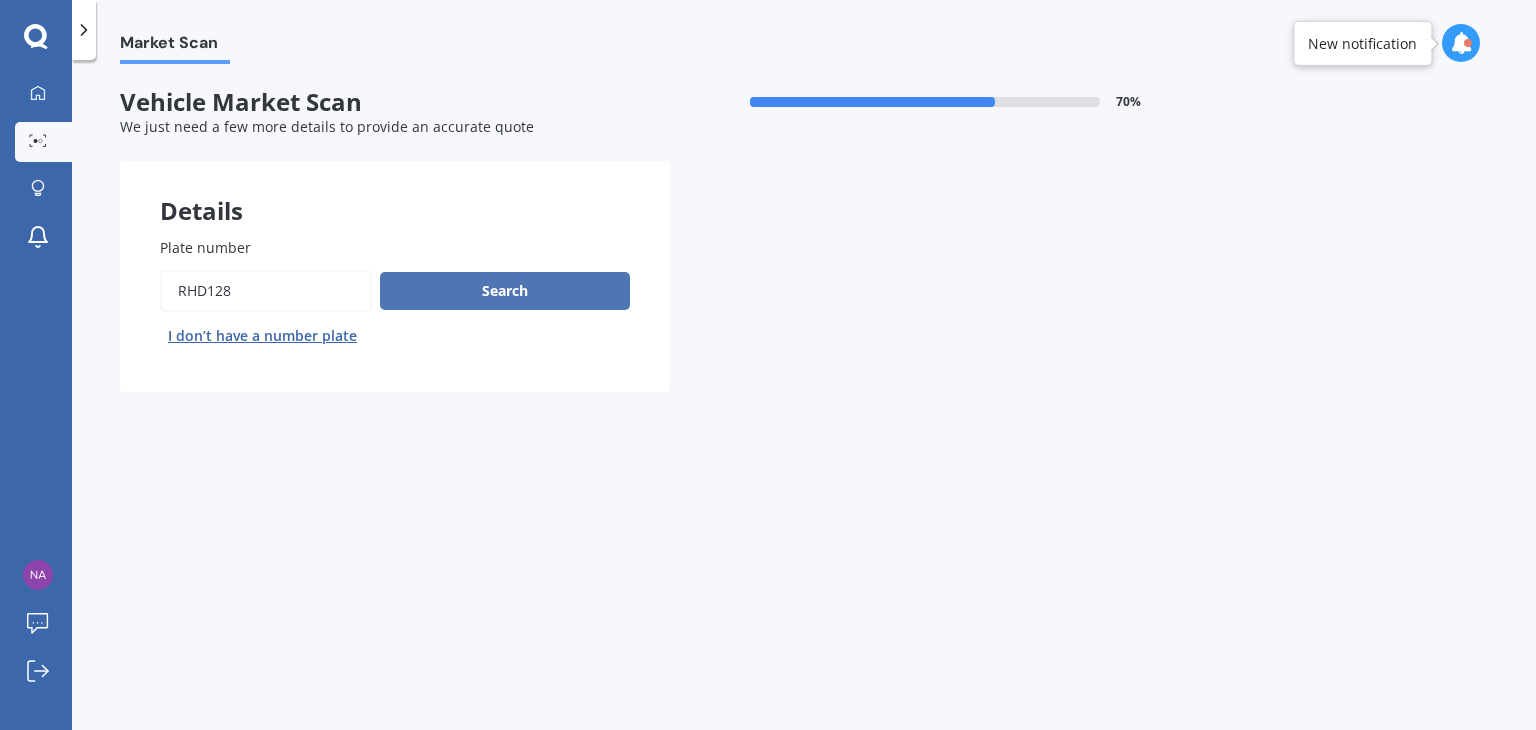 click on "Search" at bounding box center (505, 291) 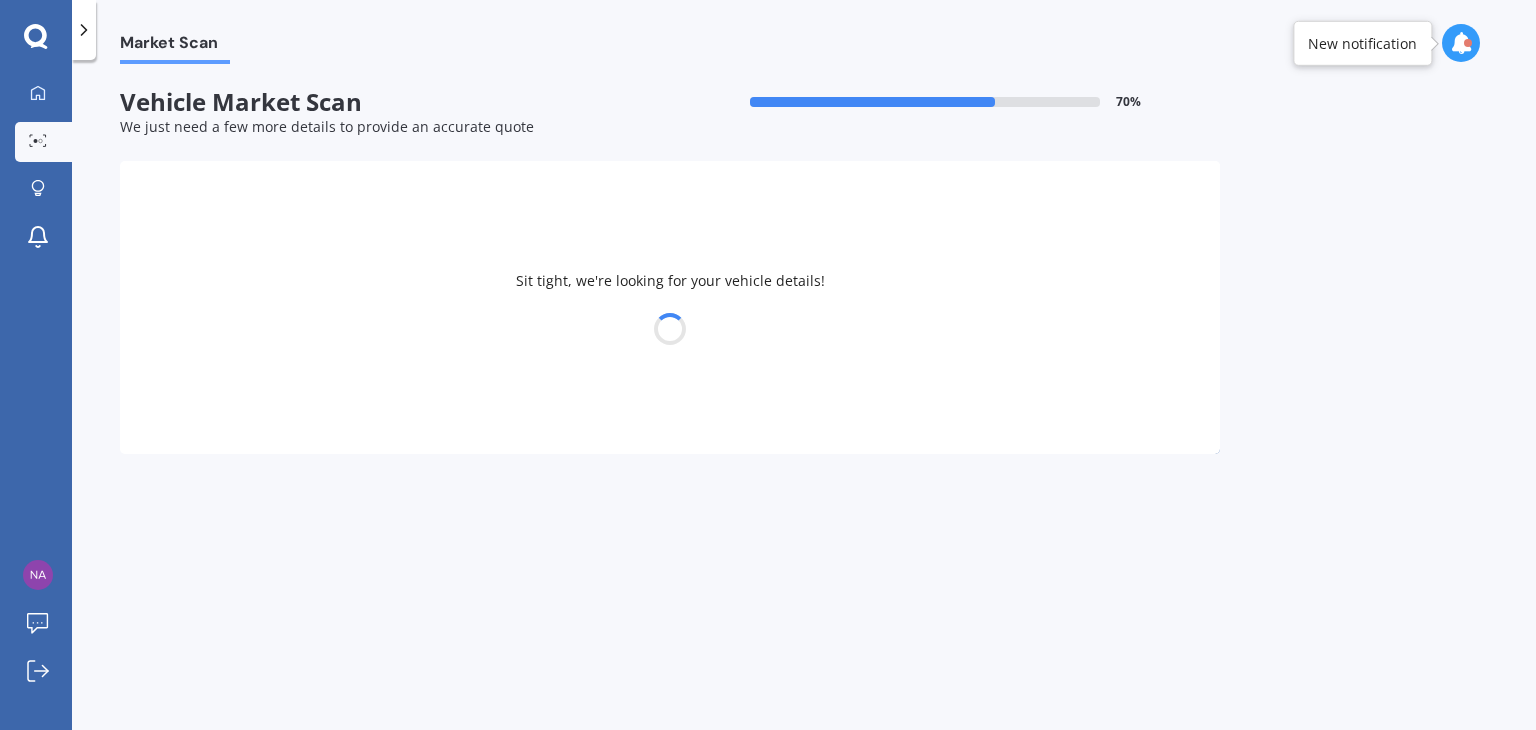 select on "02" 